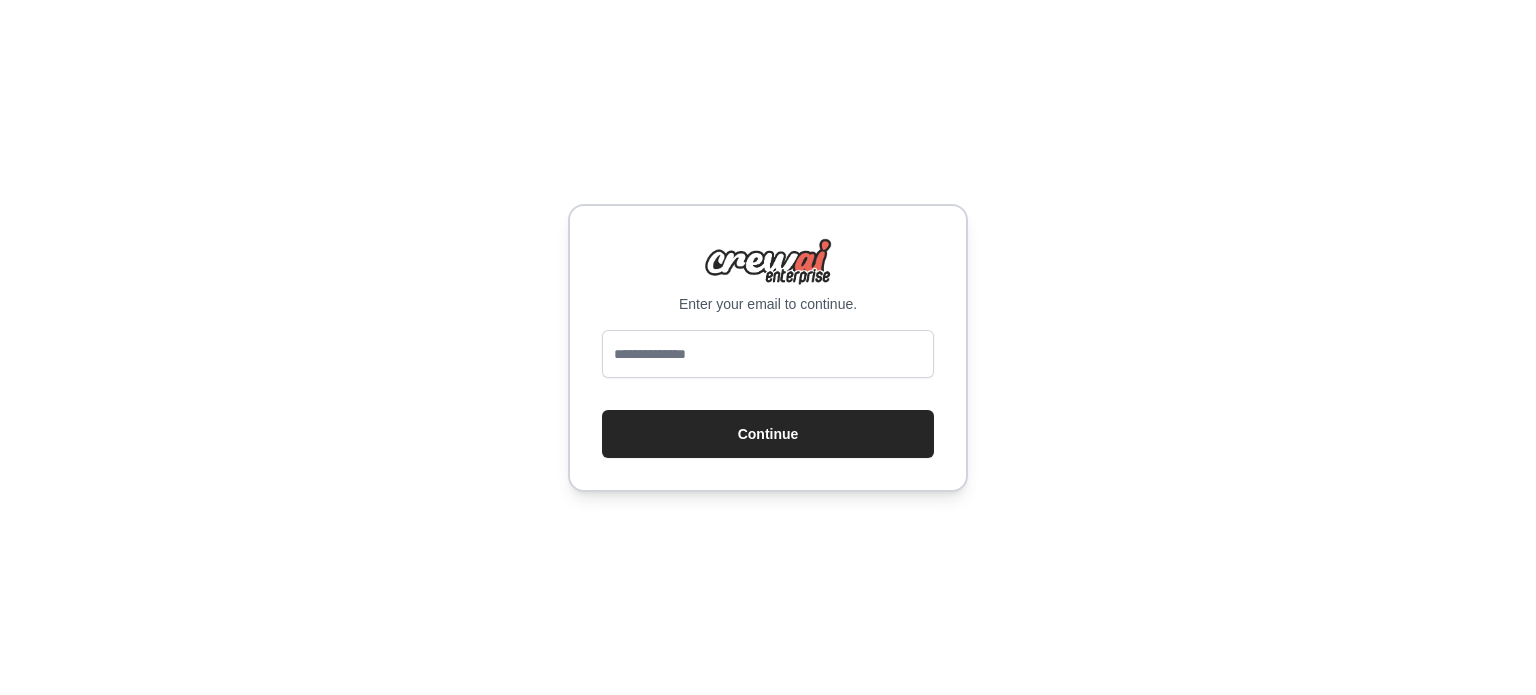 scroll, scrollTop: 0, scrollLeft: 0, axis: both 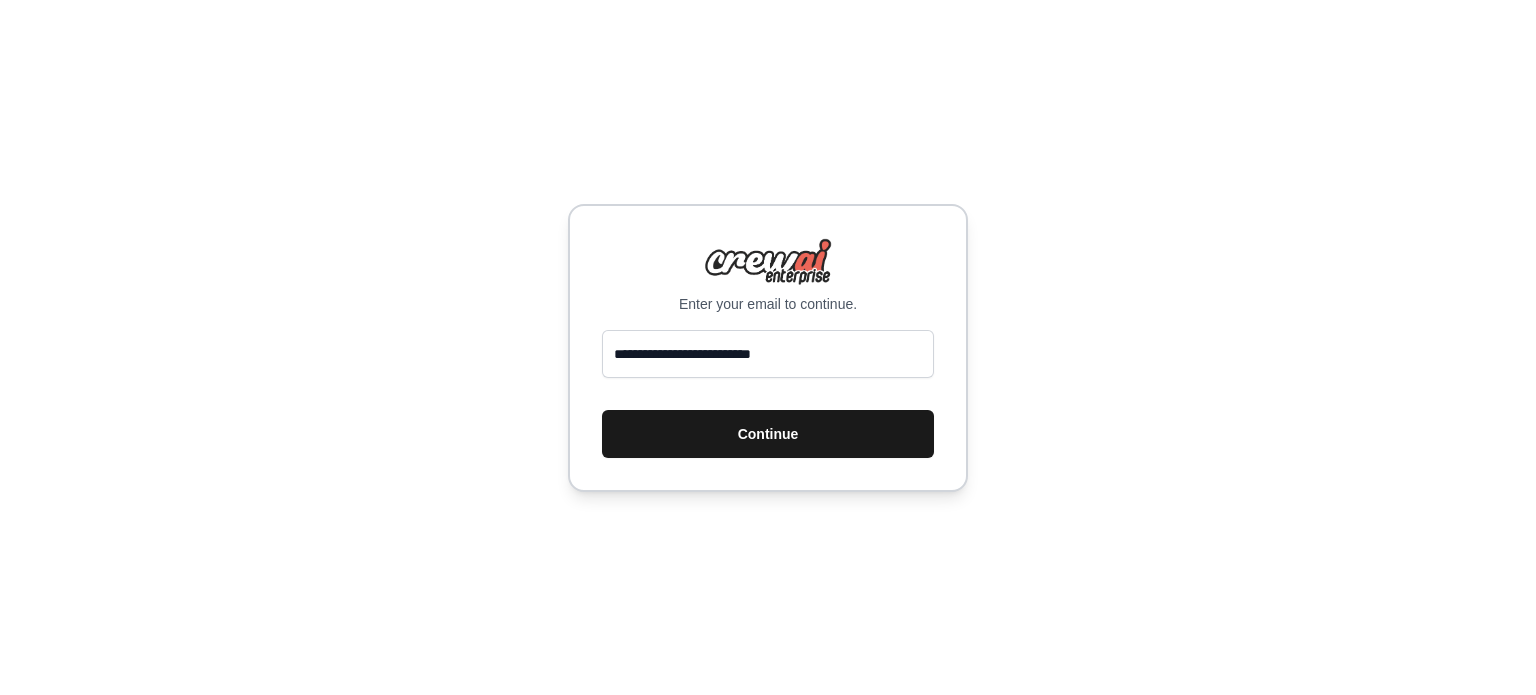 type on "**********" 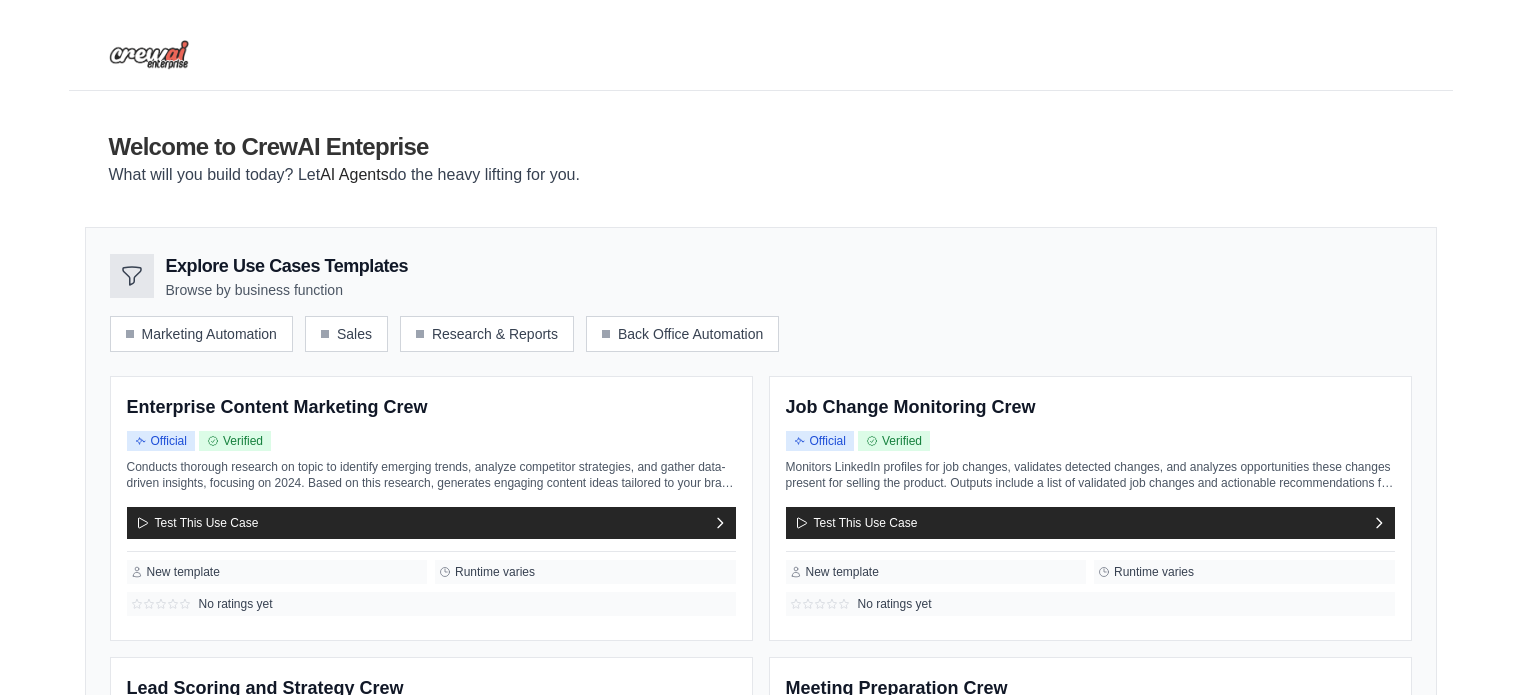 scroll, scrollTop: 0, scrollLeft: 0, axis: both 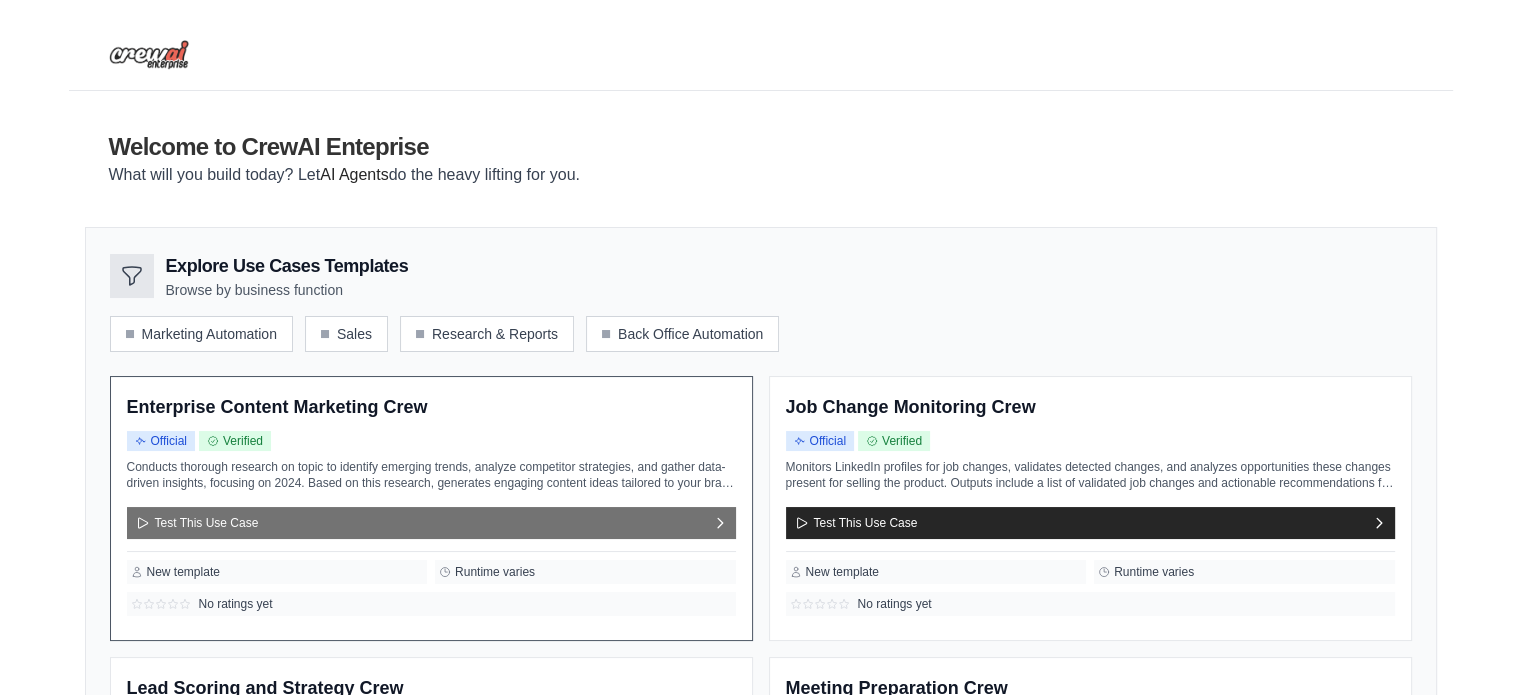 click on "Test This Use Case" at bounding box center [197, 523] 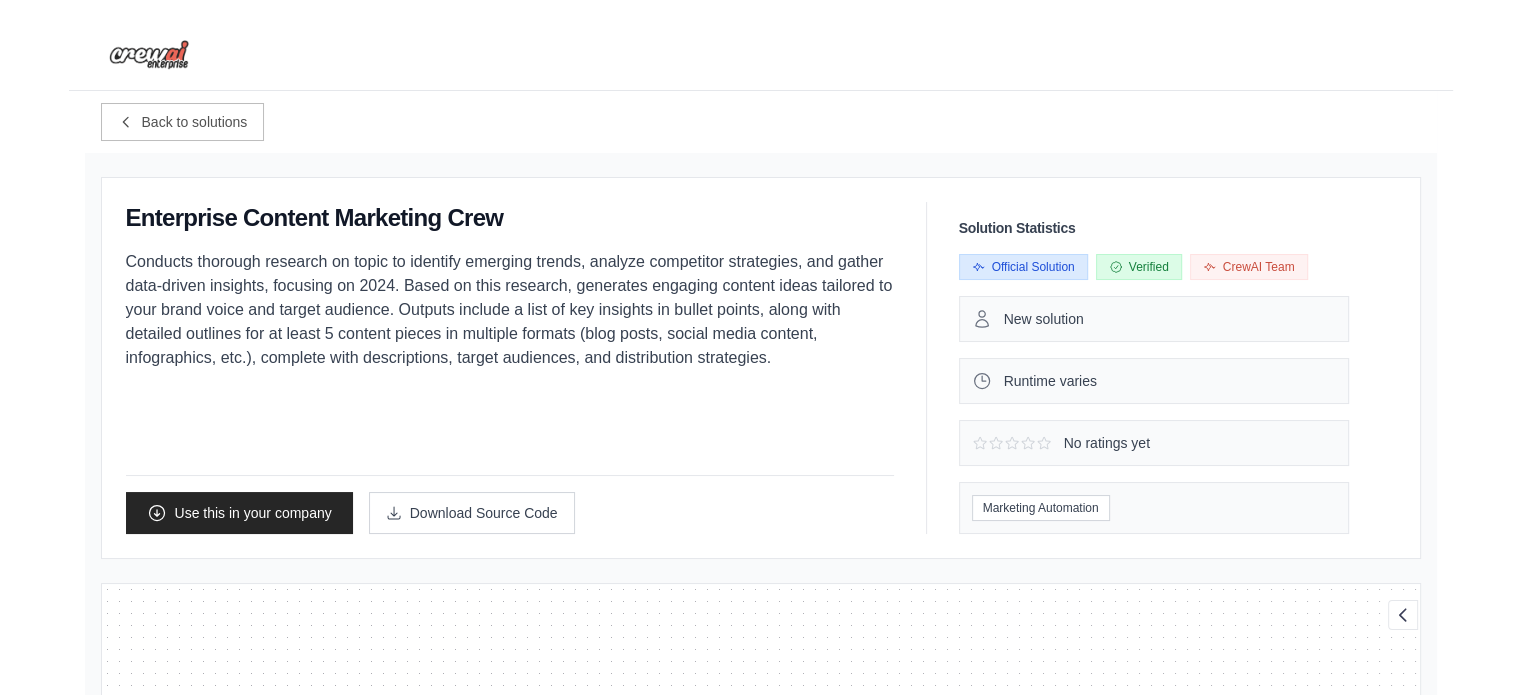 scroll, scrollTop: 28, scrollLeft: 0, axis: vertical 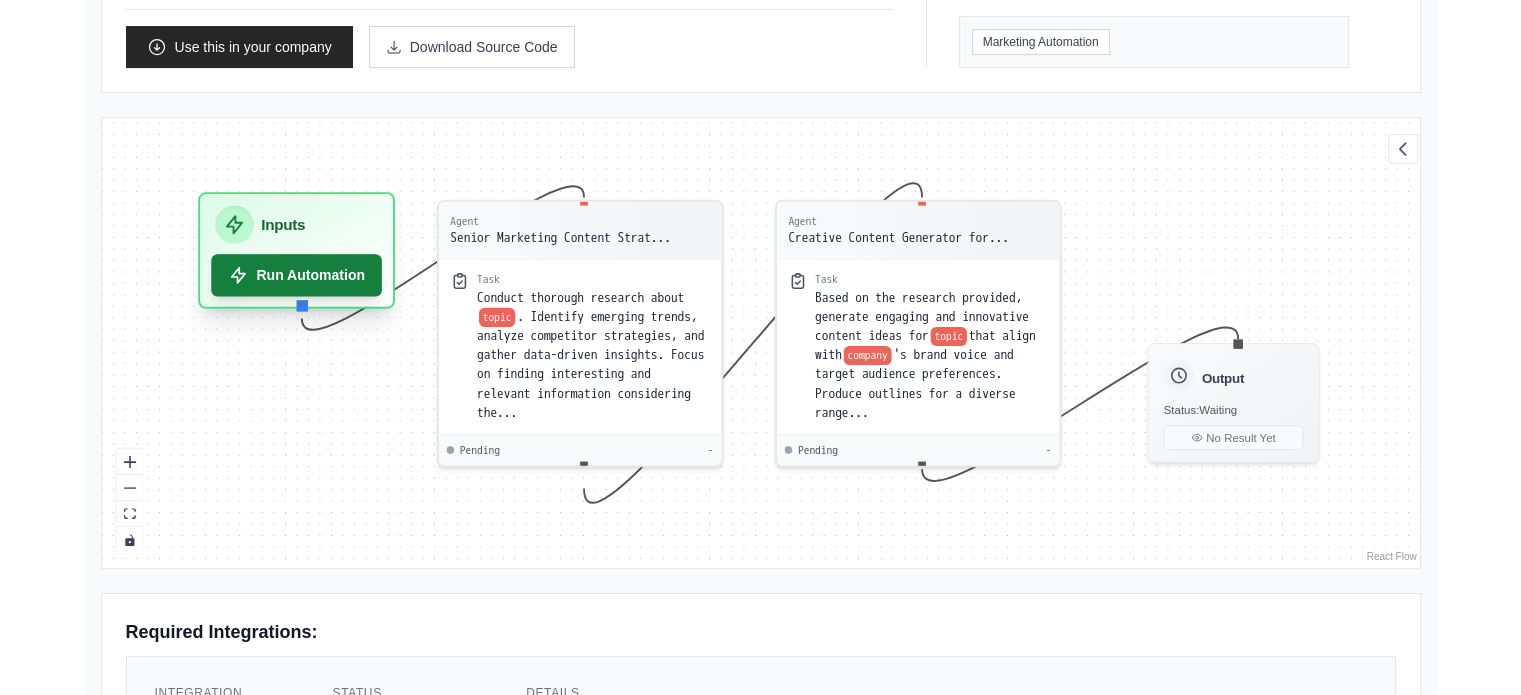 click on "Run Automation" at bounding box center [296, 275] 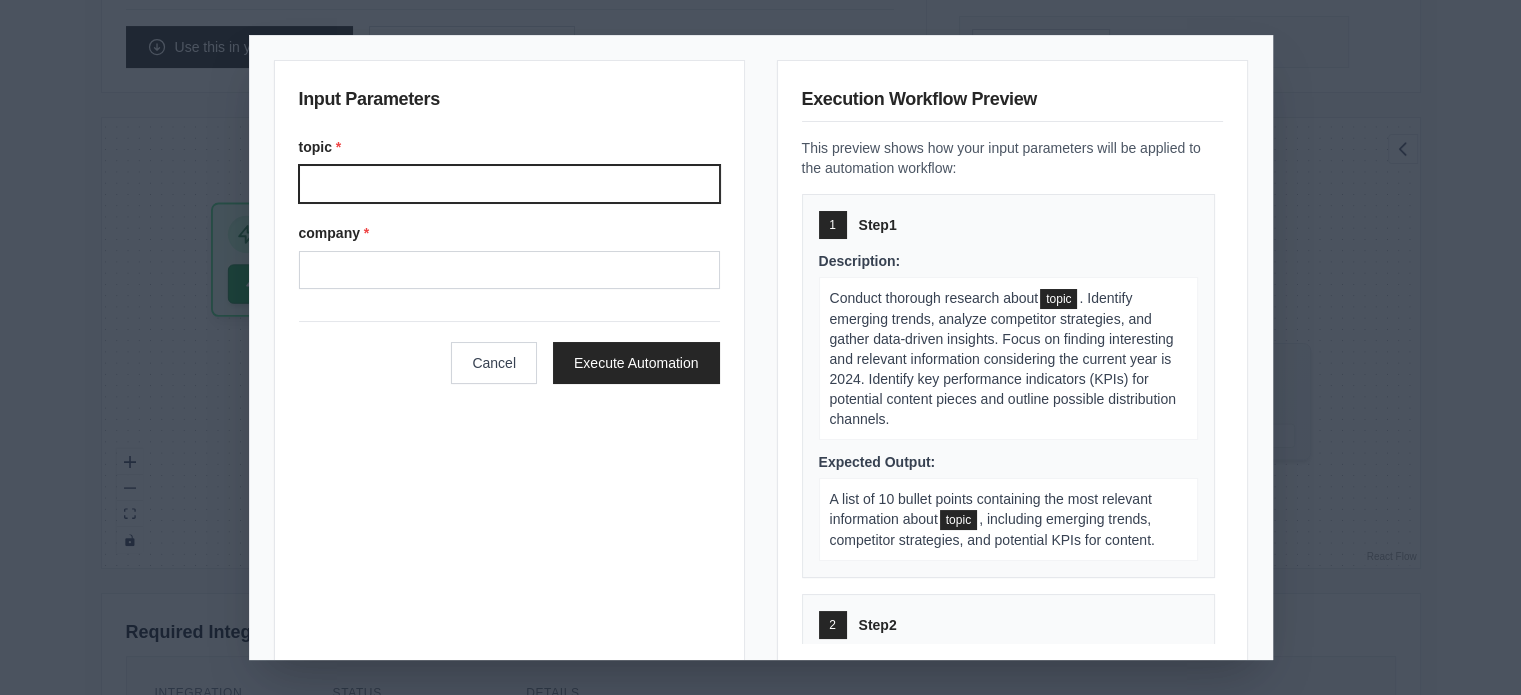 click on "topic   *" at bounding box center [509, 184] 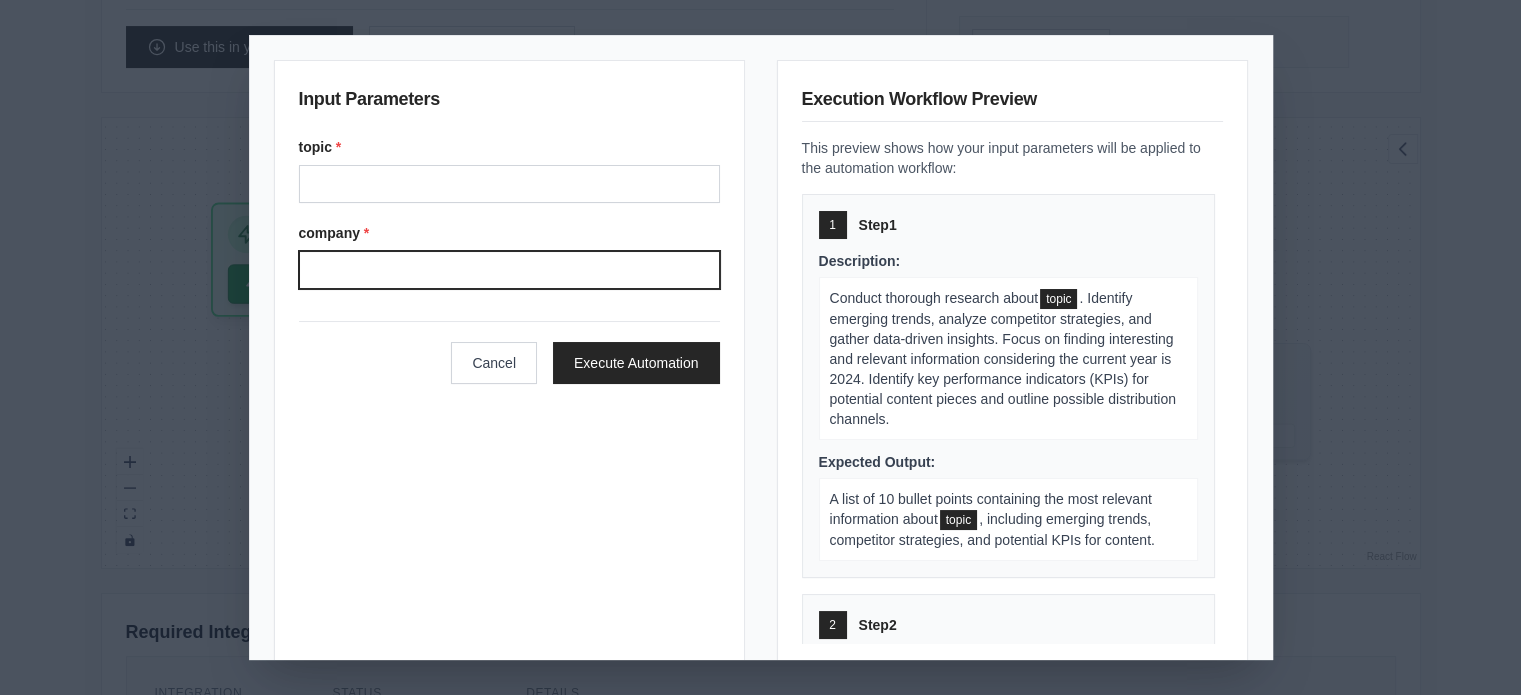 click on "company   *" at bounding box center (509, 270) 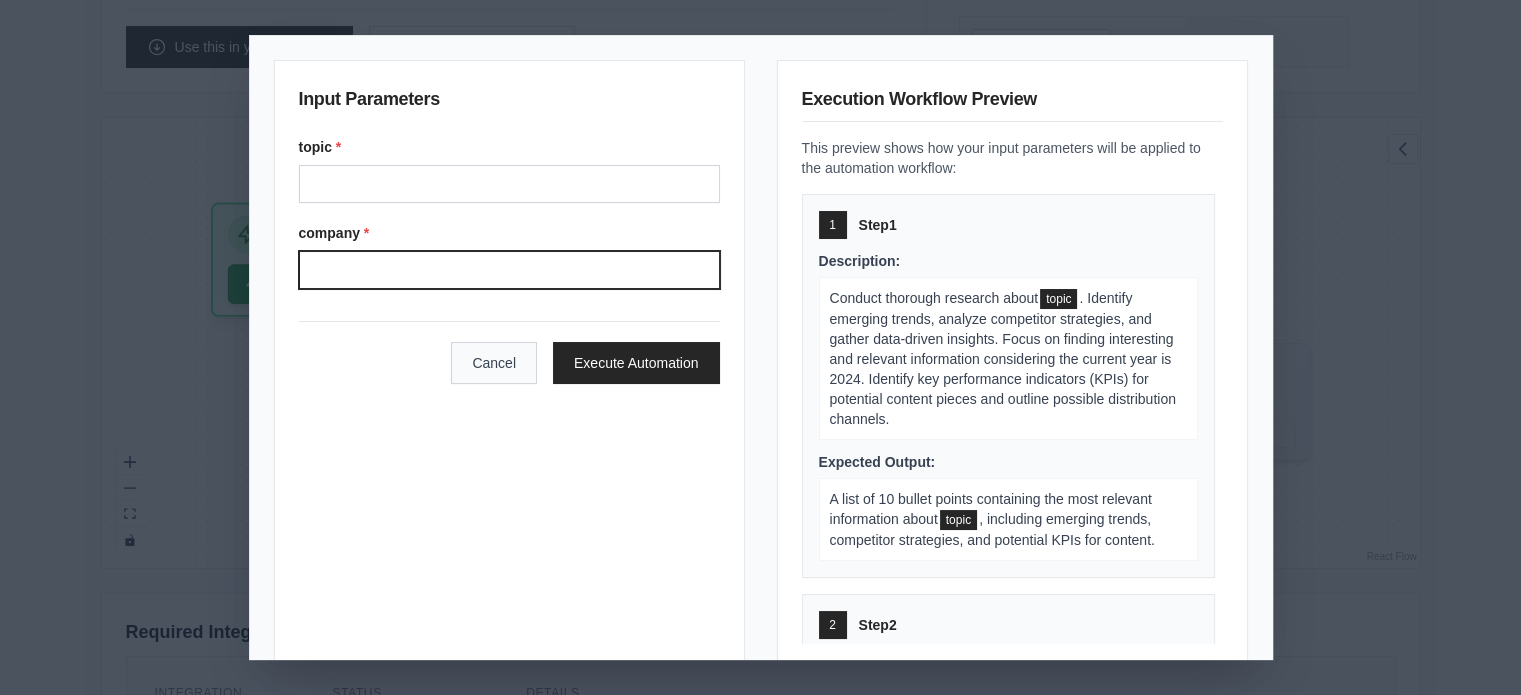 type on "********" 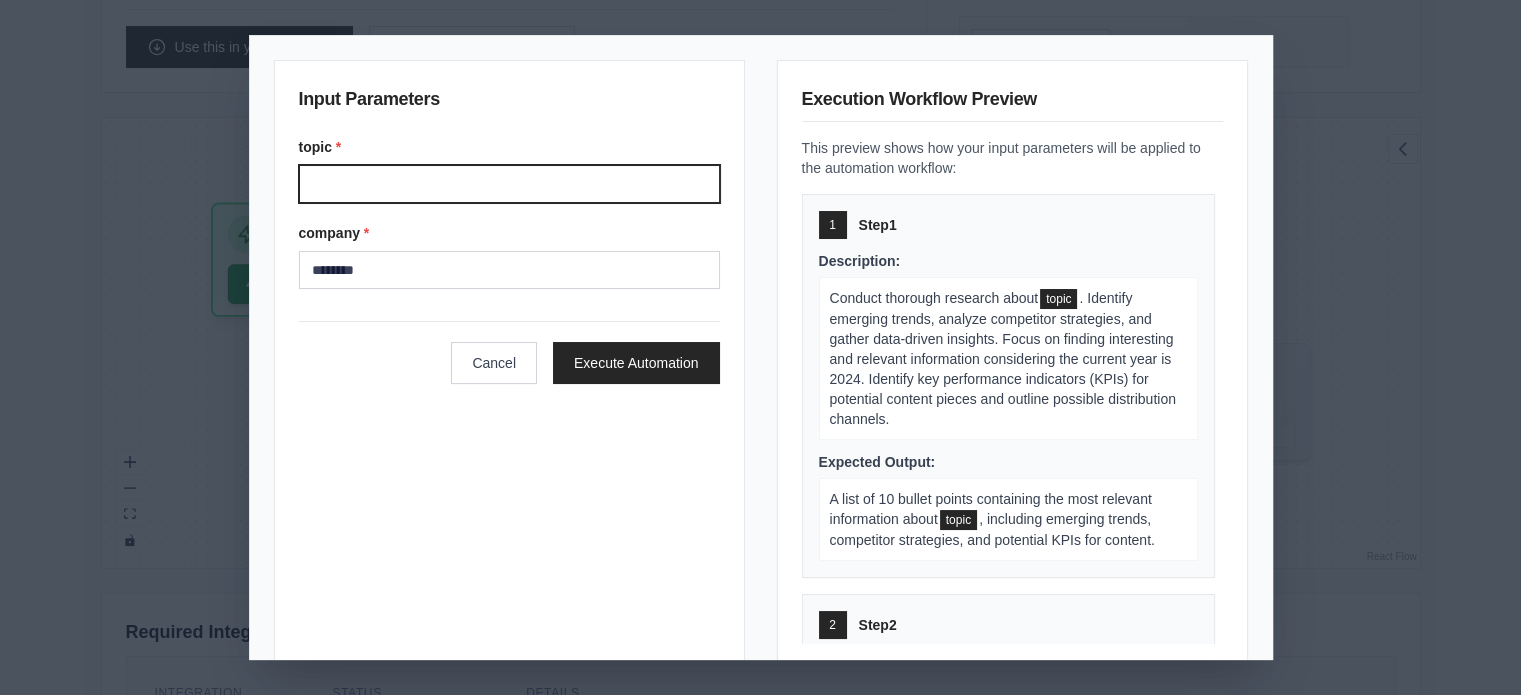 click on "topic   *" at bounding box center (509, 184) 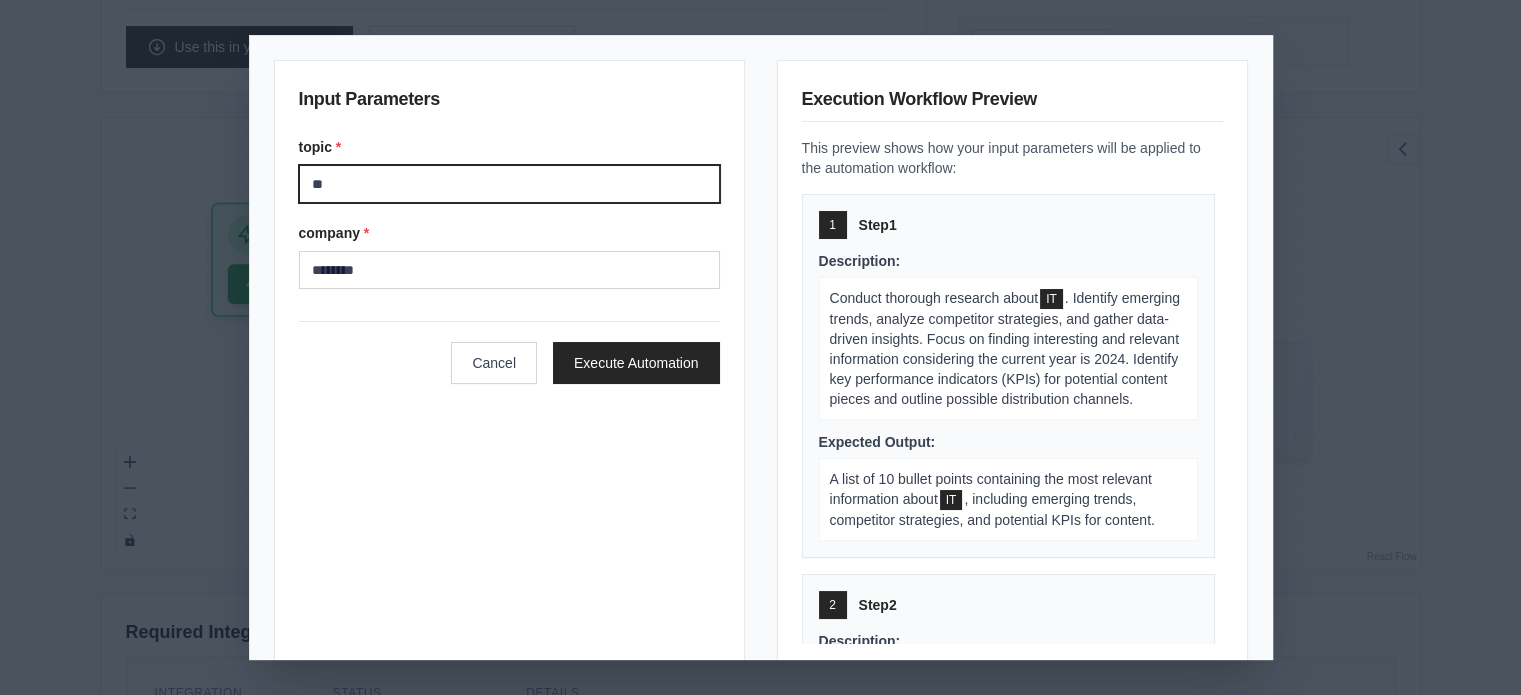 type on "*" 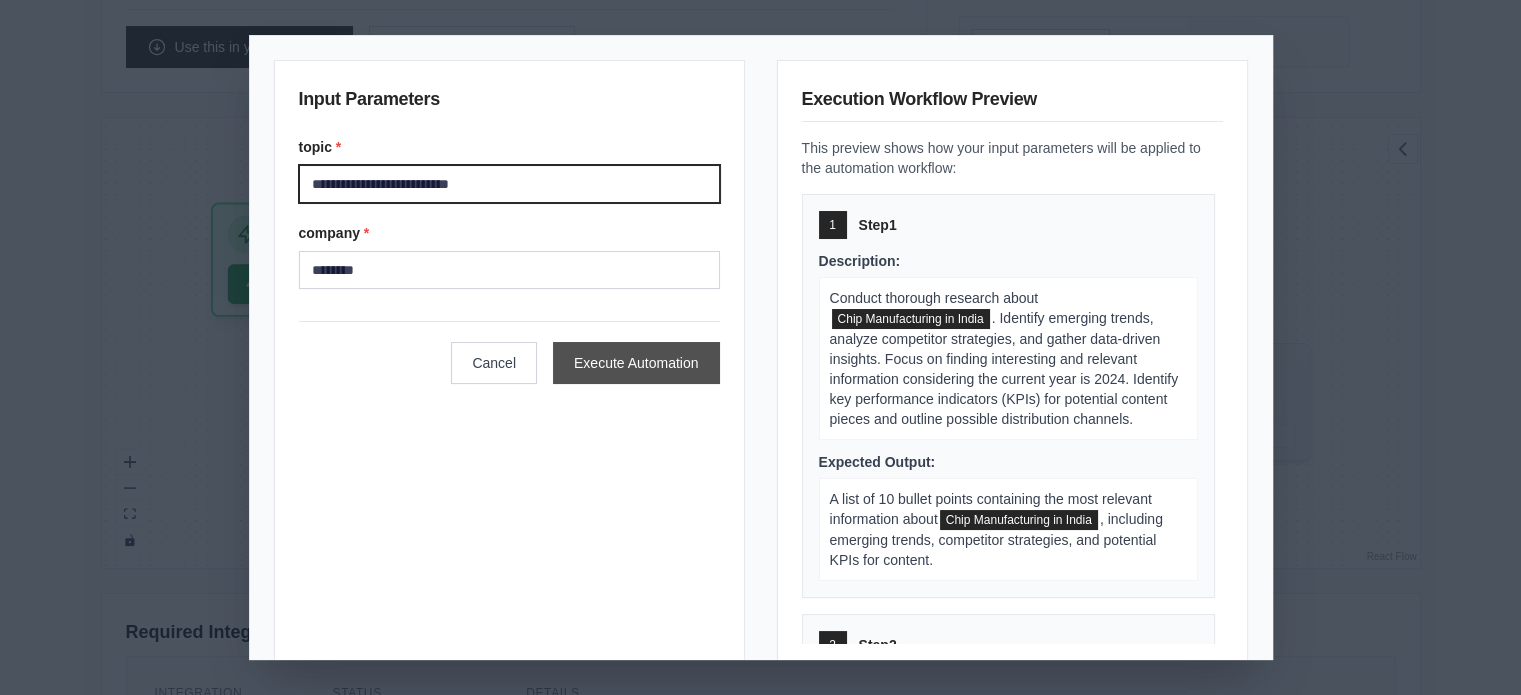 type on "**********" 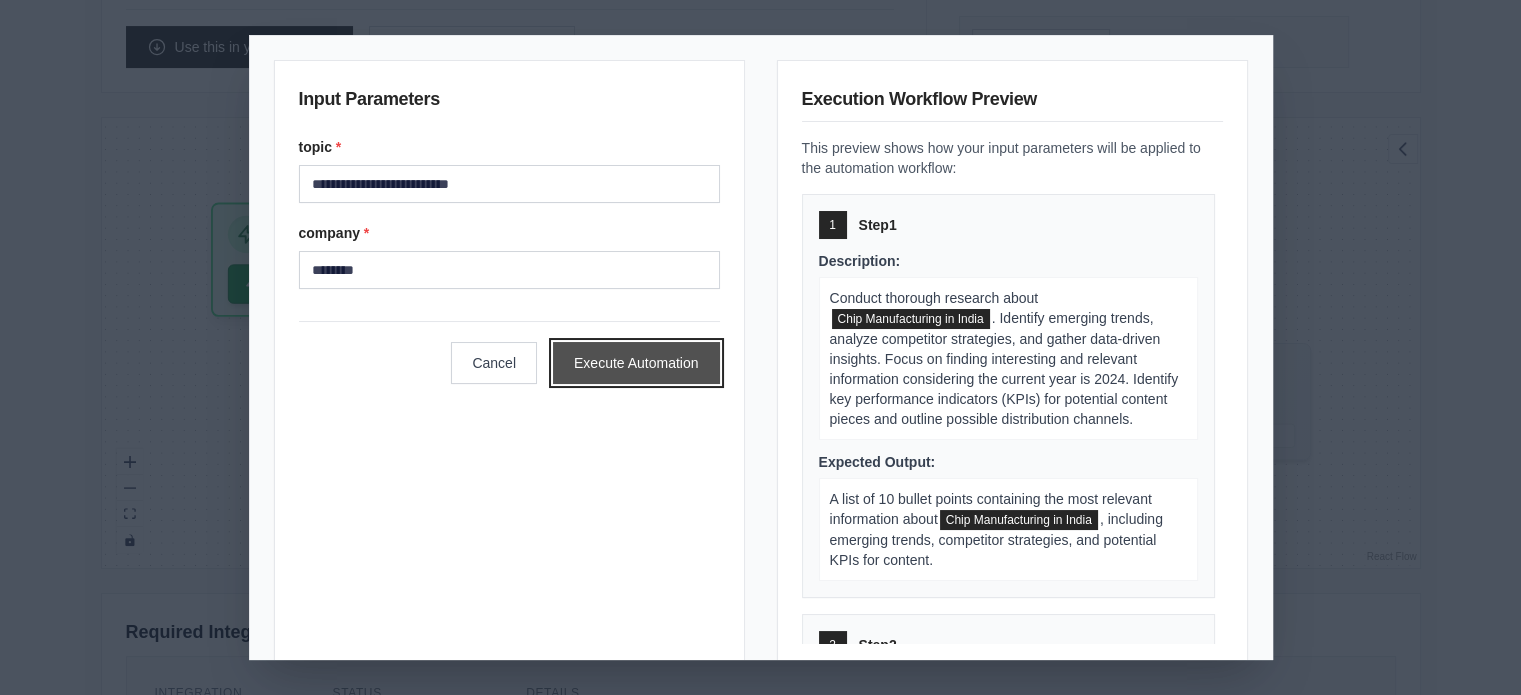 click on "Execute Automation" at bounding box center (636, 363) 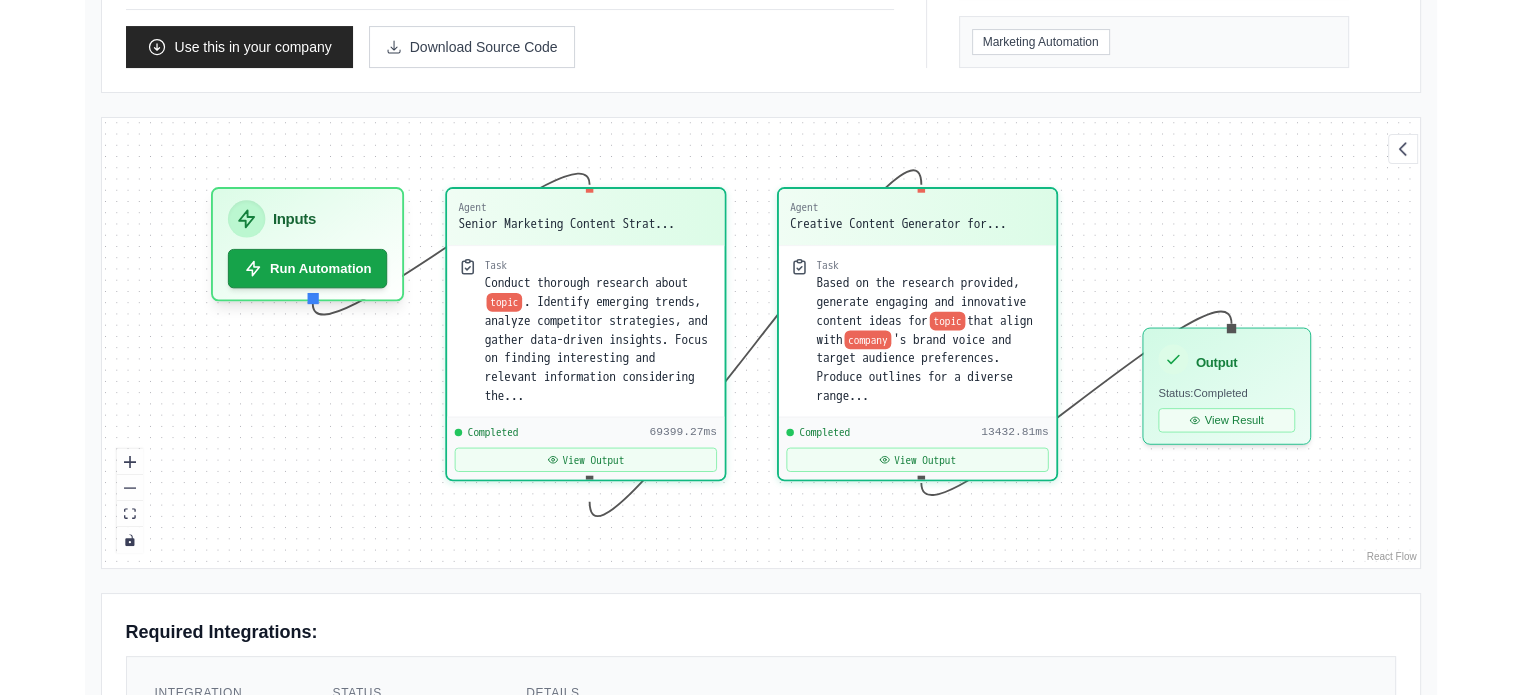 scroll, scrollTop: 9356, scrollLeft: 0, axis: vertical 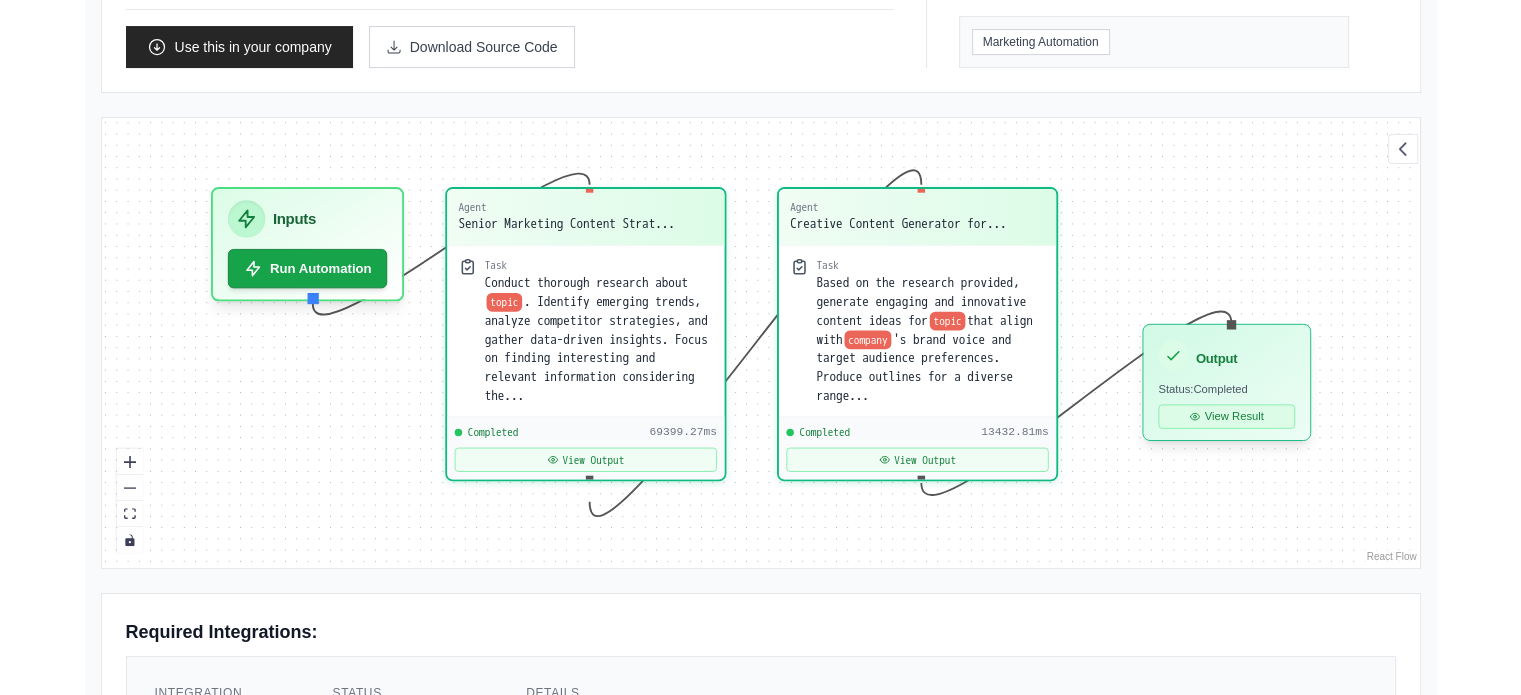 click on "View Result" at bounding box center (1226, 416) 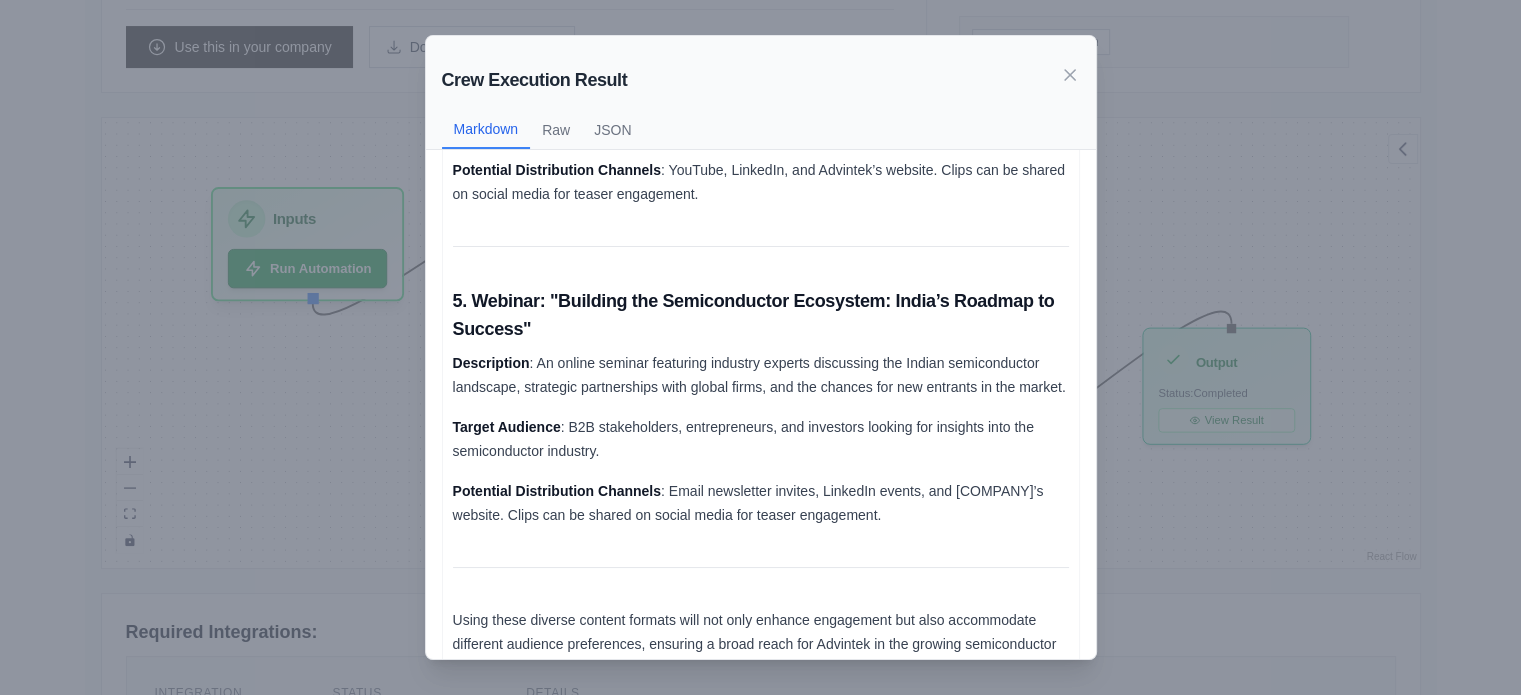 scroll, scrollTop: 1262, scrollLeft: 0, axis: vertical 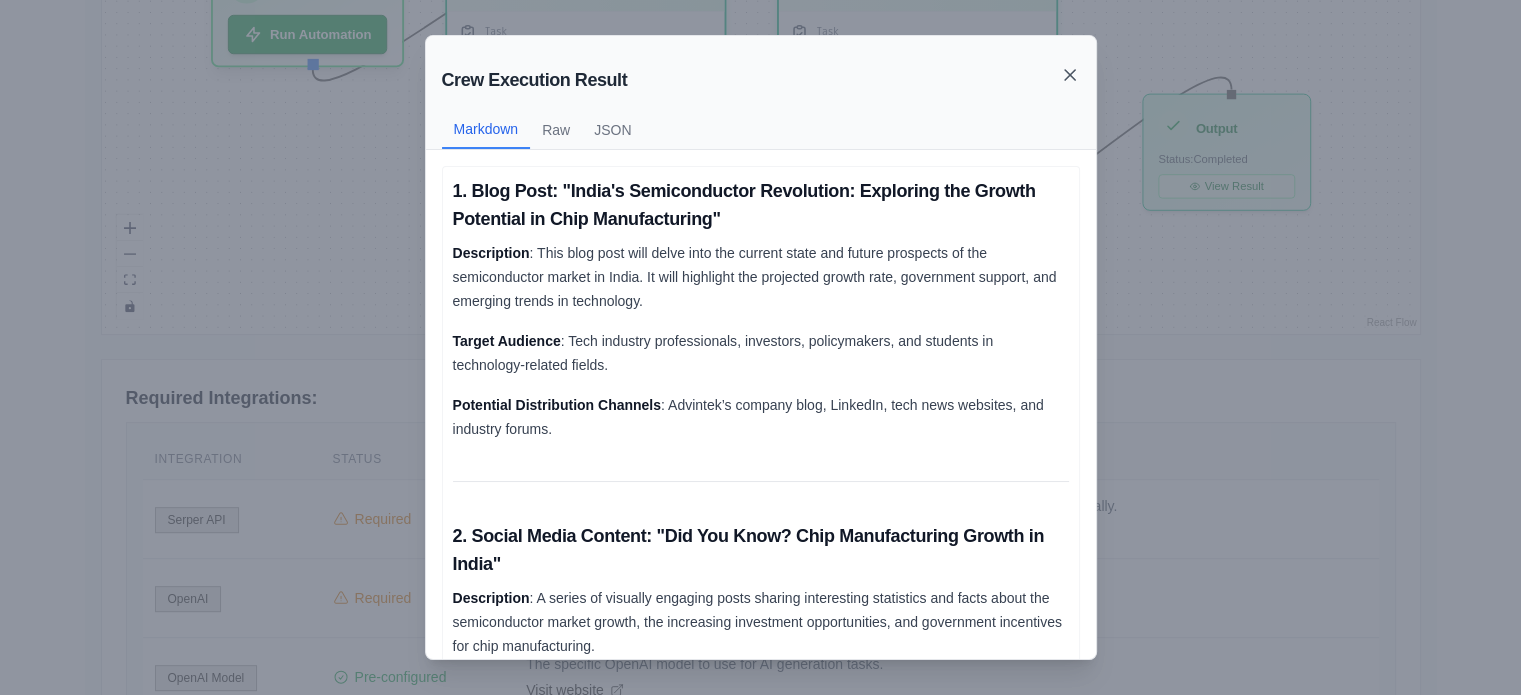 click 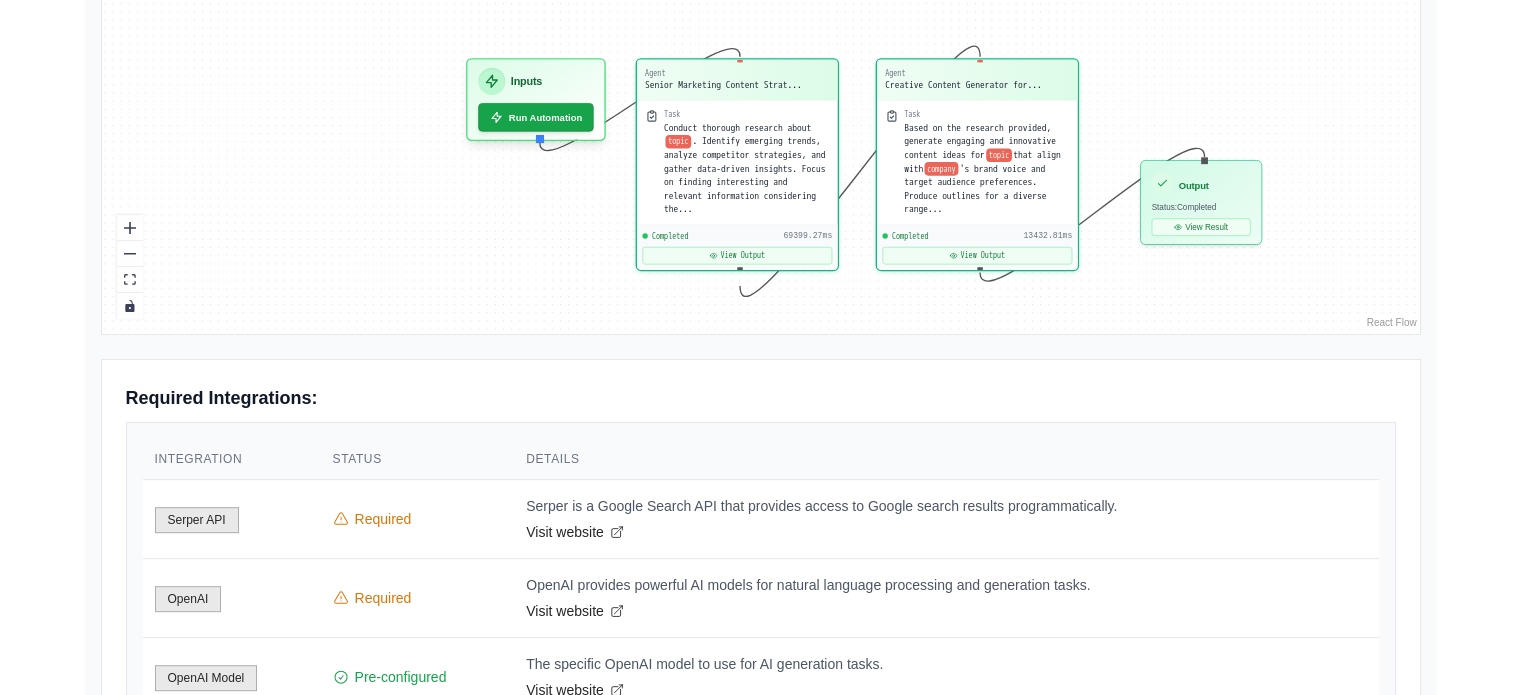 click on "Back to solutions
Enterprise Content Marketing Crew
Conducts thorough research on topic to identify emerging trends, analyze competitor strategies, and gather data-driven insights, focusing on 2024. Based on this research, generates engaging content ideas tailored to your brand voice and target audience. Outputs include a list of key insights in bullet points, along with detailed outlines for at least 5 content pieces in multiple formats (blog posts, social media content, infographics, etc.), complete with descriptions, target audiences, and distribution strategies." at bounding box center [761, 183] 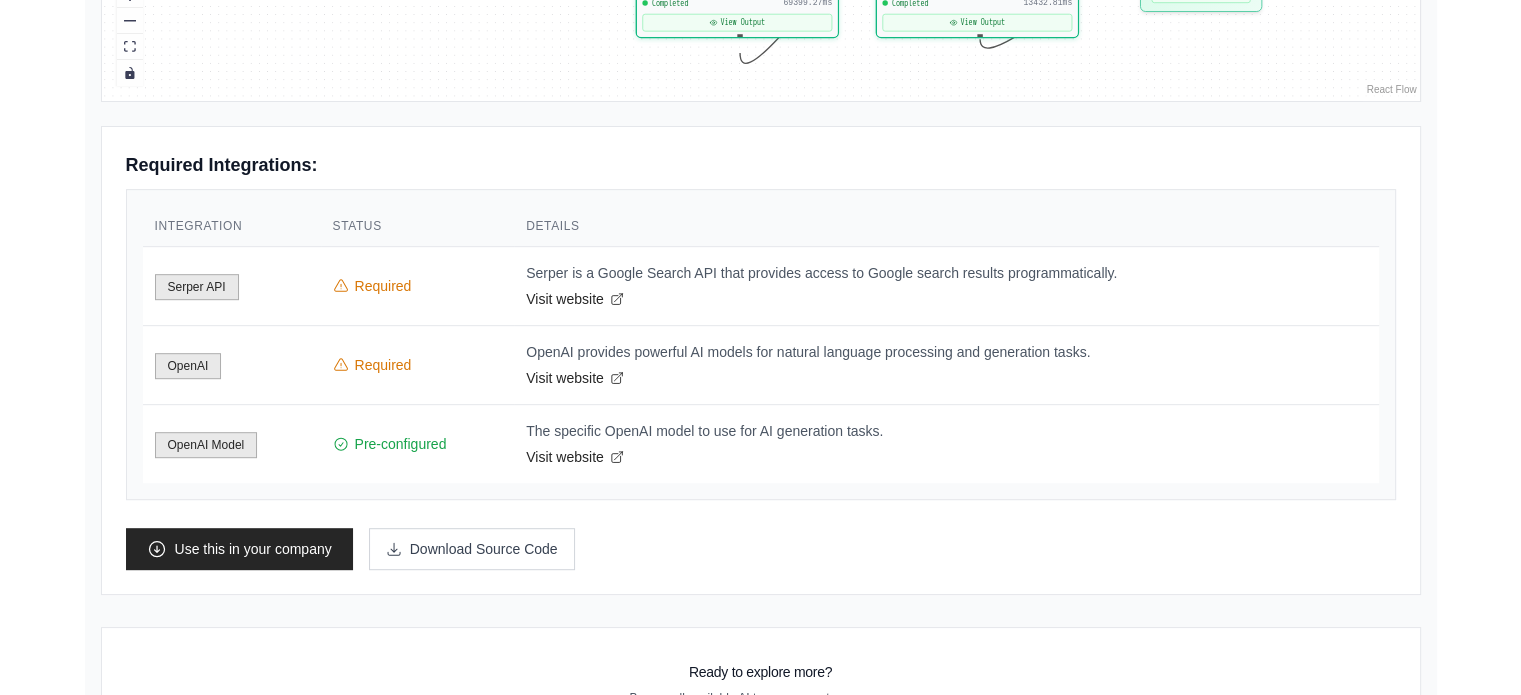 scroll, scrollTop: 1064, scrollLeft: 0, axis: vertical 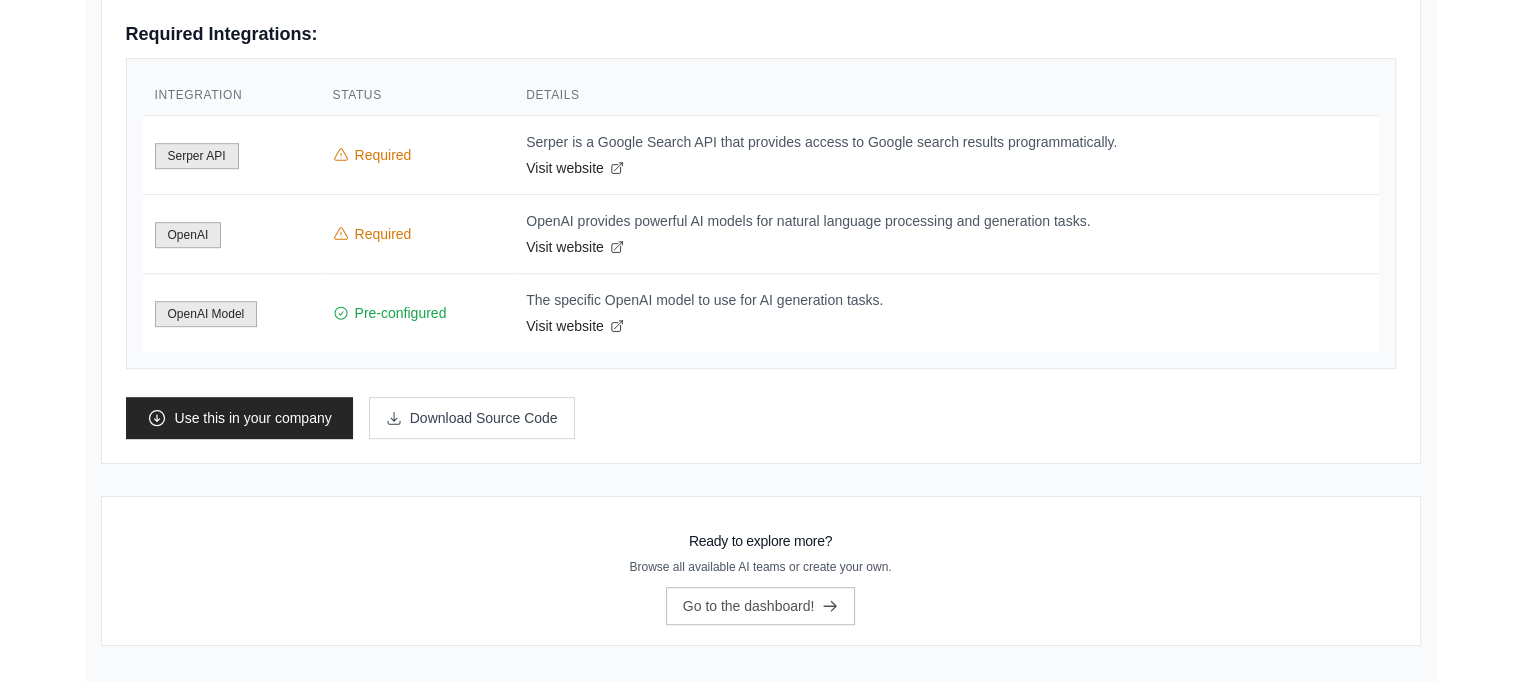 click on "Required" at bounding box center (418, 155) 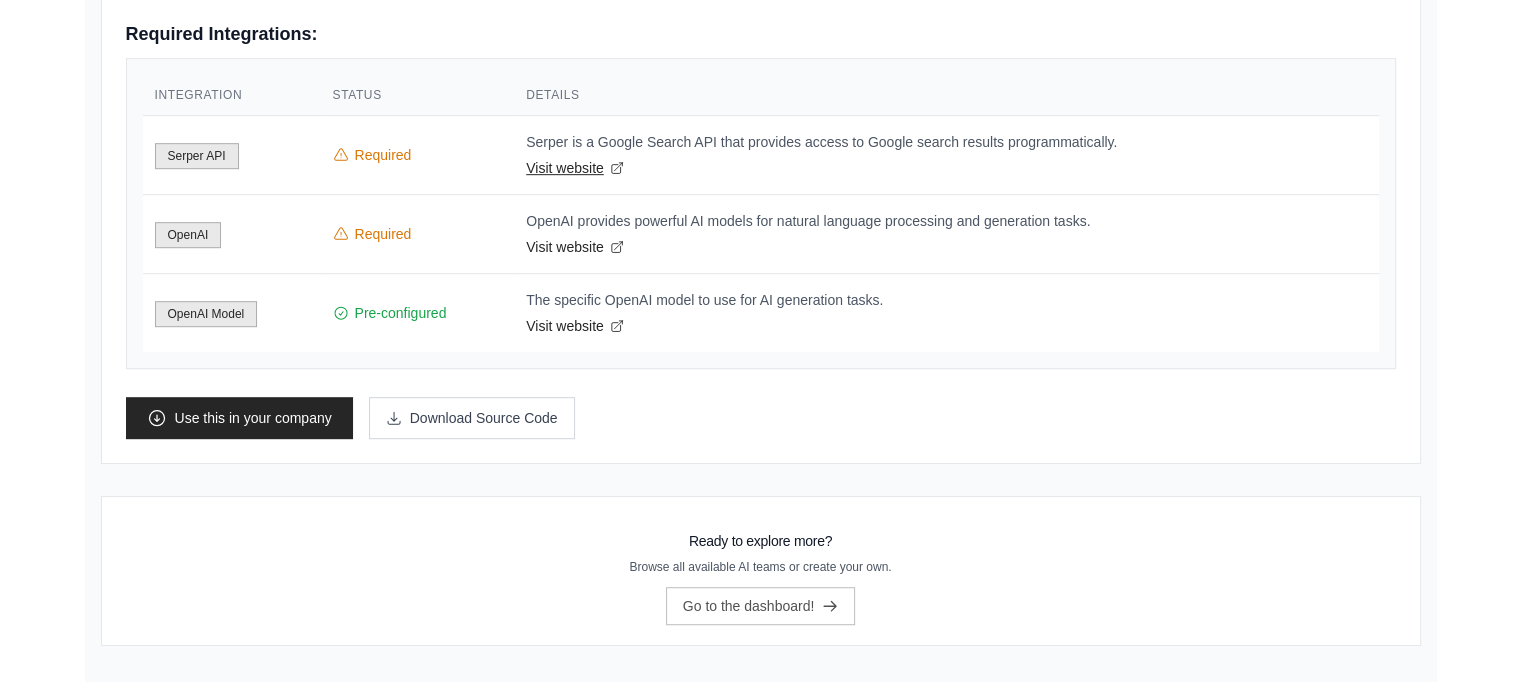 click on "Visit website" at bounding box center [946, 168] 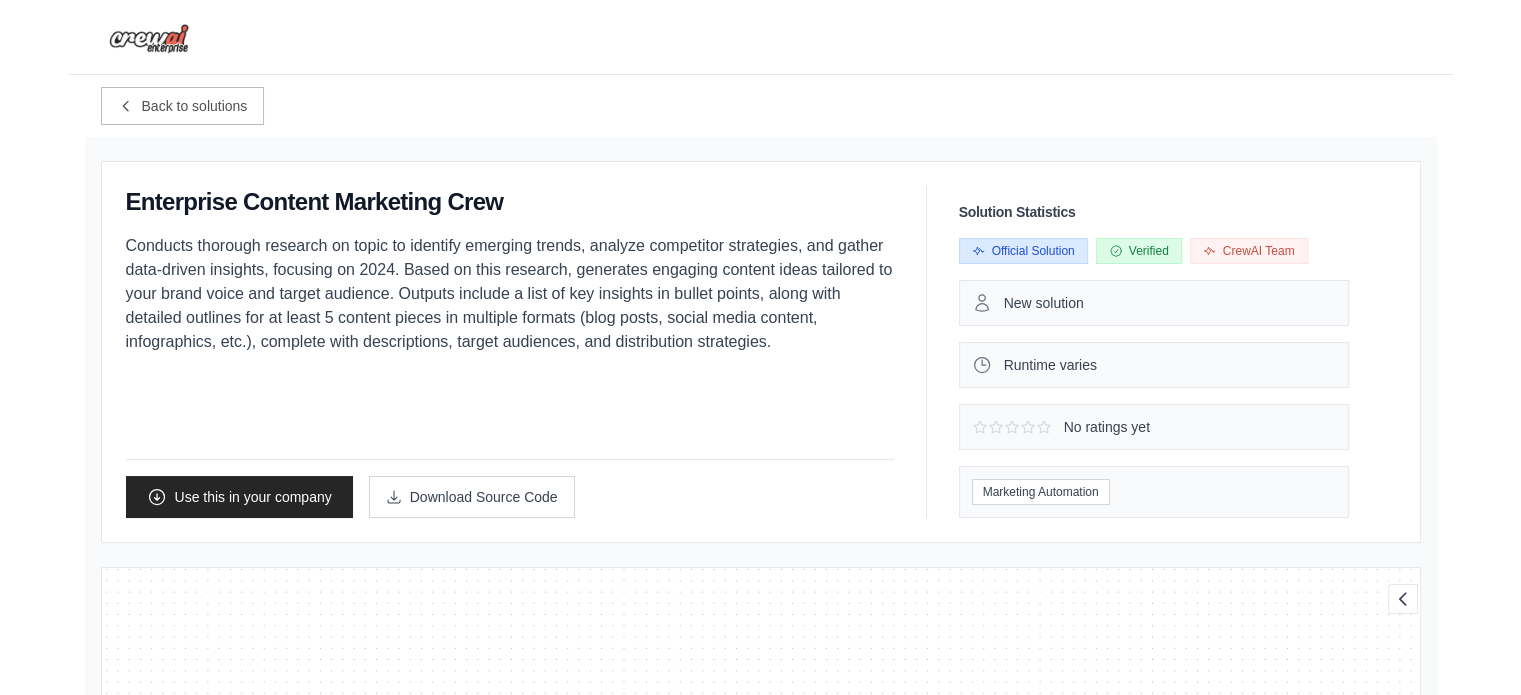 scroll, scrollTop: 0, scrollLeft: 0, axis: both 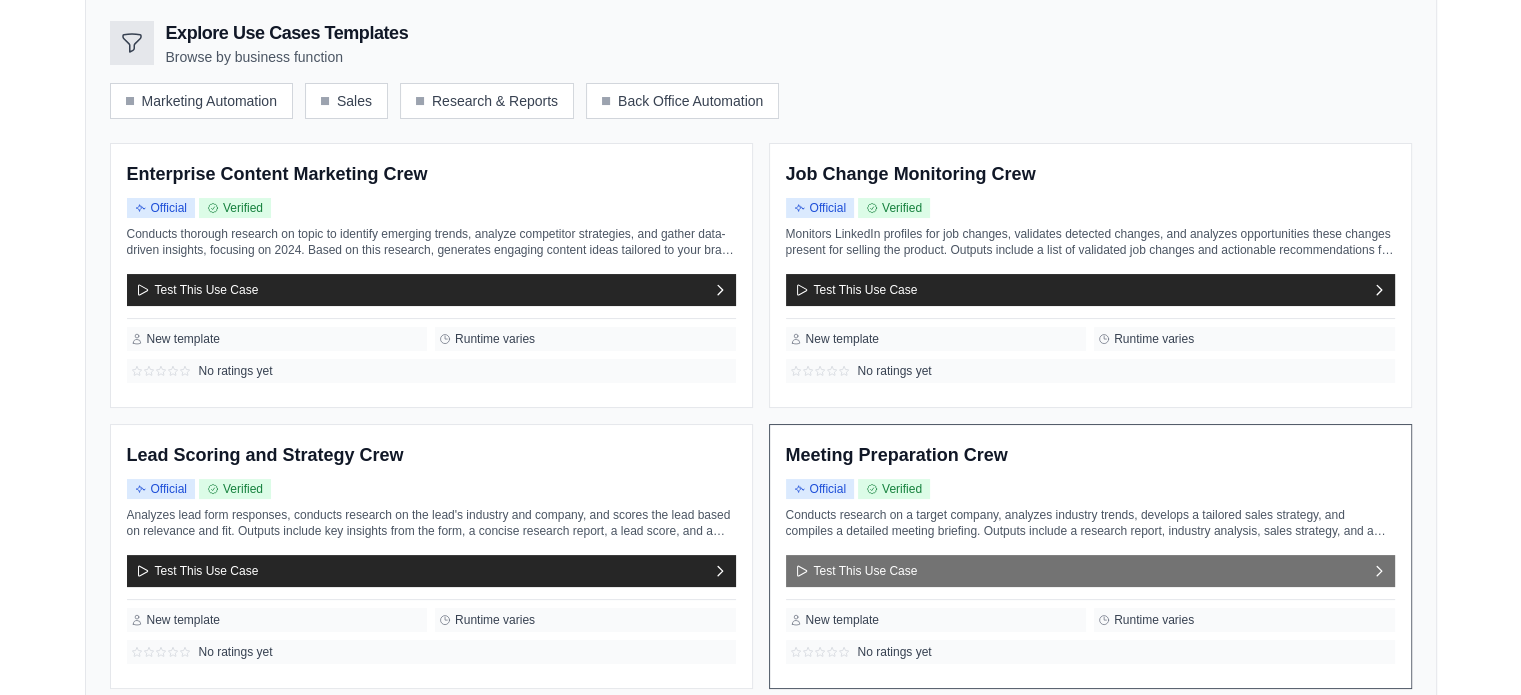 click on "Test This Use Case" at bounding box center (856, 571) 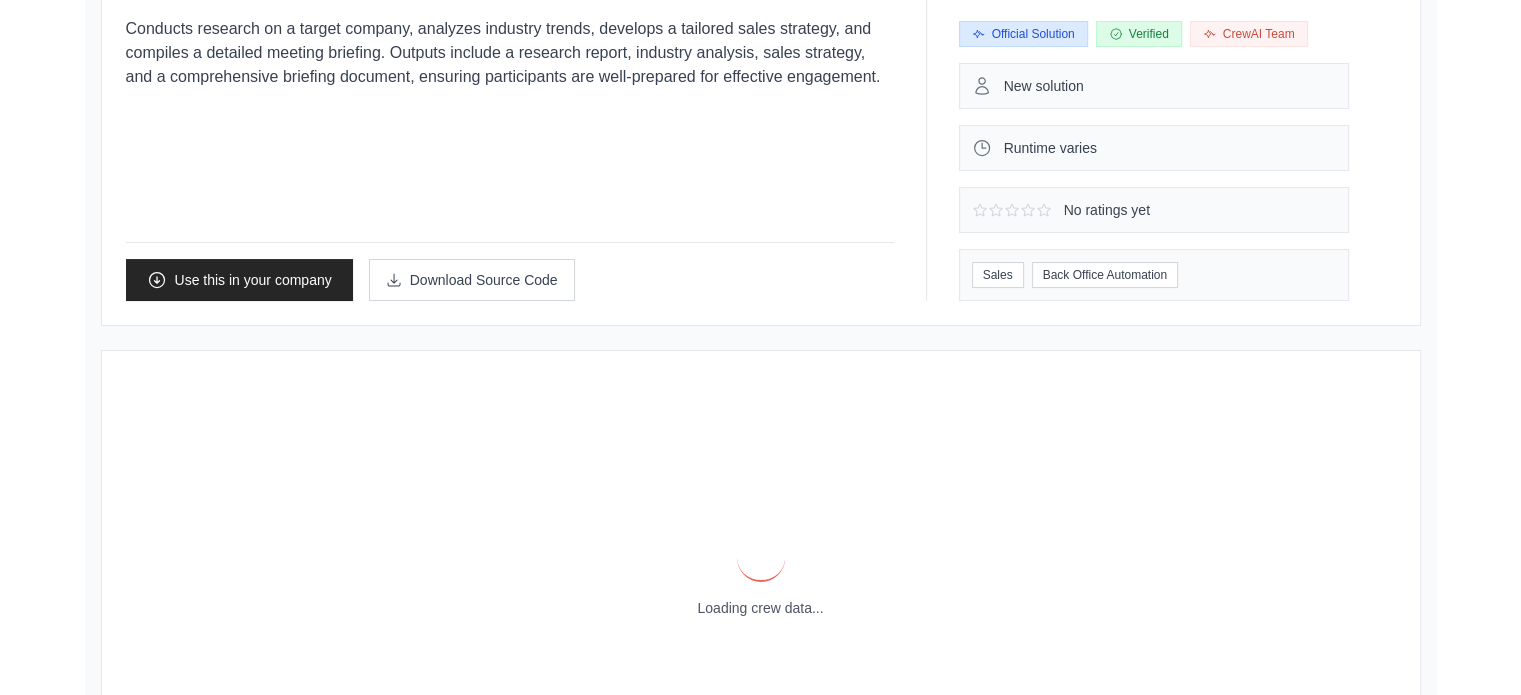 scroll, scrollTop: 0, scrollLeft: 0, axis: both 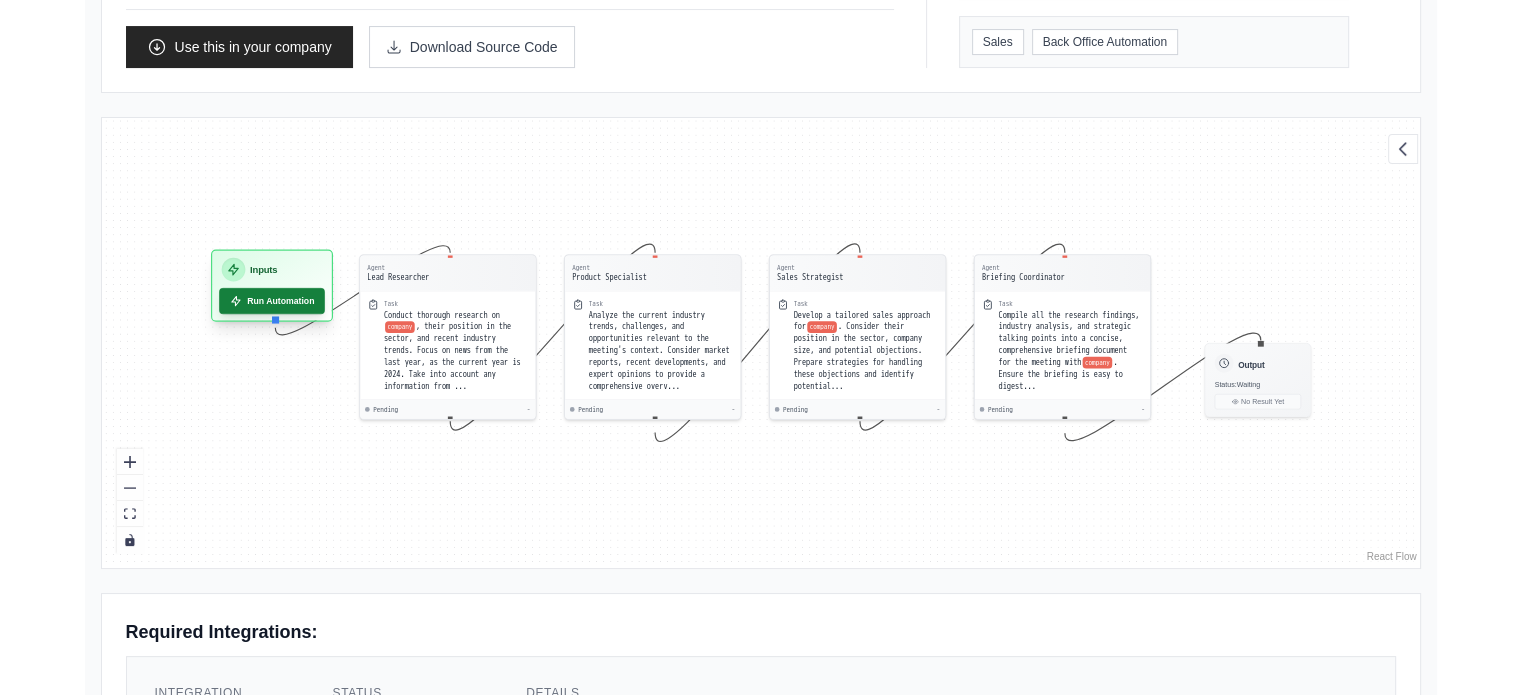 click on "Run Automation" at bounding box center (272, 301) 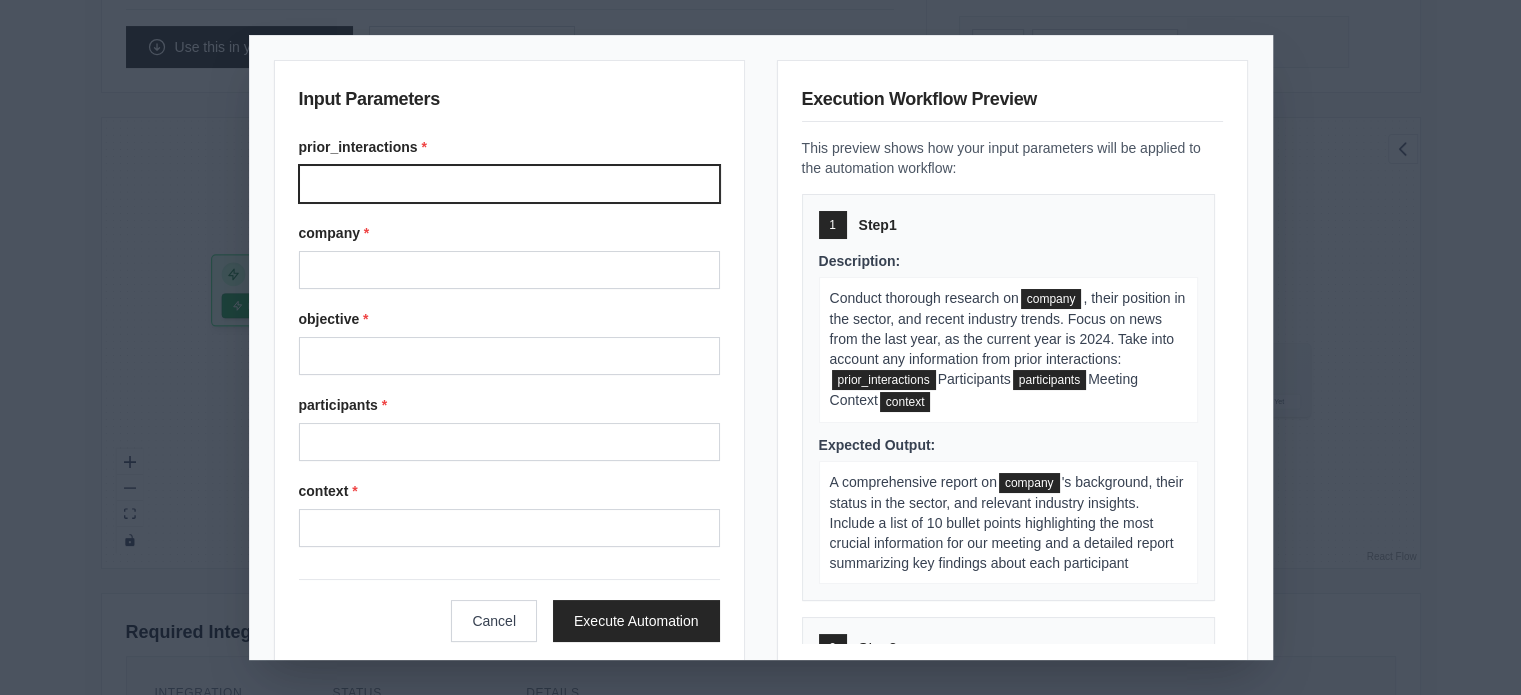 click on "prior_interactions   *" at bounding box center (509, 184) 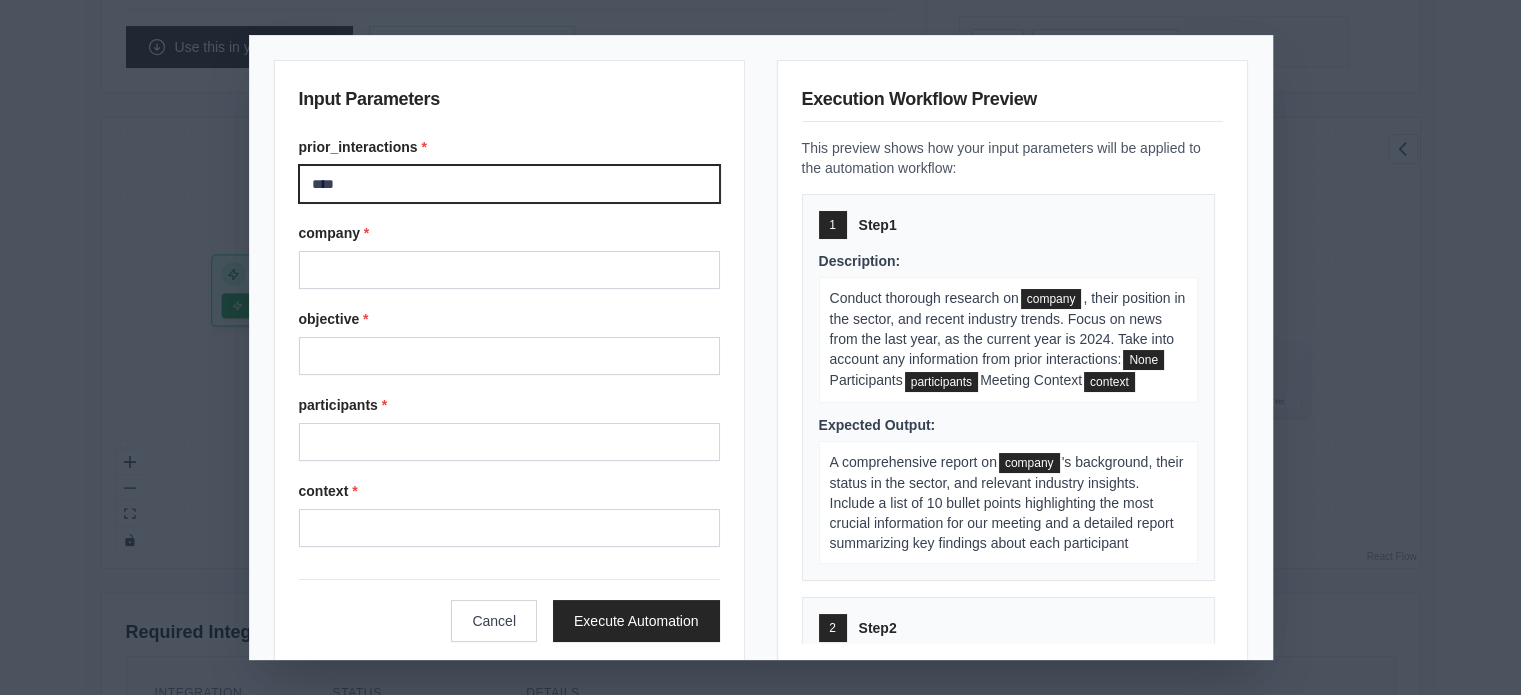 type on "****" 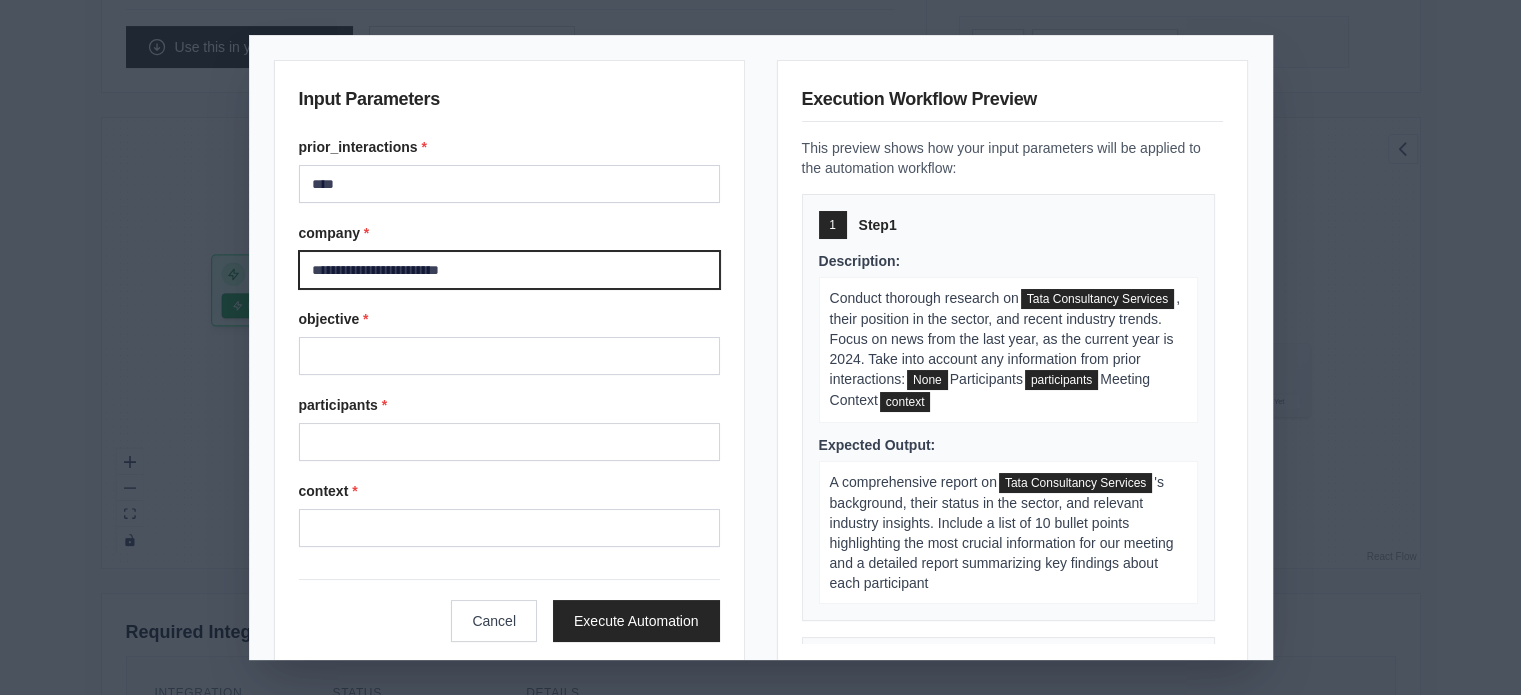 type on "**********" 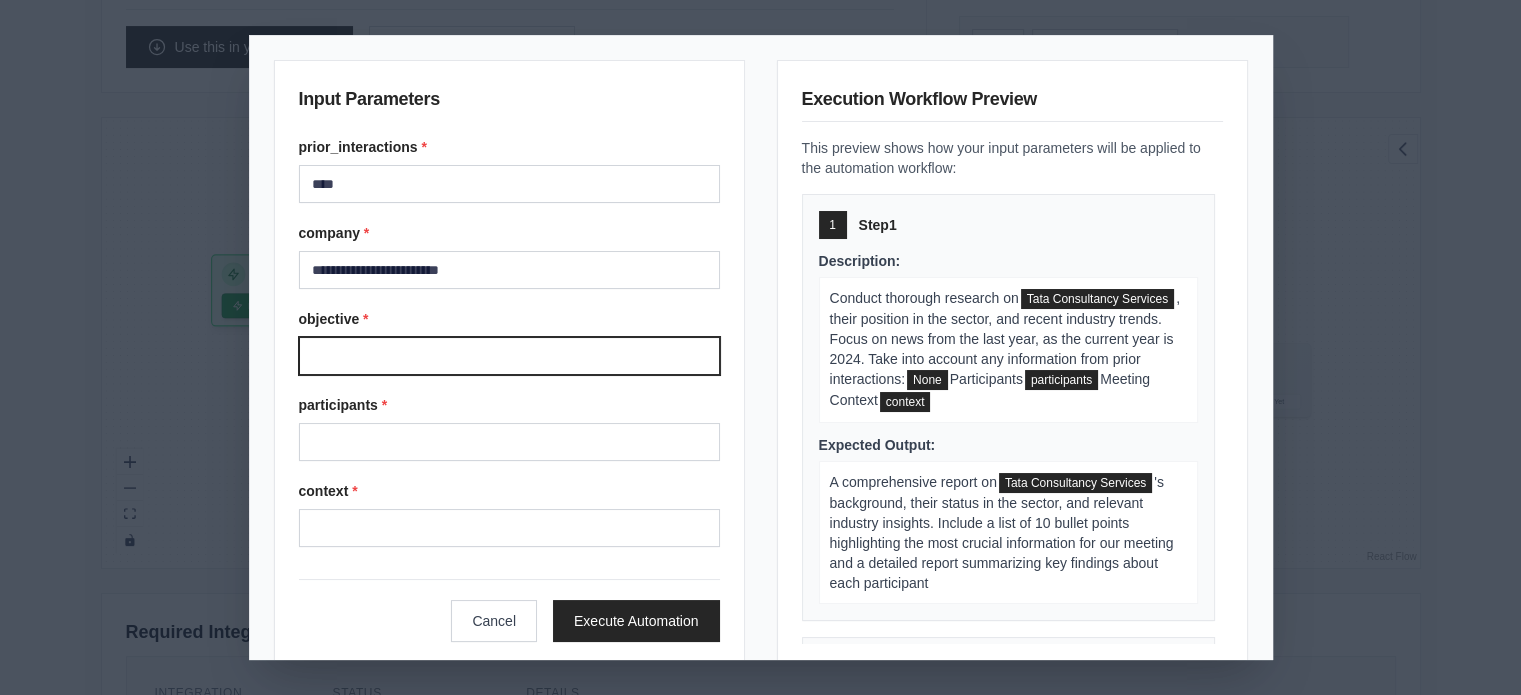 click on "objective   *" at bounding box center [509, 356] 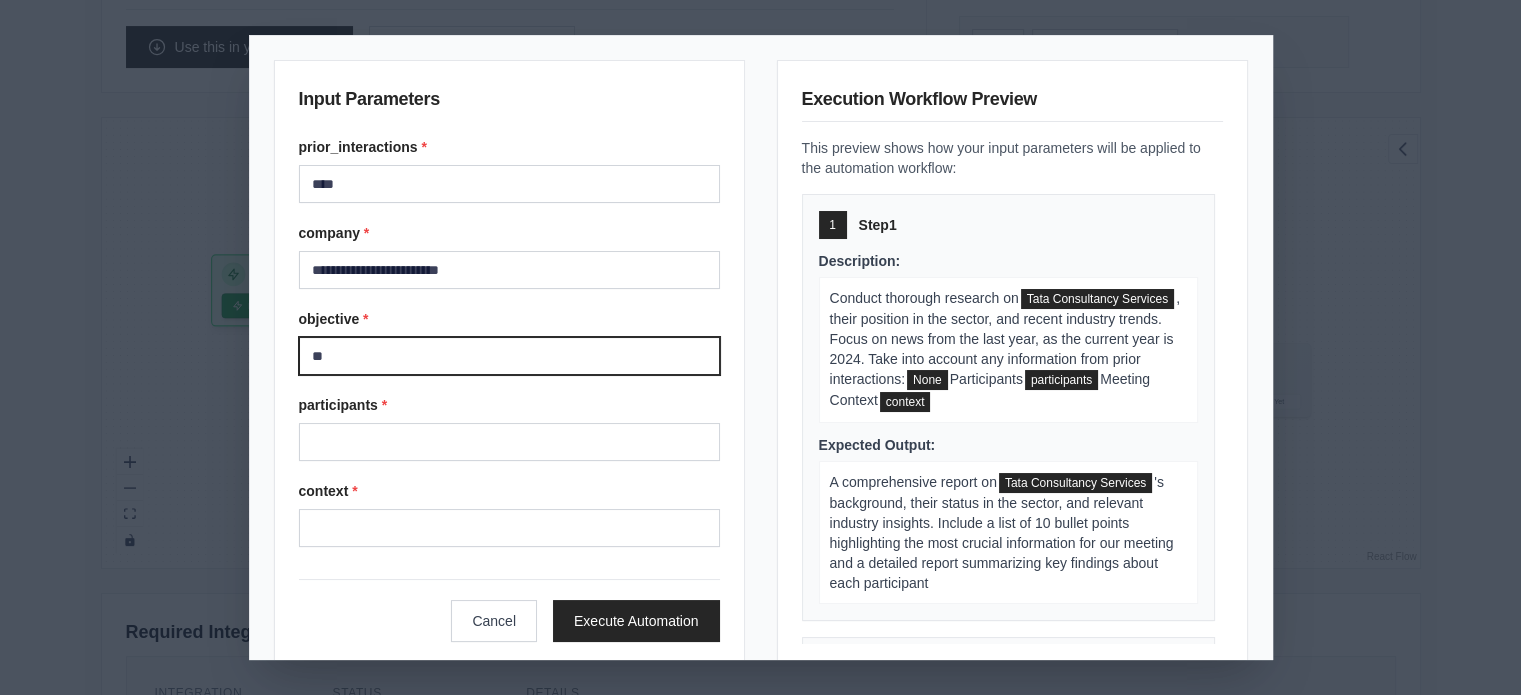 type on "*" 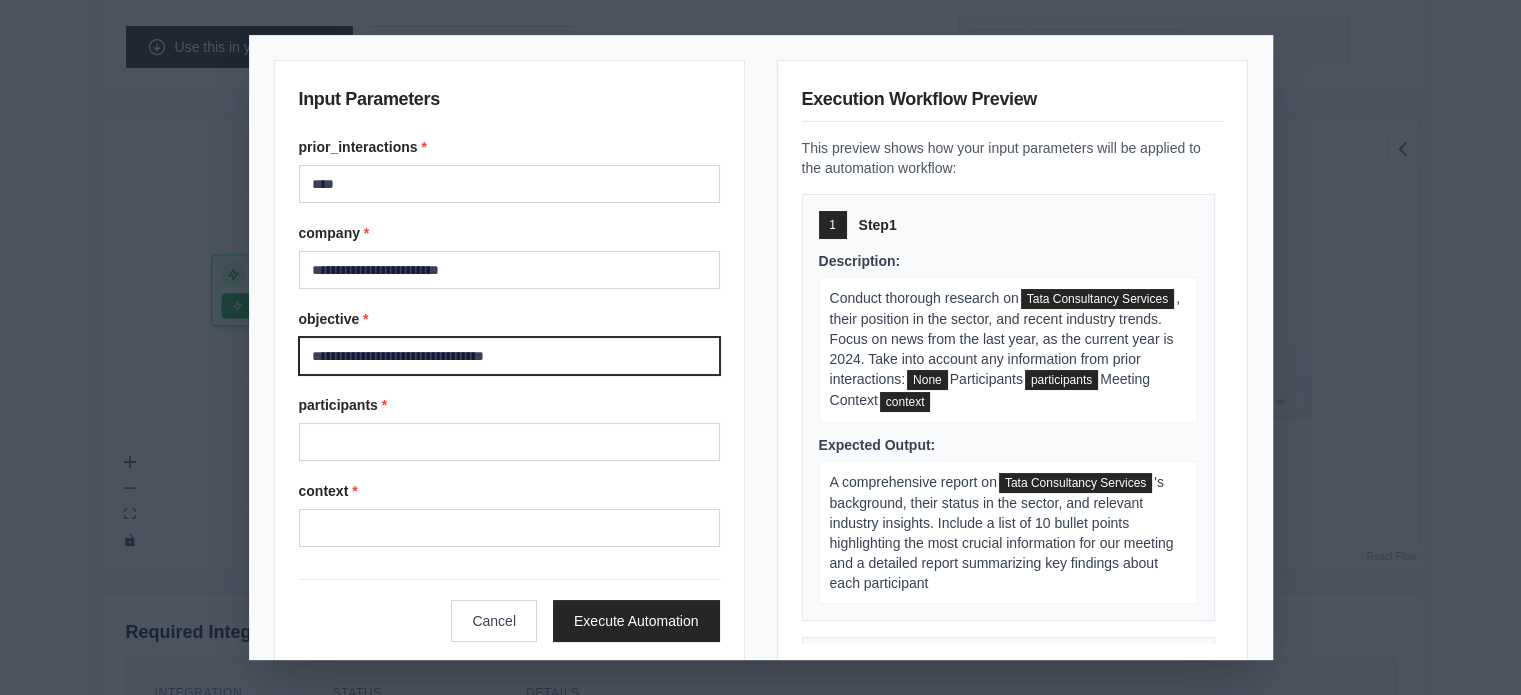 type on "**********" 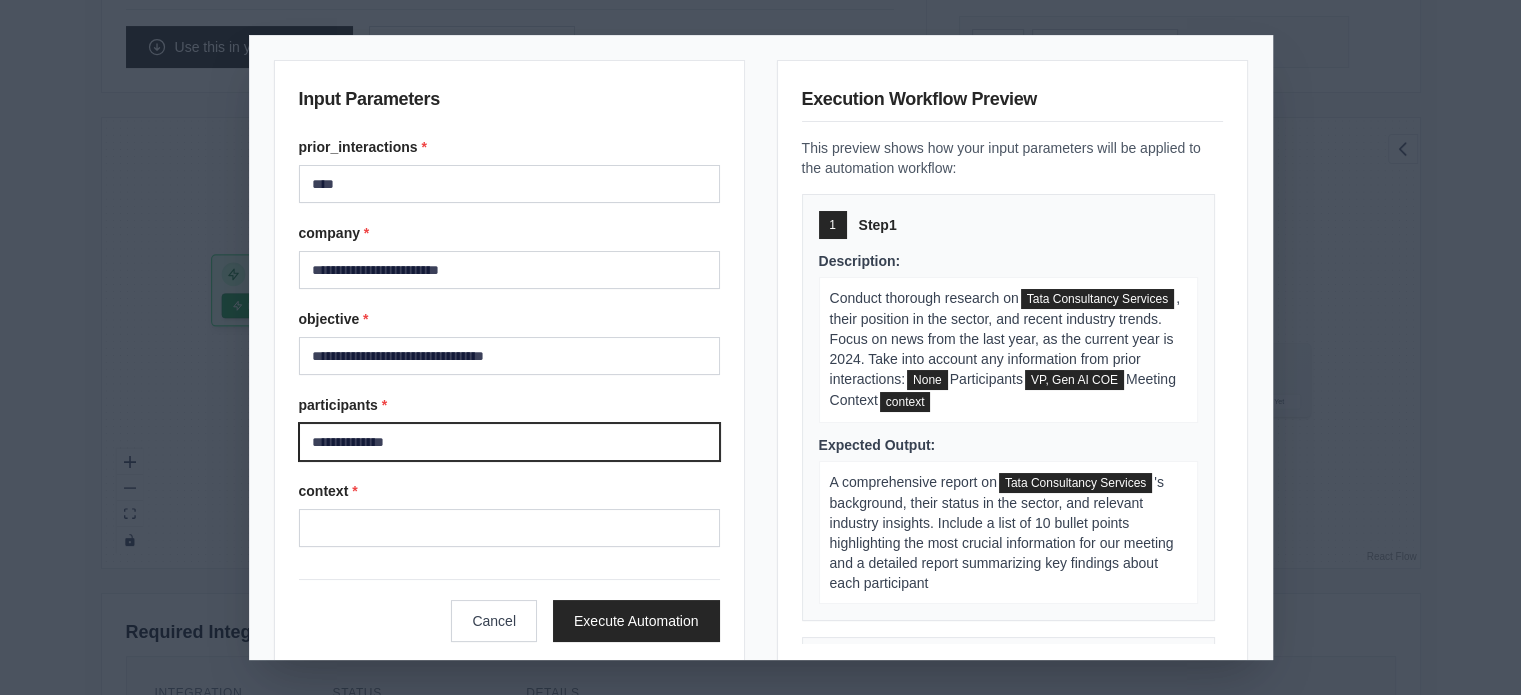 type on "**********" 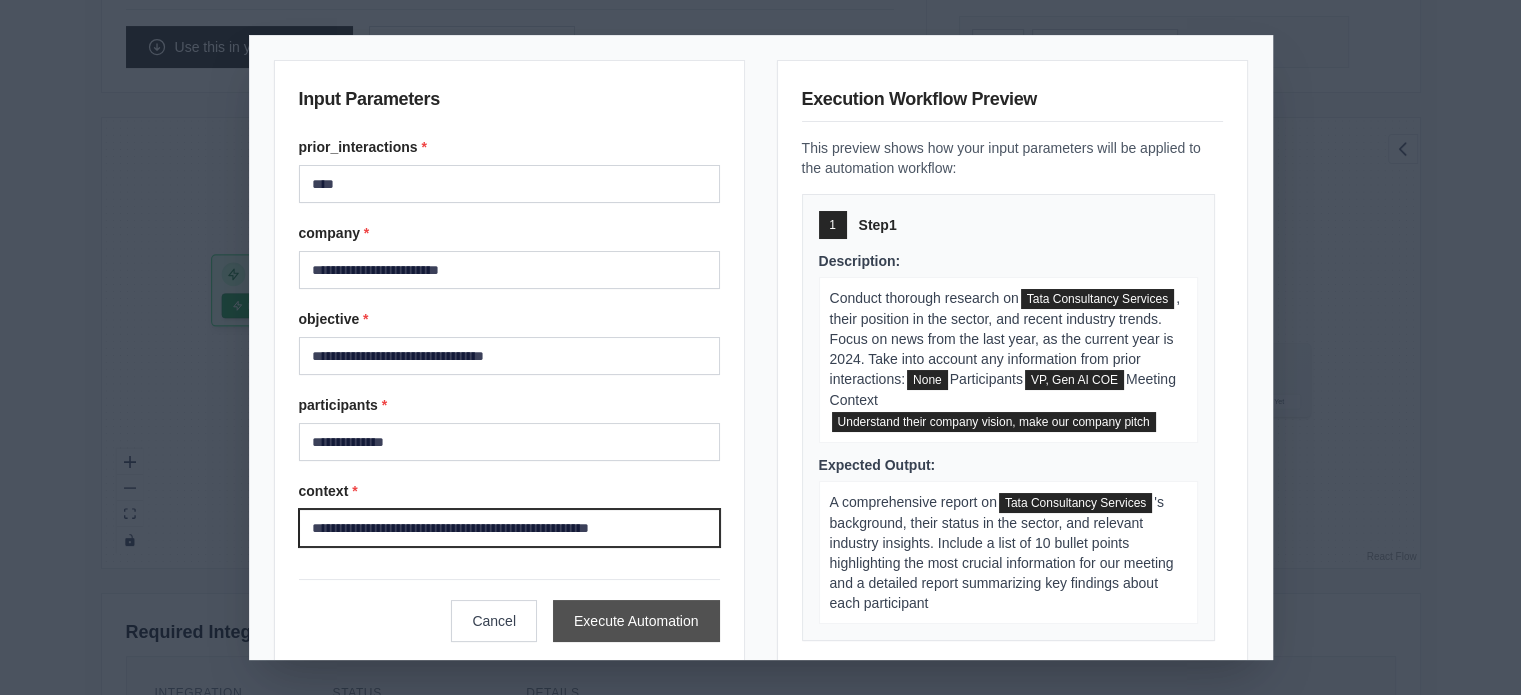 type on "**********" 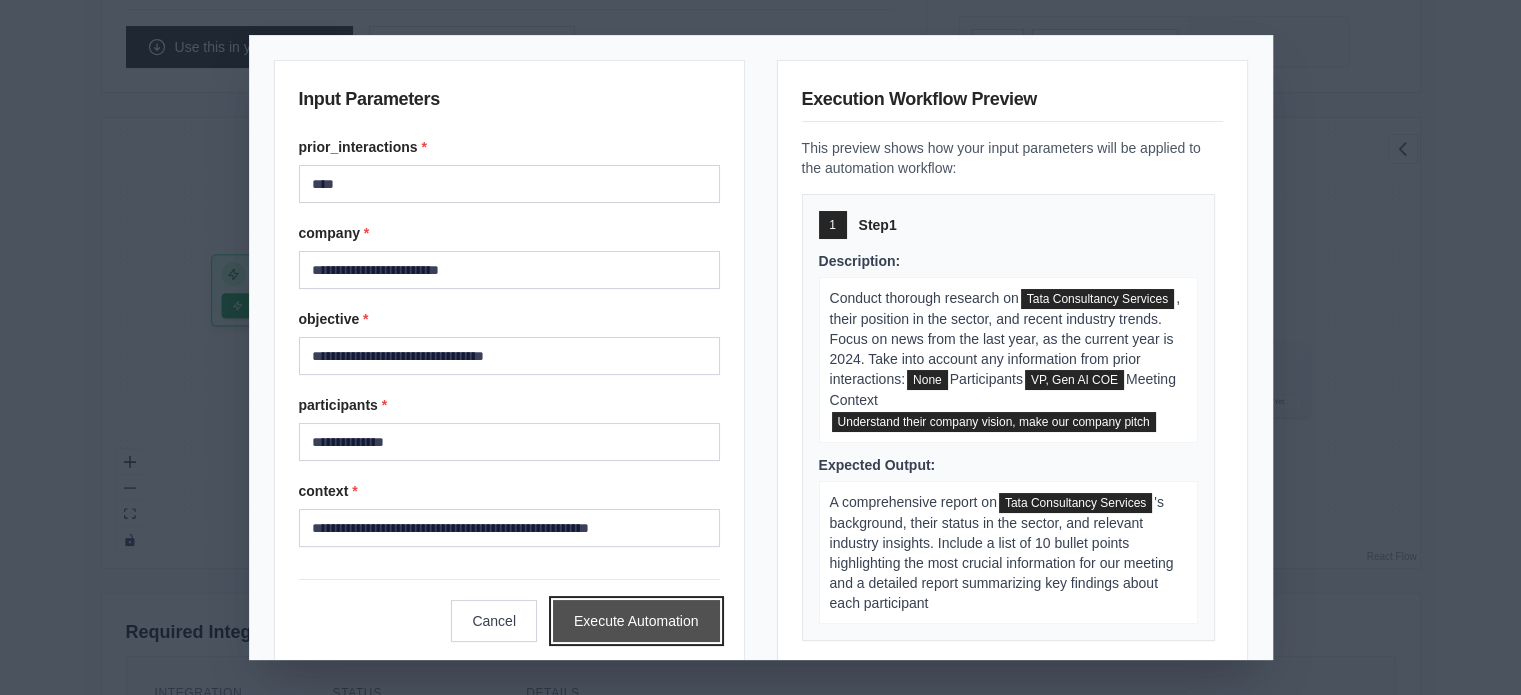 click on "Execute Automation" at bounding box center [636, 621] 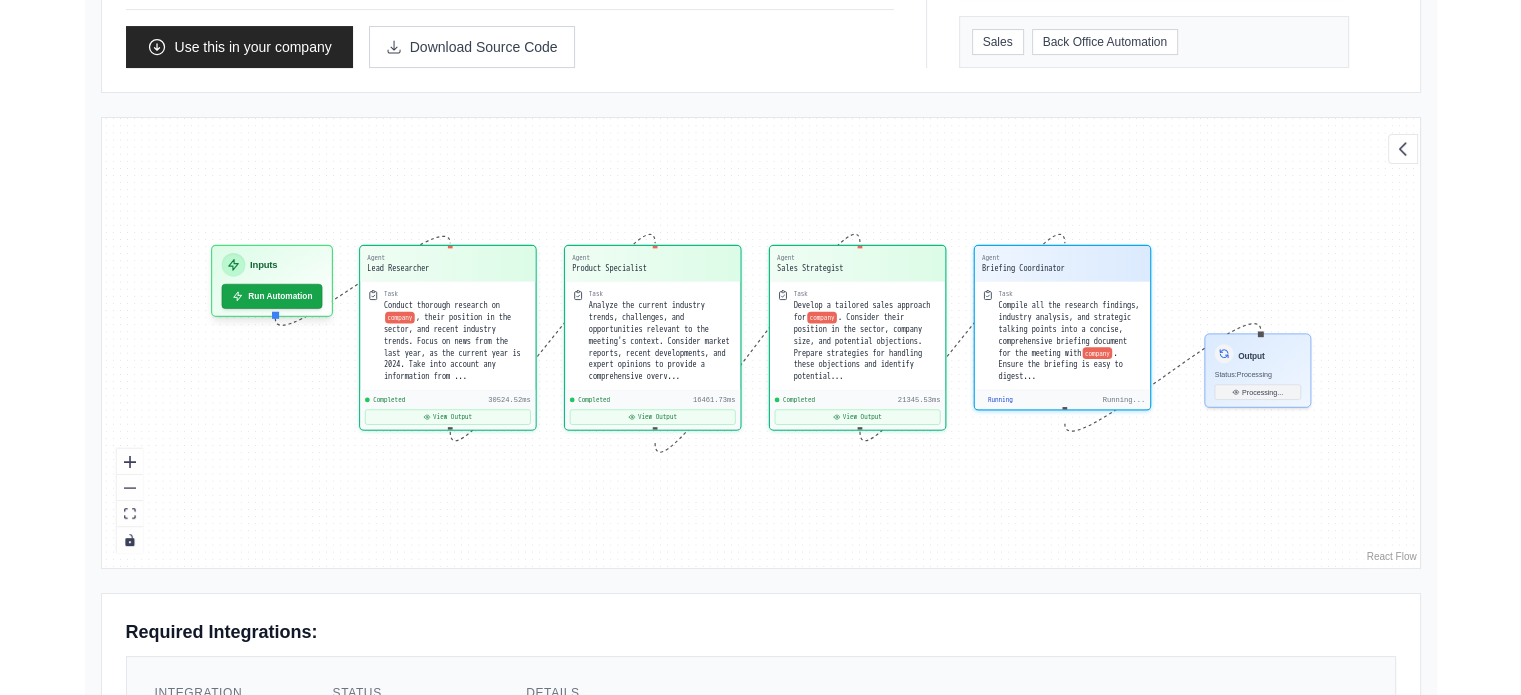 scroll, scrollTop: 14317, scrollLeft: 0, axis: vertical 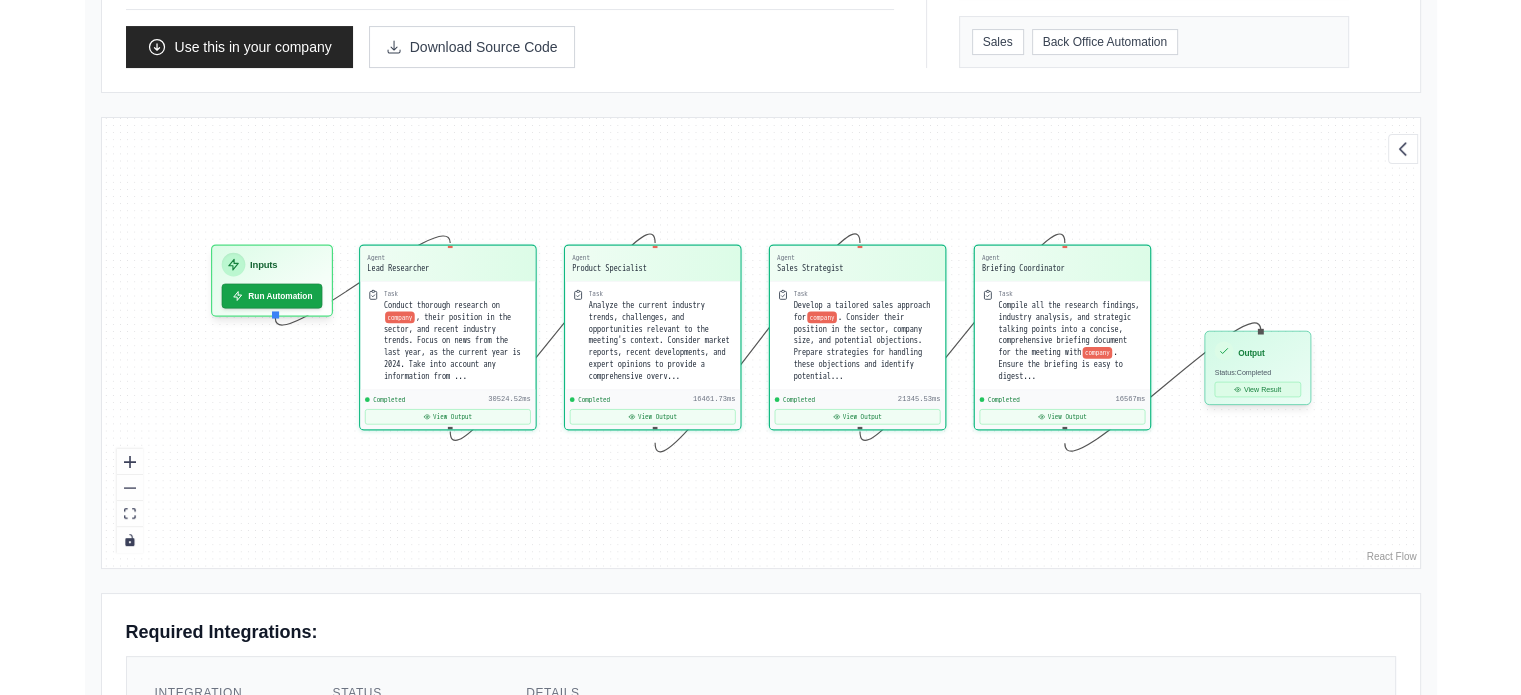 click on "View Result" at bounding box center (1257, 389) 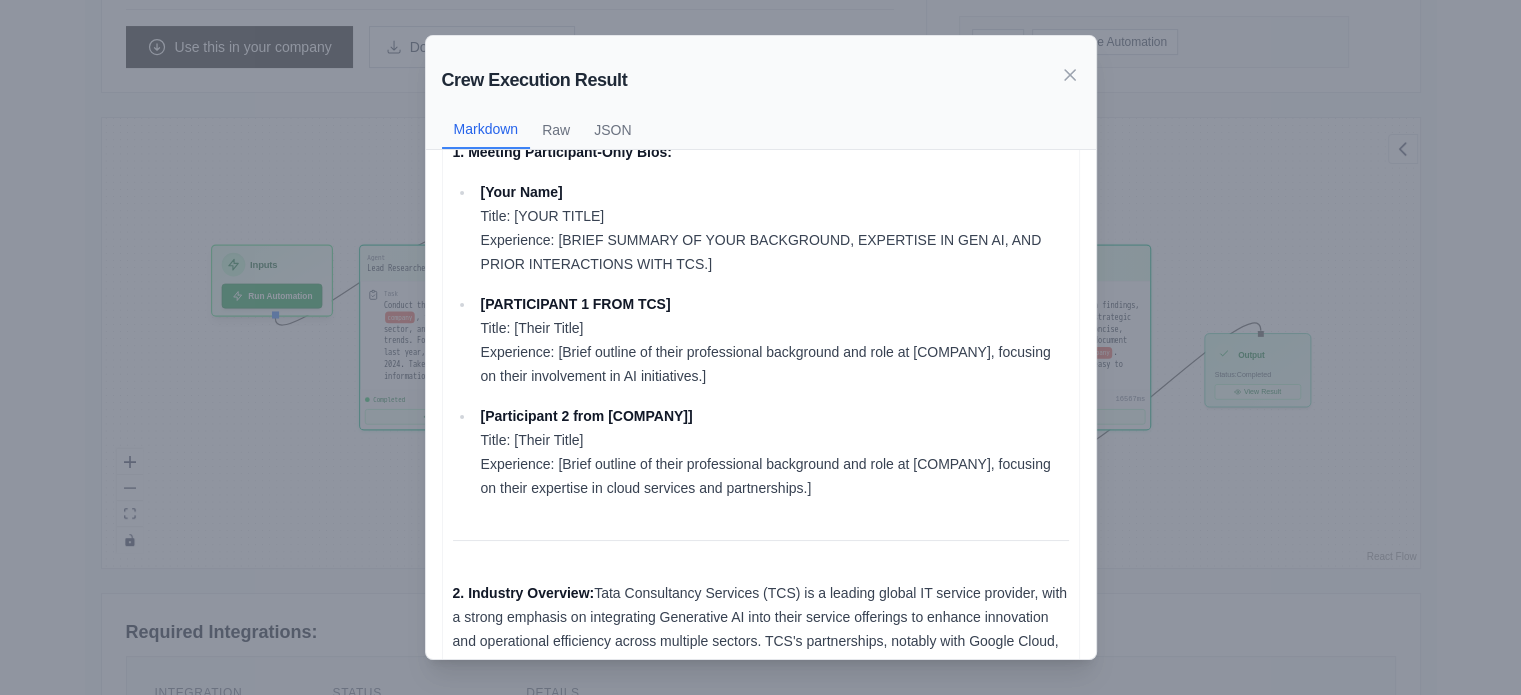 scroll, scrollTop: 0, scrollLeft: 0, axis: both 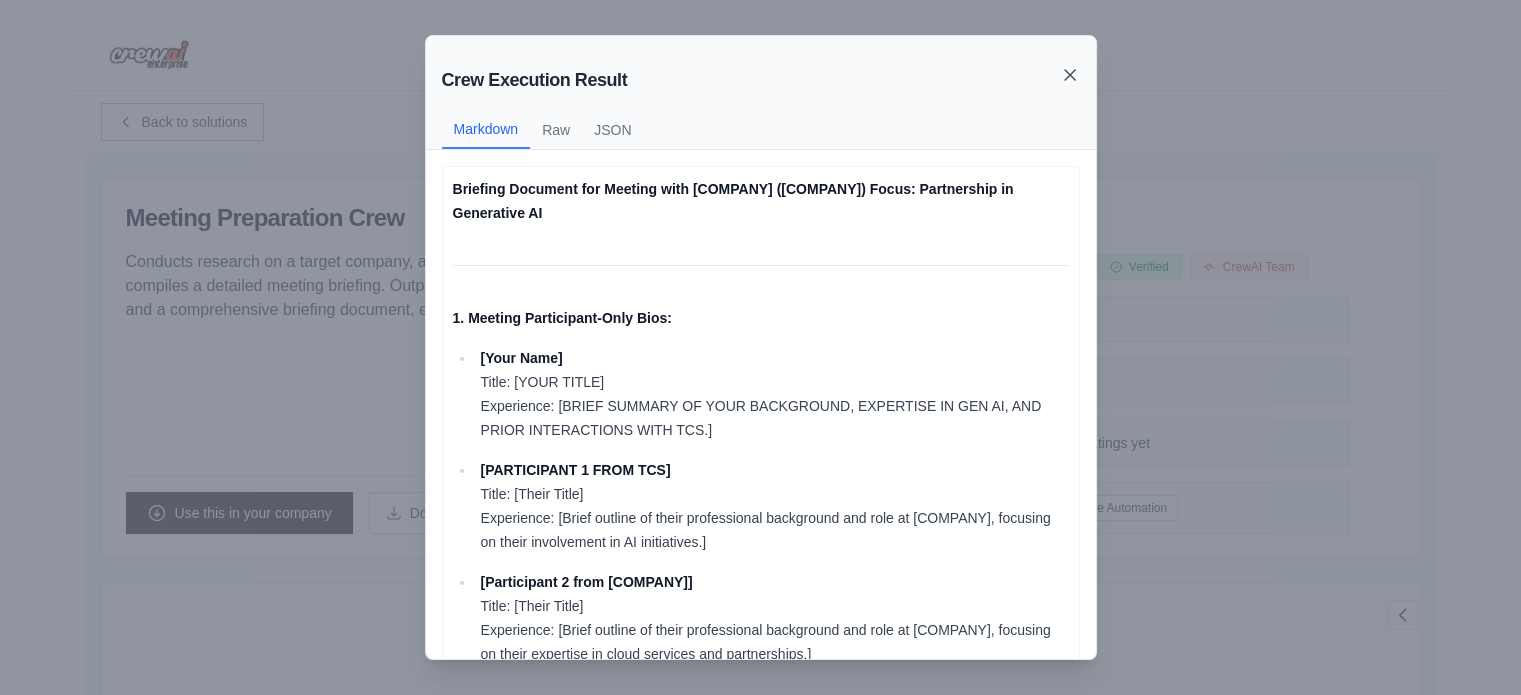 click 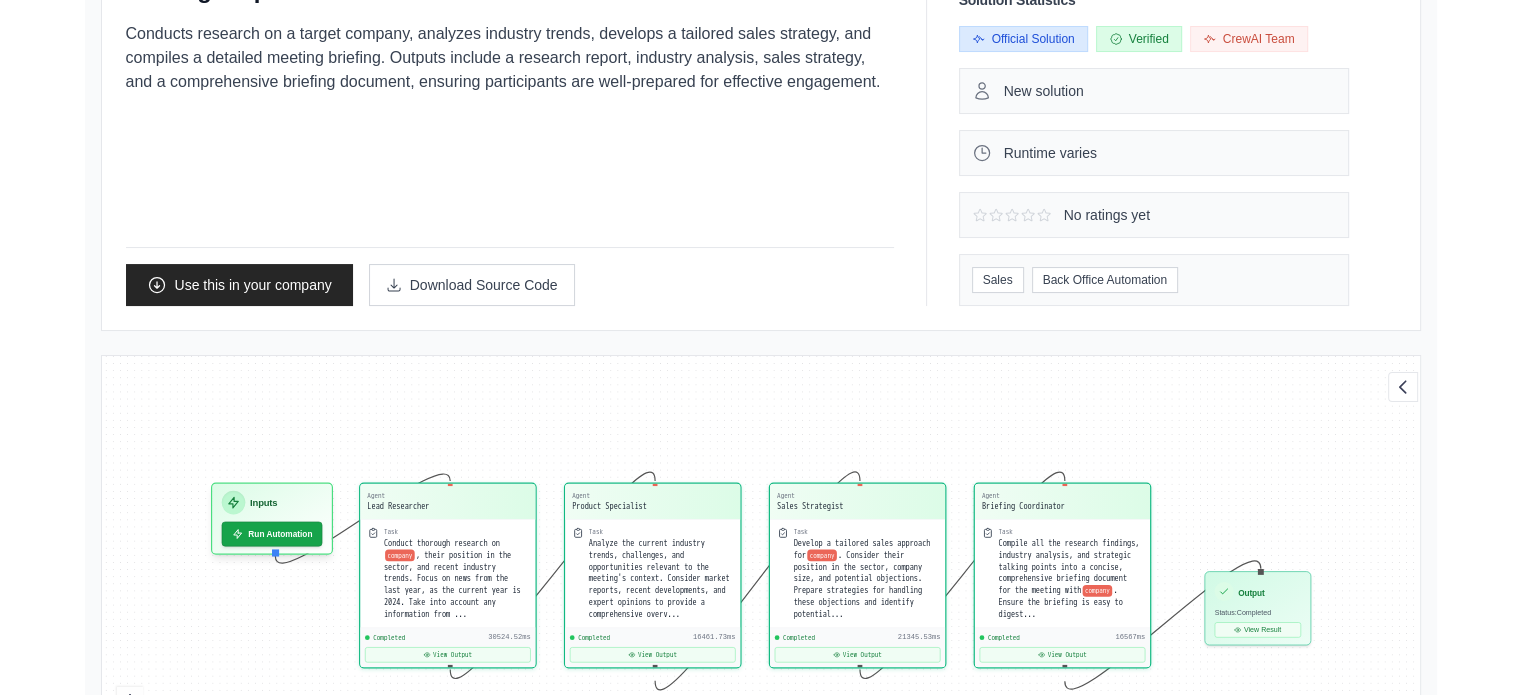 scroll, scrollTop: 0, scrollLeft: 0, axis: both 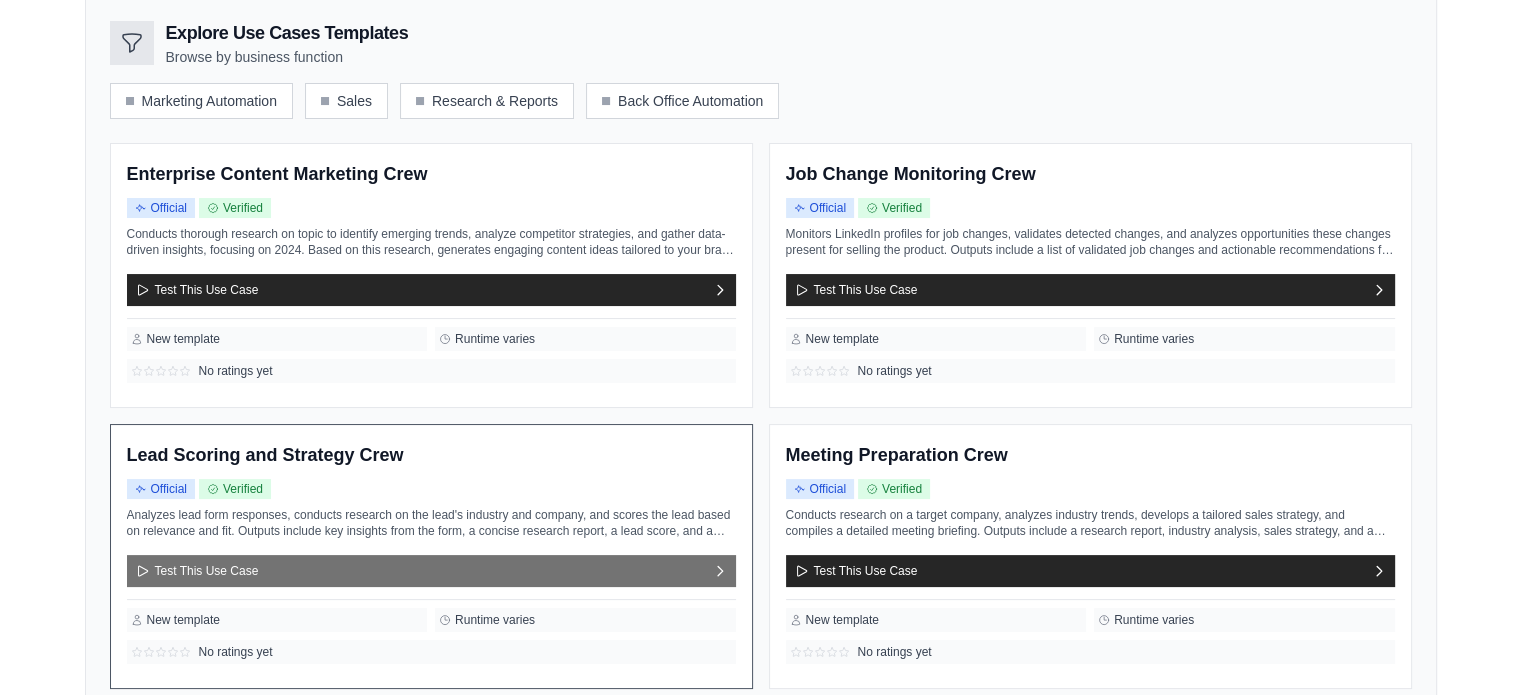 click on "Test This Use Case" at bounding box center (431, 571) 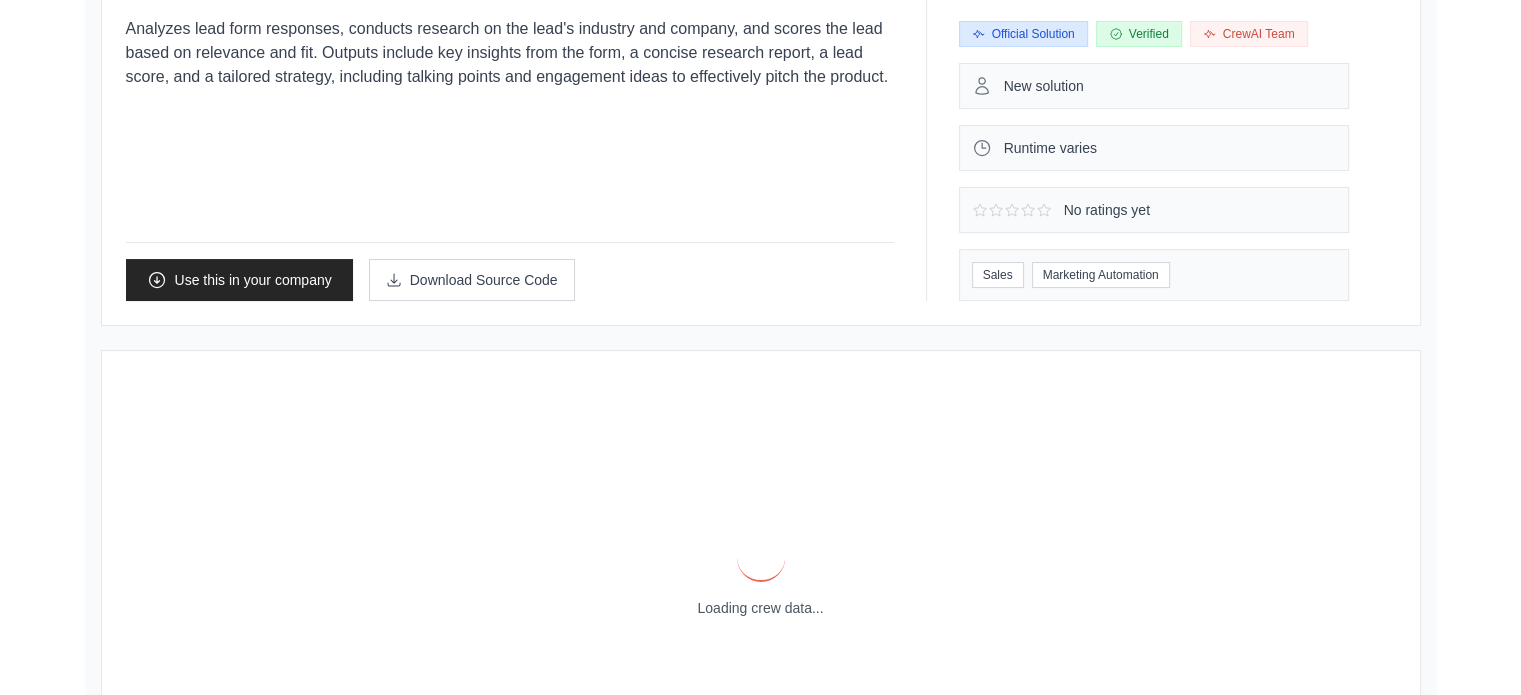 scroll, scrollTop: 0, scrollLeft: 0, axis: both 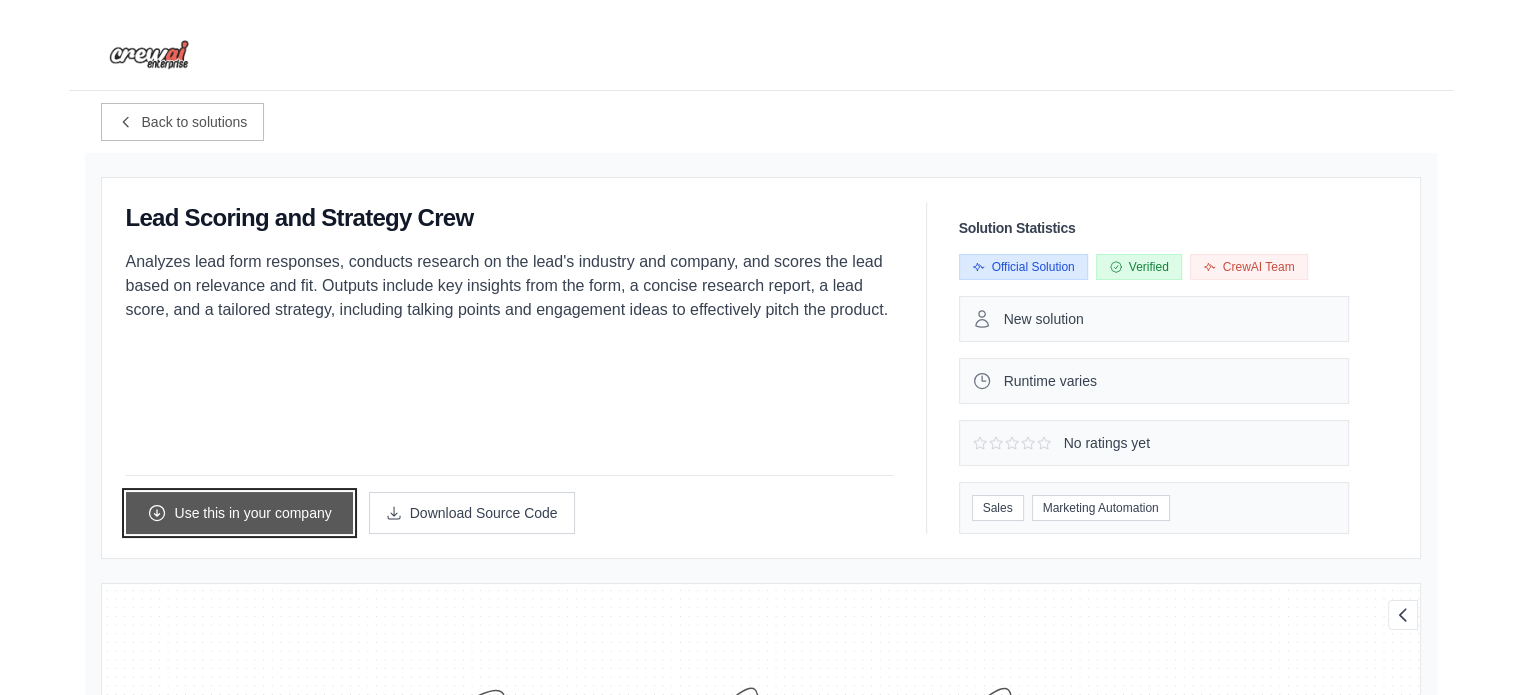 click on "Use this in your company" at bounding box center (239, 513) 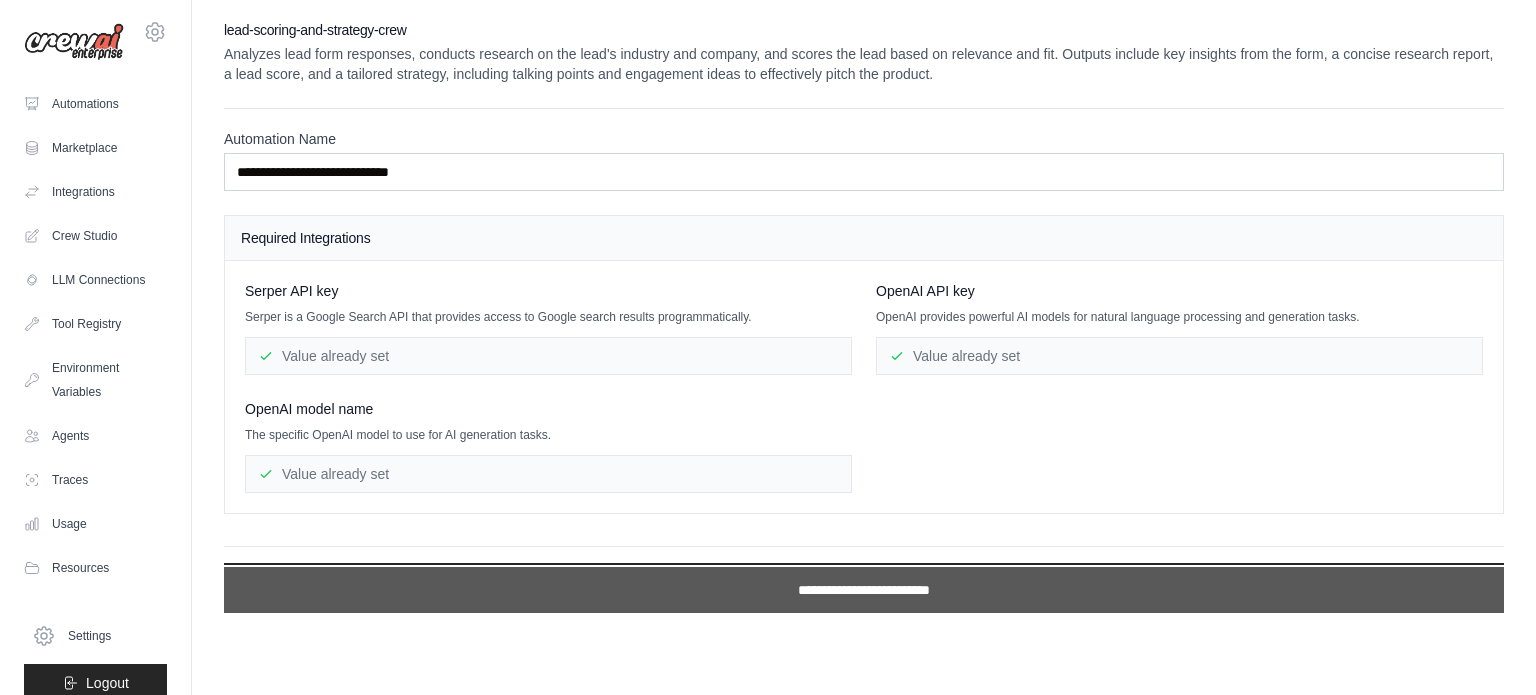 click on "**********" at bounding box center [864, 590] 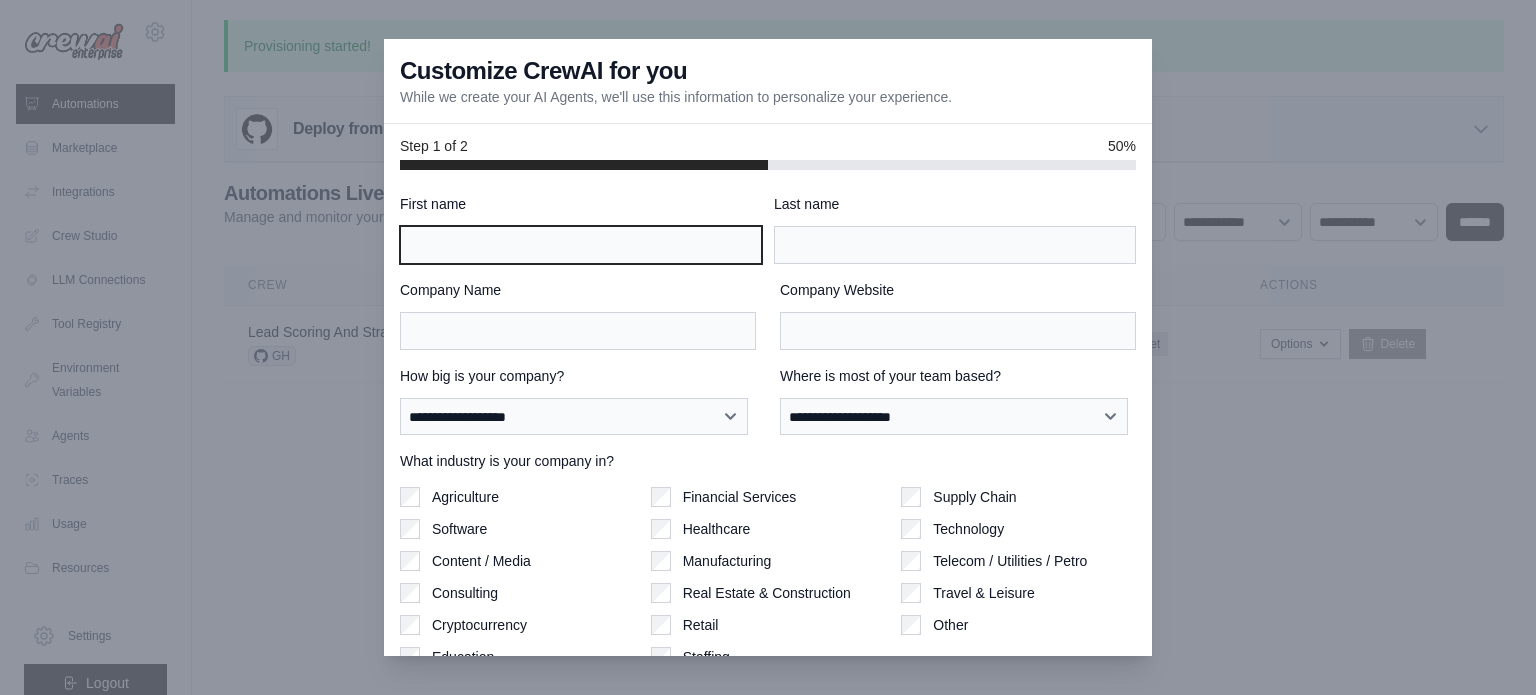 click on "First name" at bounding box center [581, 245] 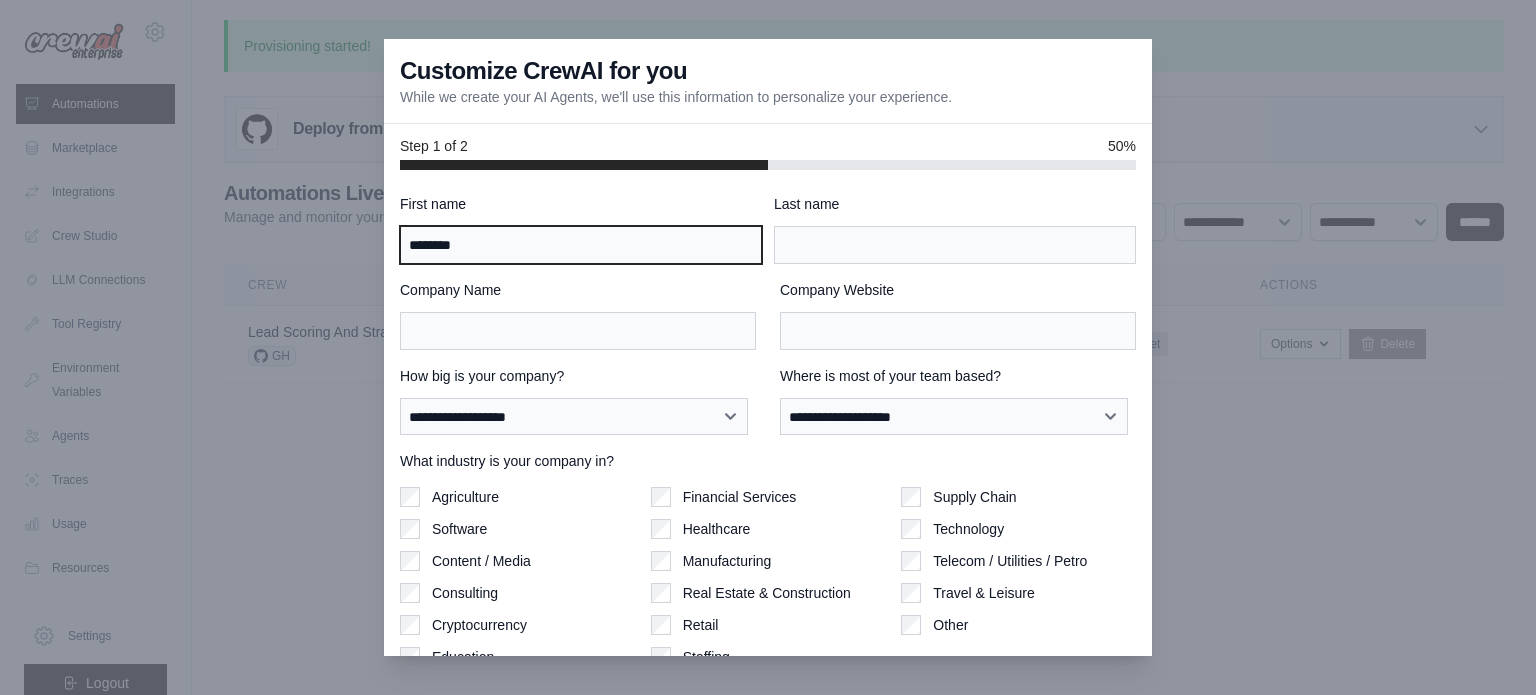 type on "********" 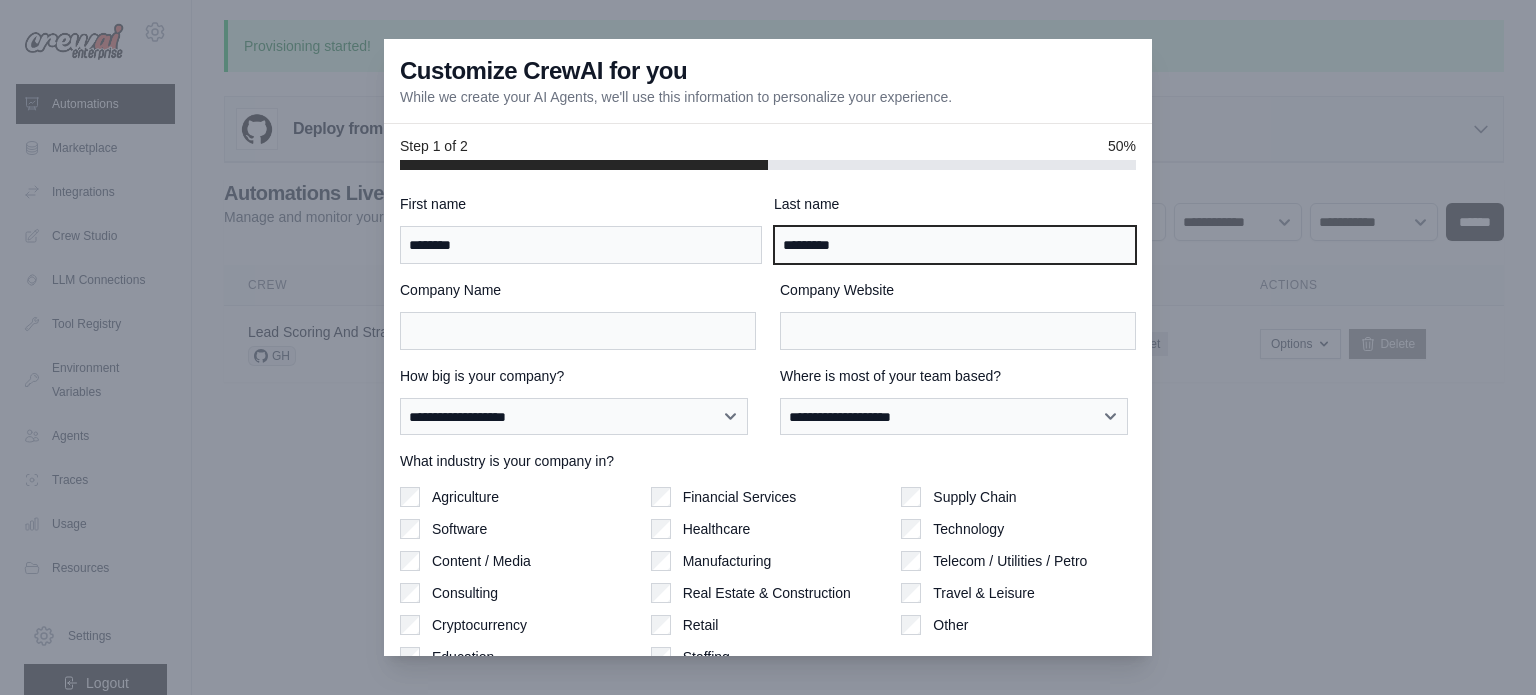 type on "*********" 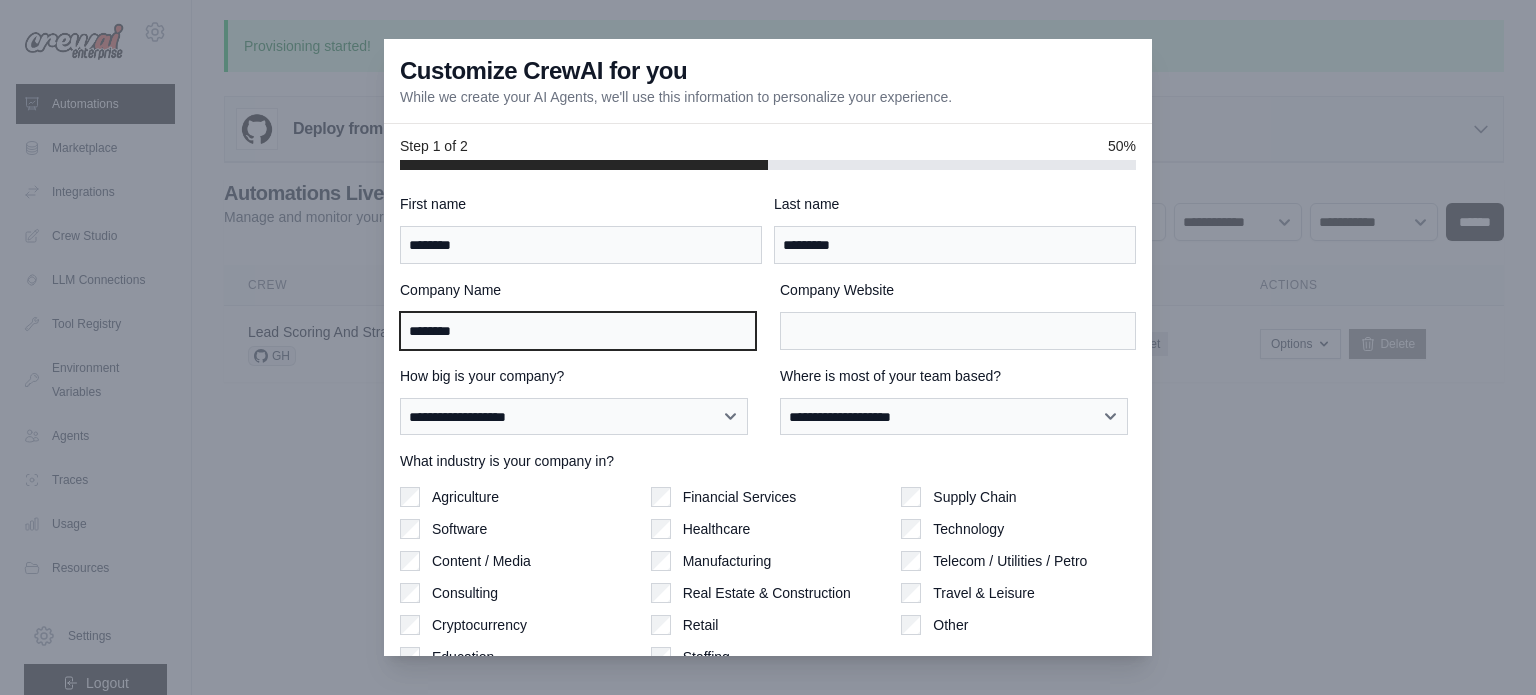type on "********" 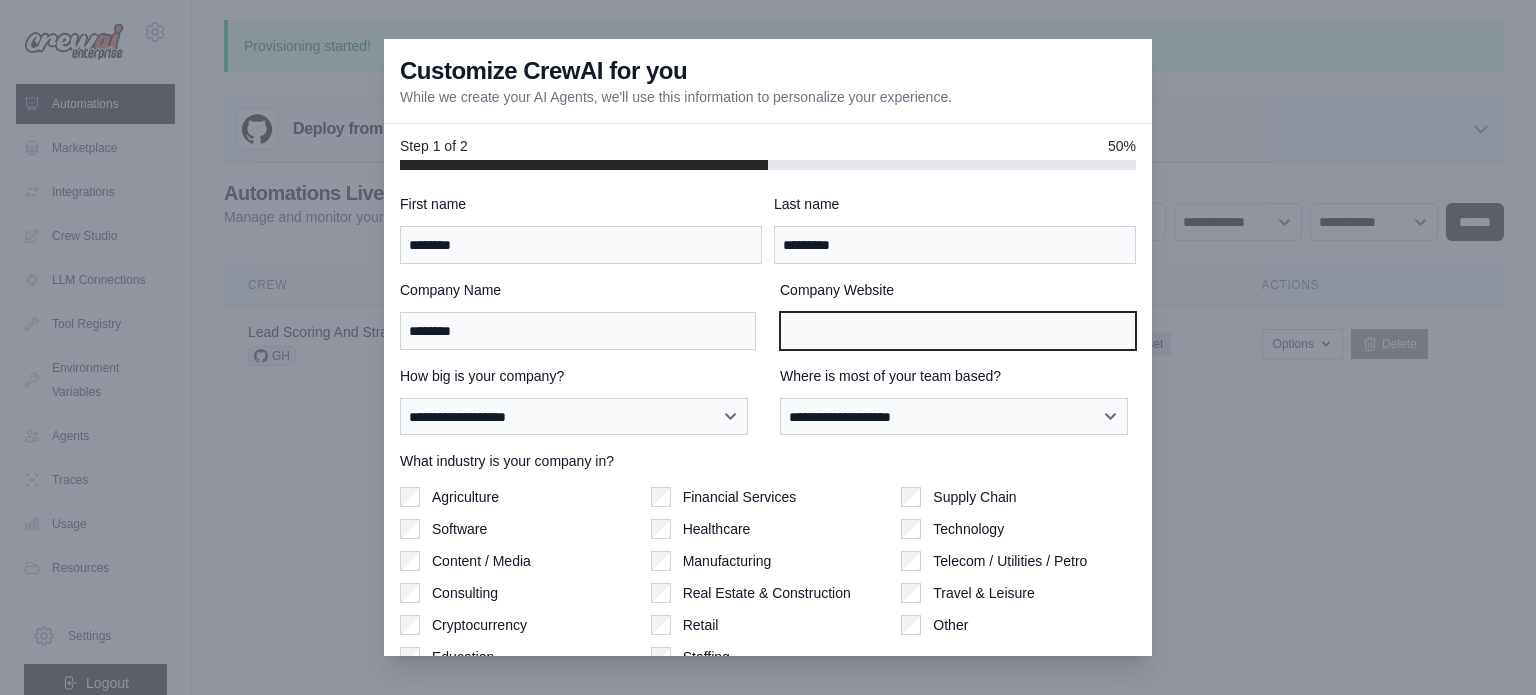 paste on "**********" 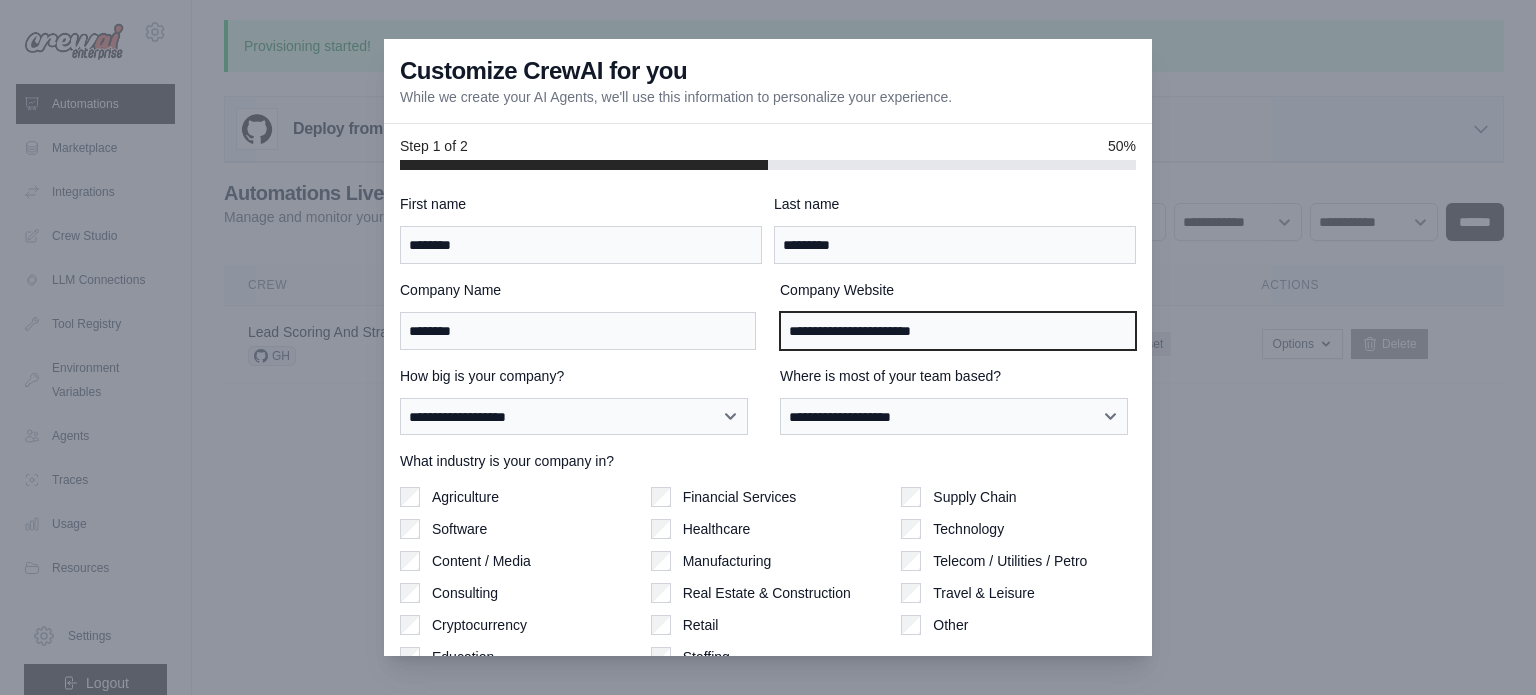 type on "**********" 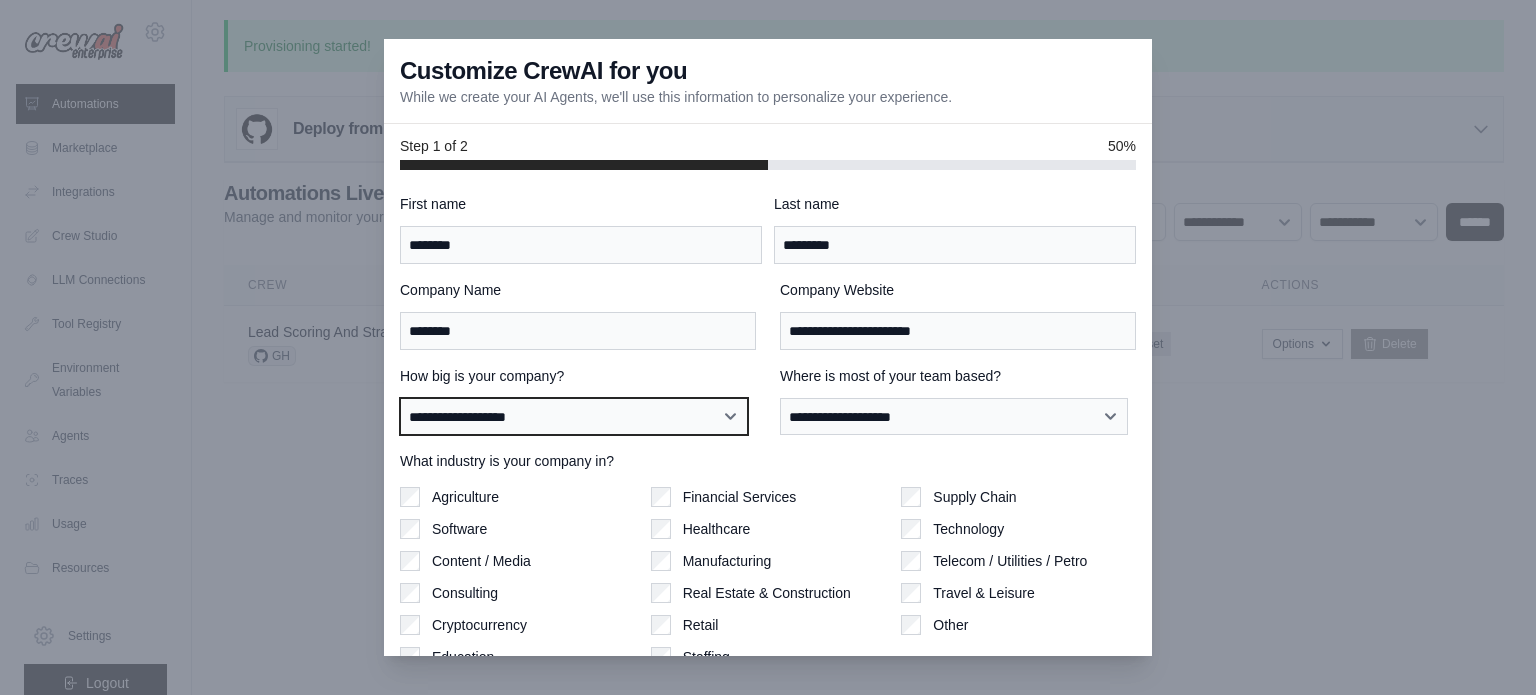 click on "**********" at bounding box center [574, 417] 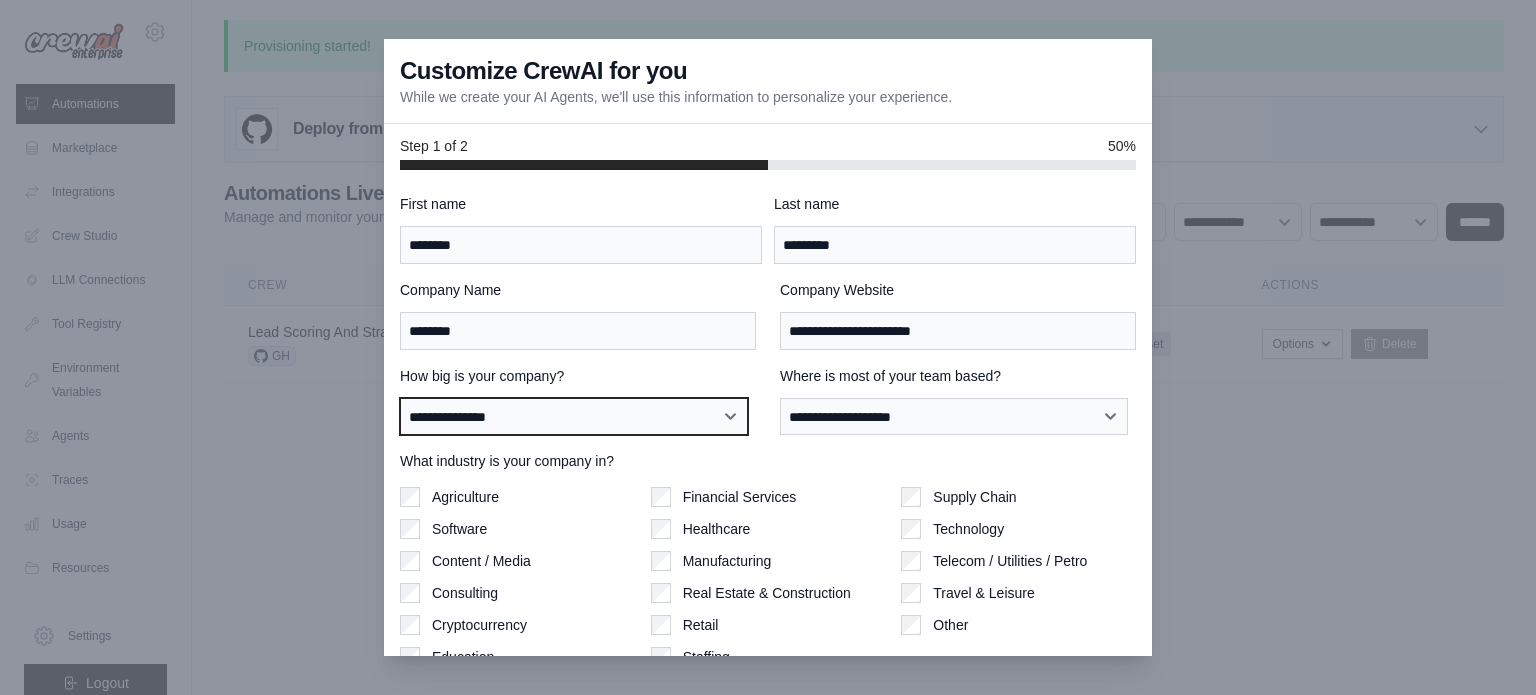 click on "**********" at bounding box center (574, 417) 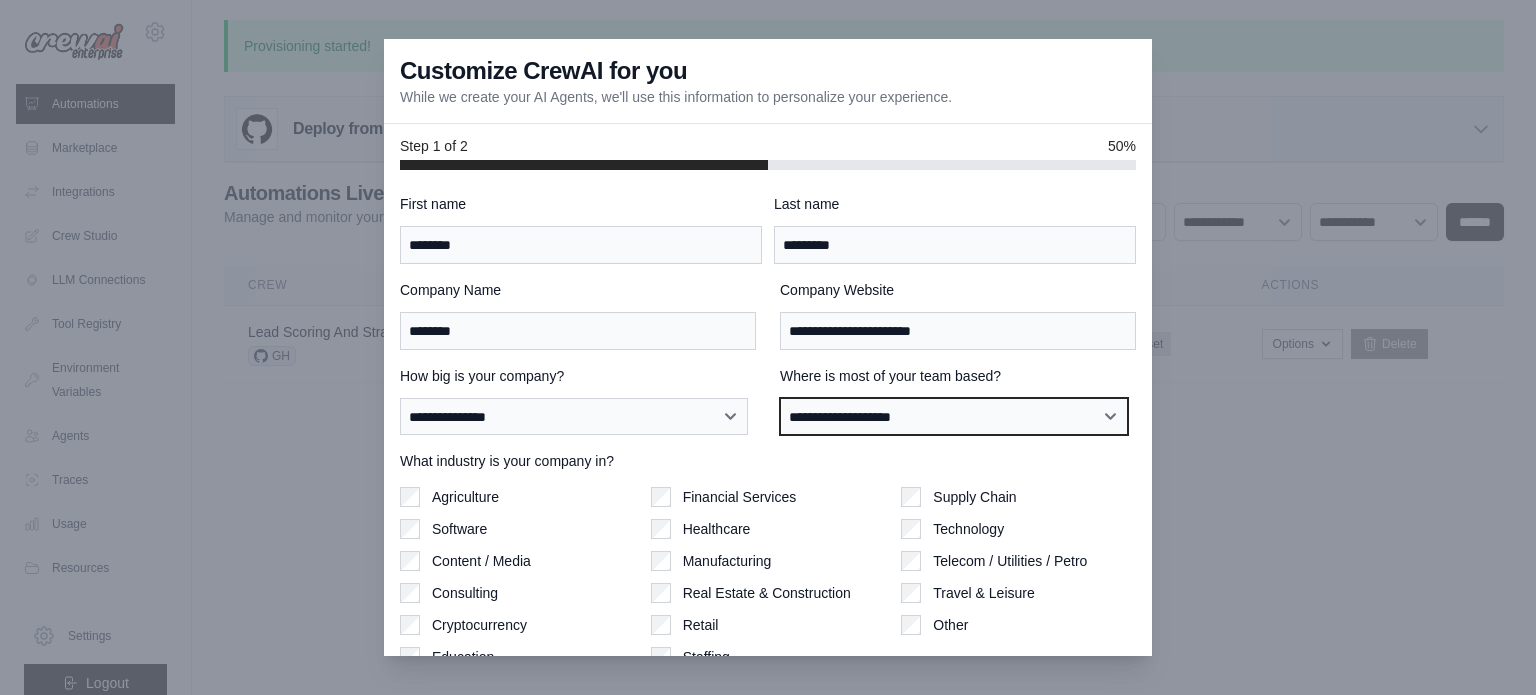 click on "**********" at bounding box center [954, 417] 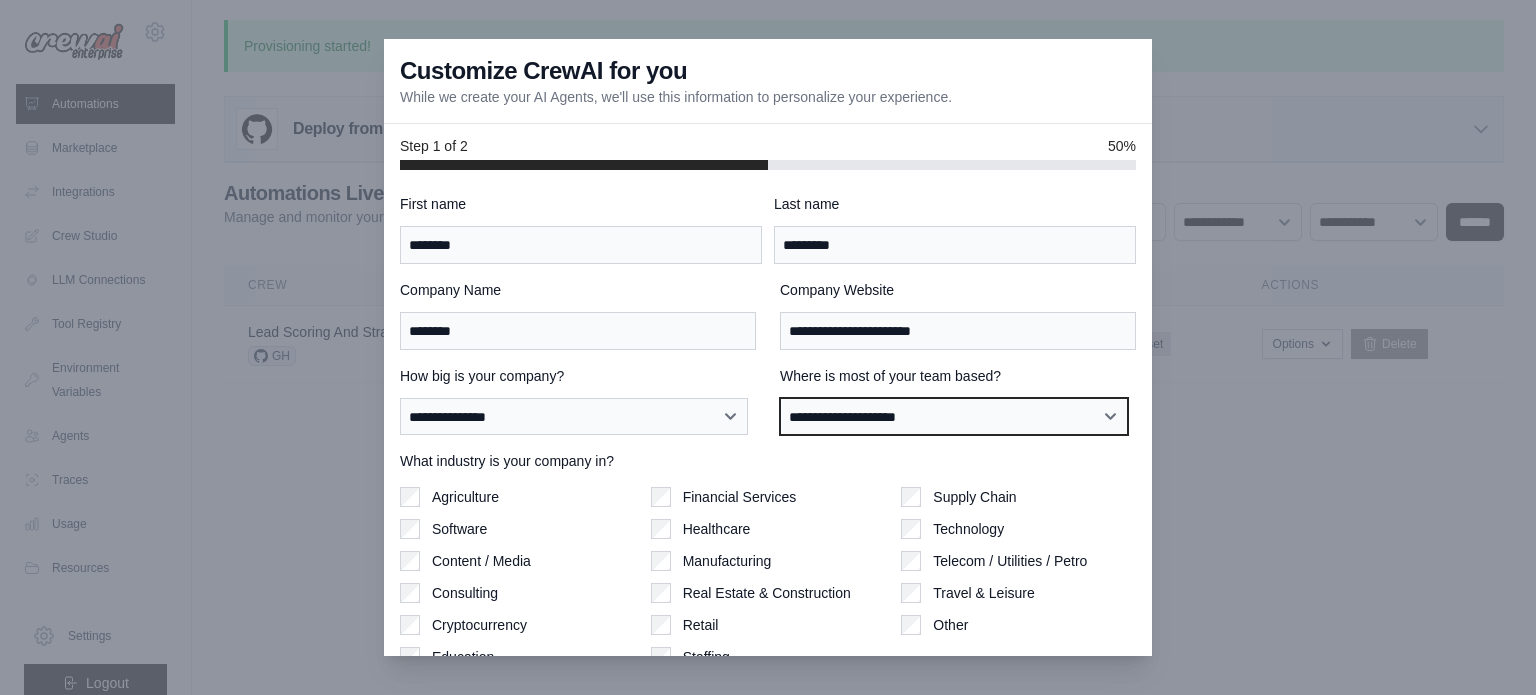 click on "**********" at bounding box center (954, 417) 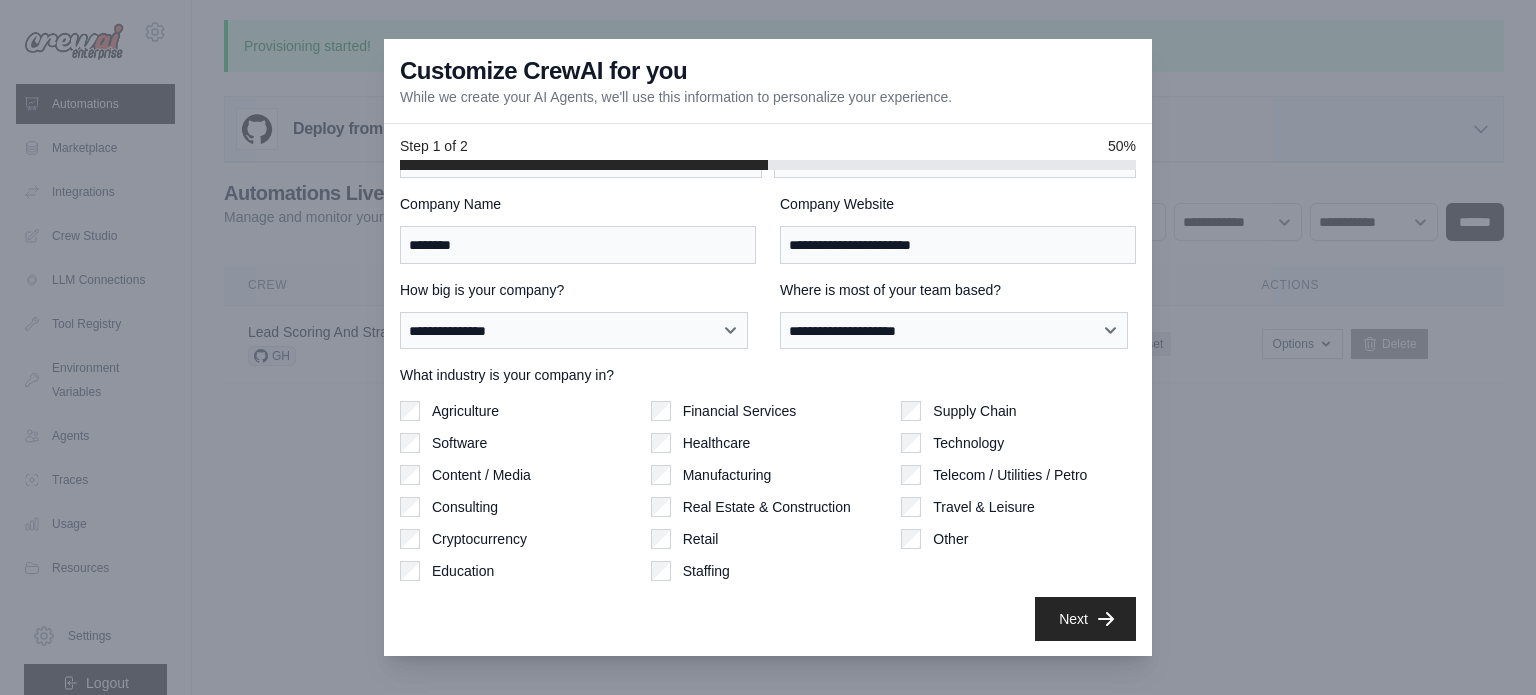 click on "Supply Chain
Technology
Telecom / Utilities / Petro
Travel & Leisure
Other" at bounding box center [1018, 491] 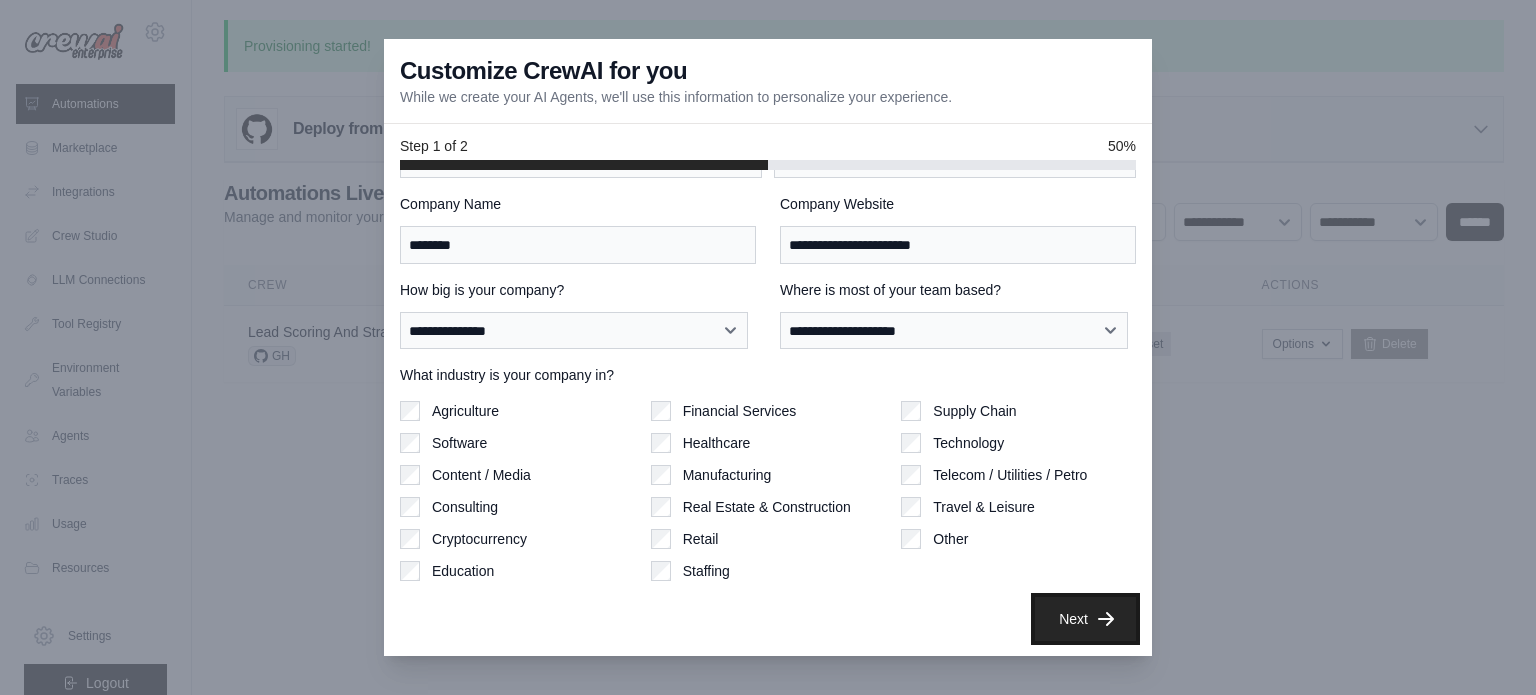 click on "Next" at bounding box center (1085, 619) 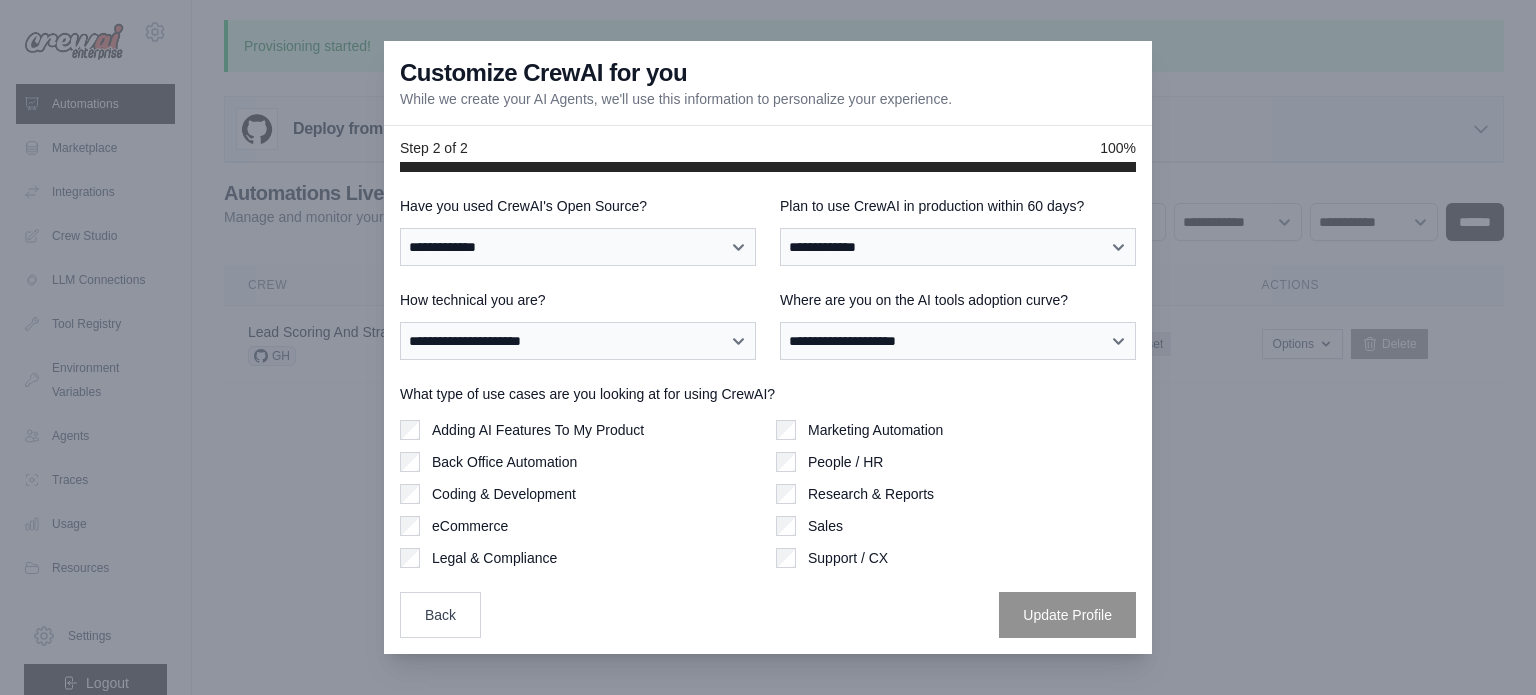 scroll, scrollTop: 0, scrollLeft: 0, axis: both 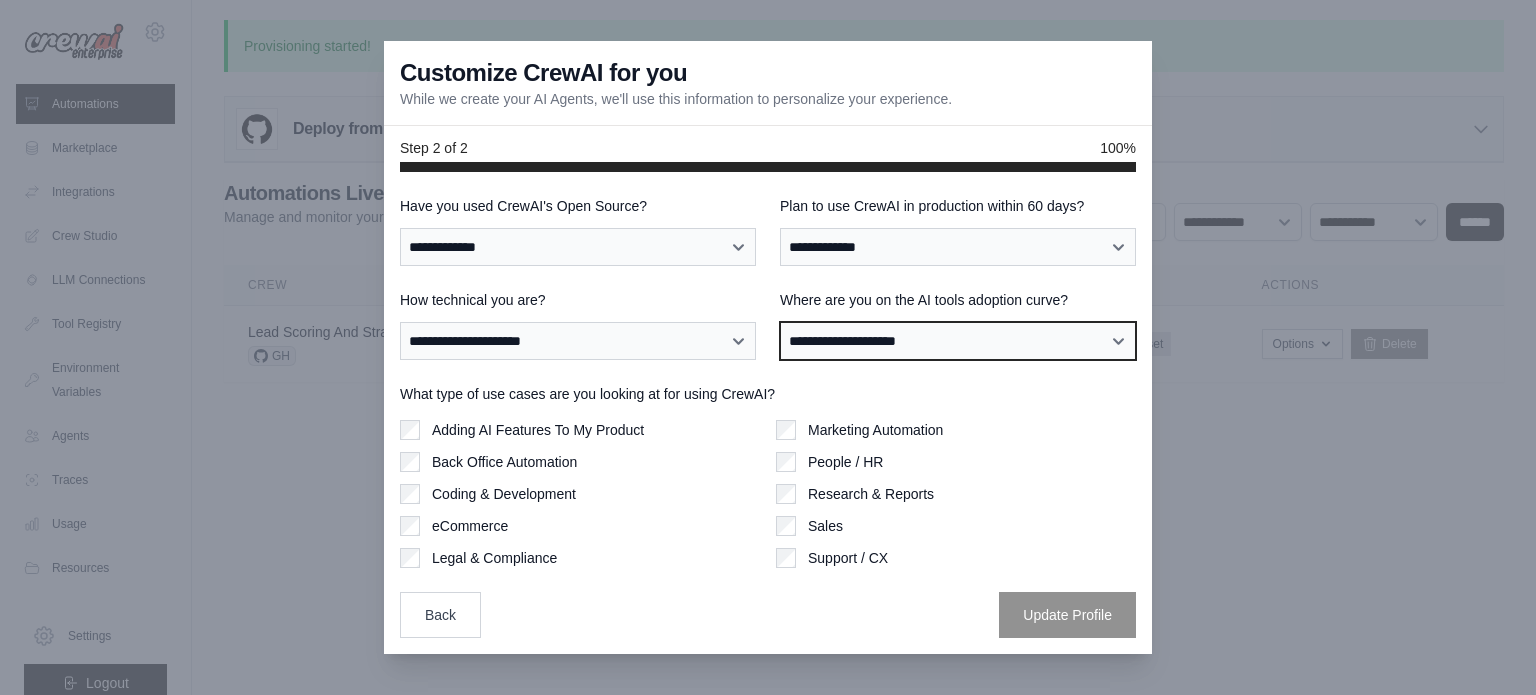 click on "**********" at bounding box center (958, 341) 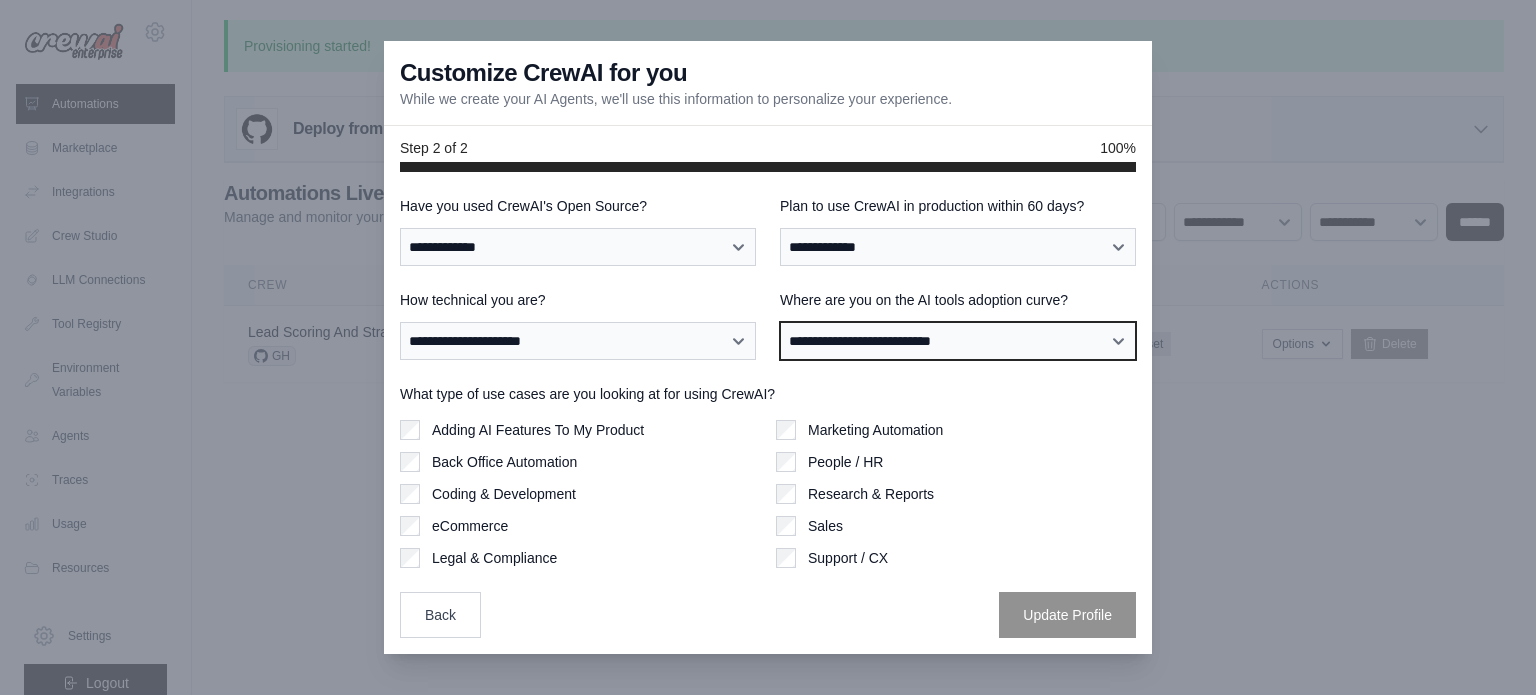 click on "**********" at bounding box center (958, 341) 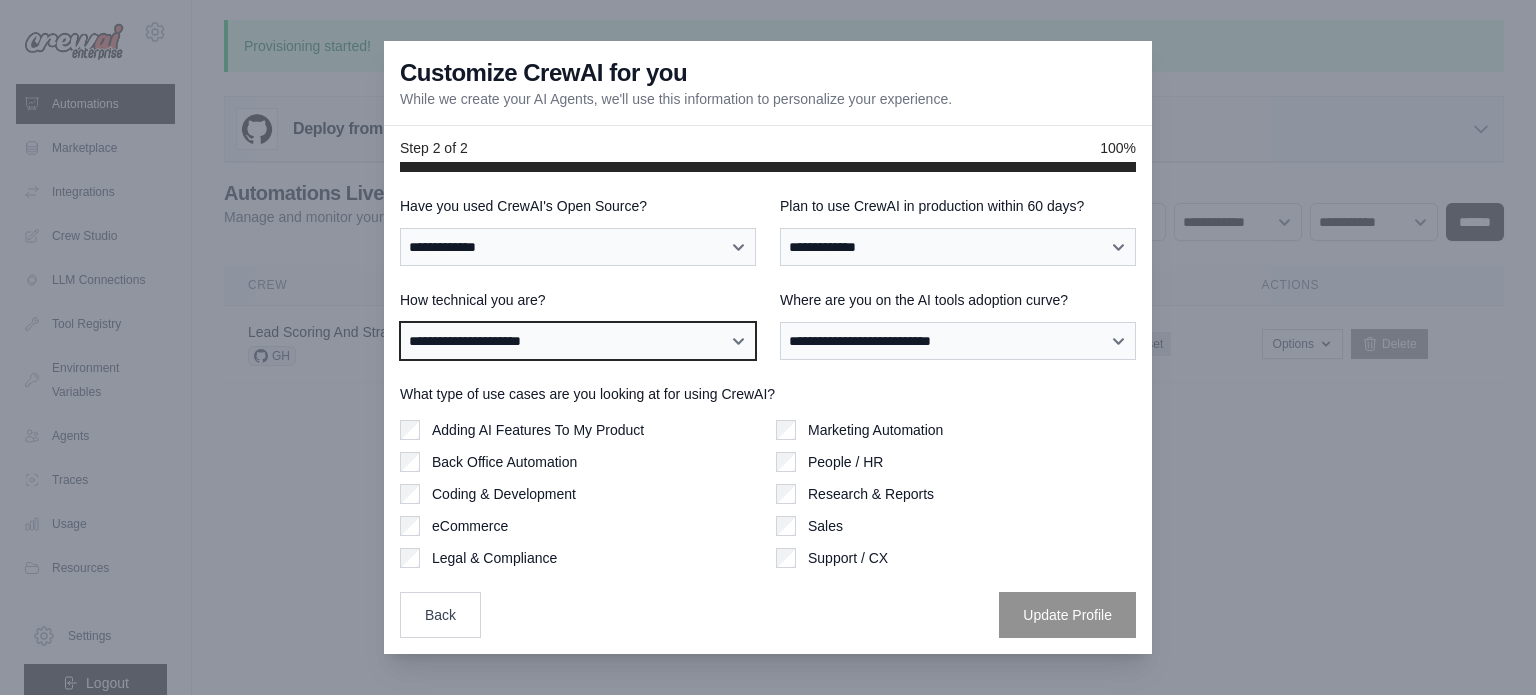 click on "**********" at bounding box center [578, 341] 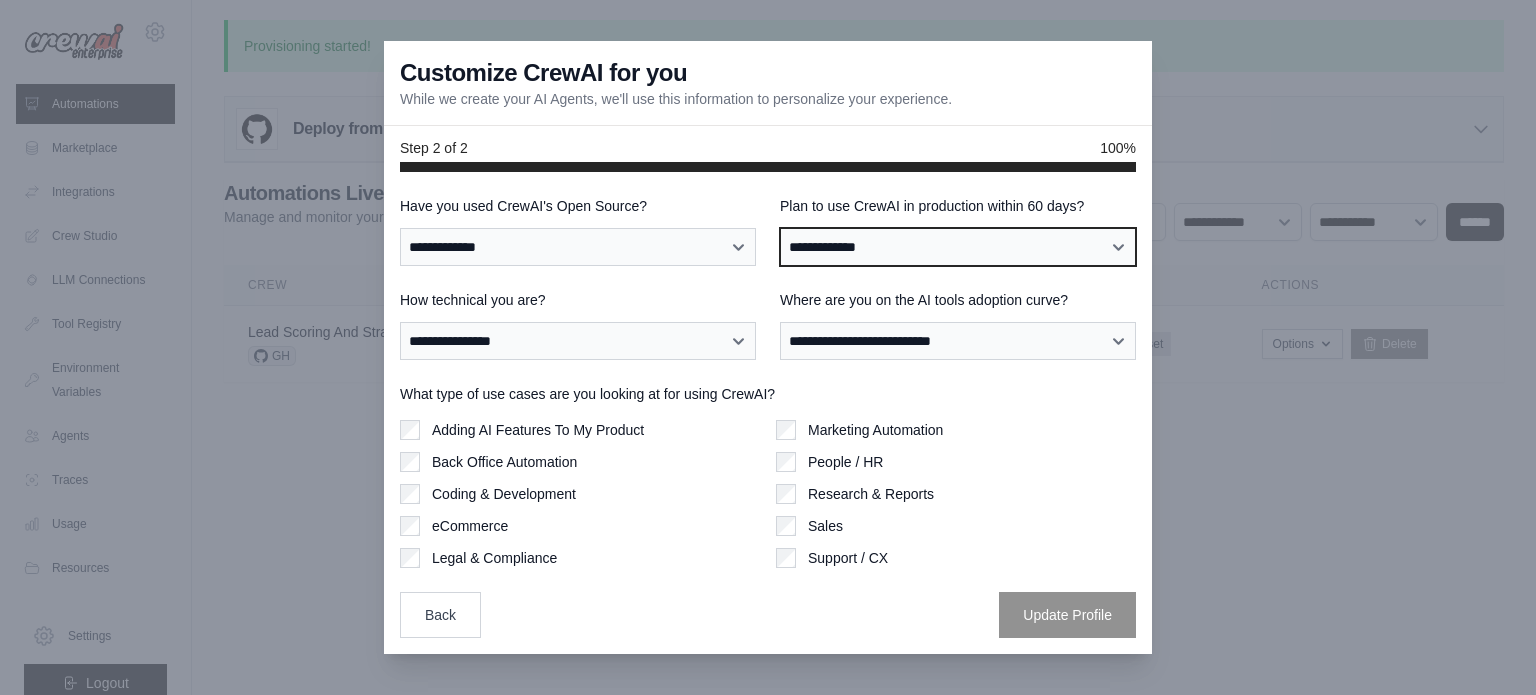click on "**********" at bounding box center (958, 247) 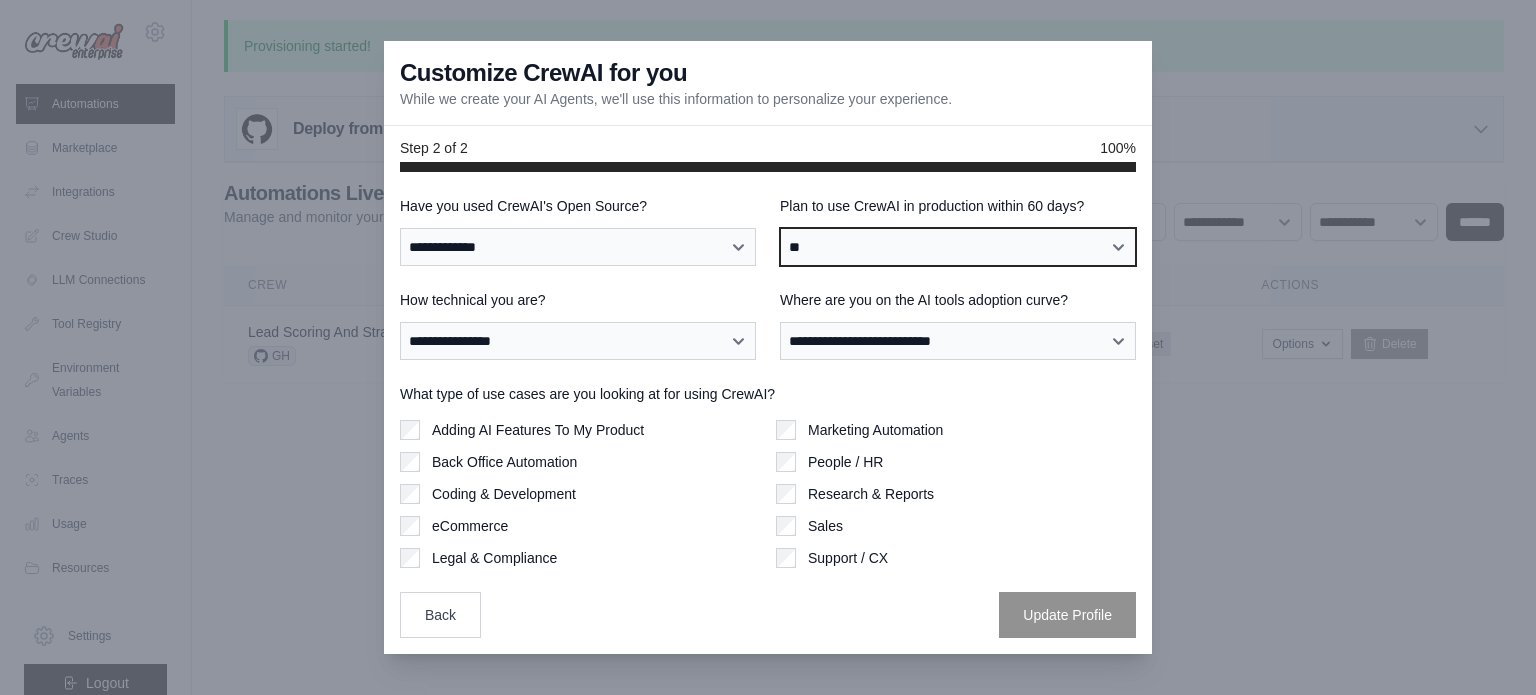 click on "**********" at bounding box center [958, 247] 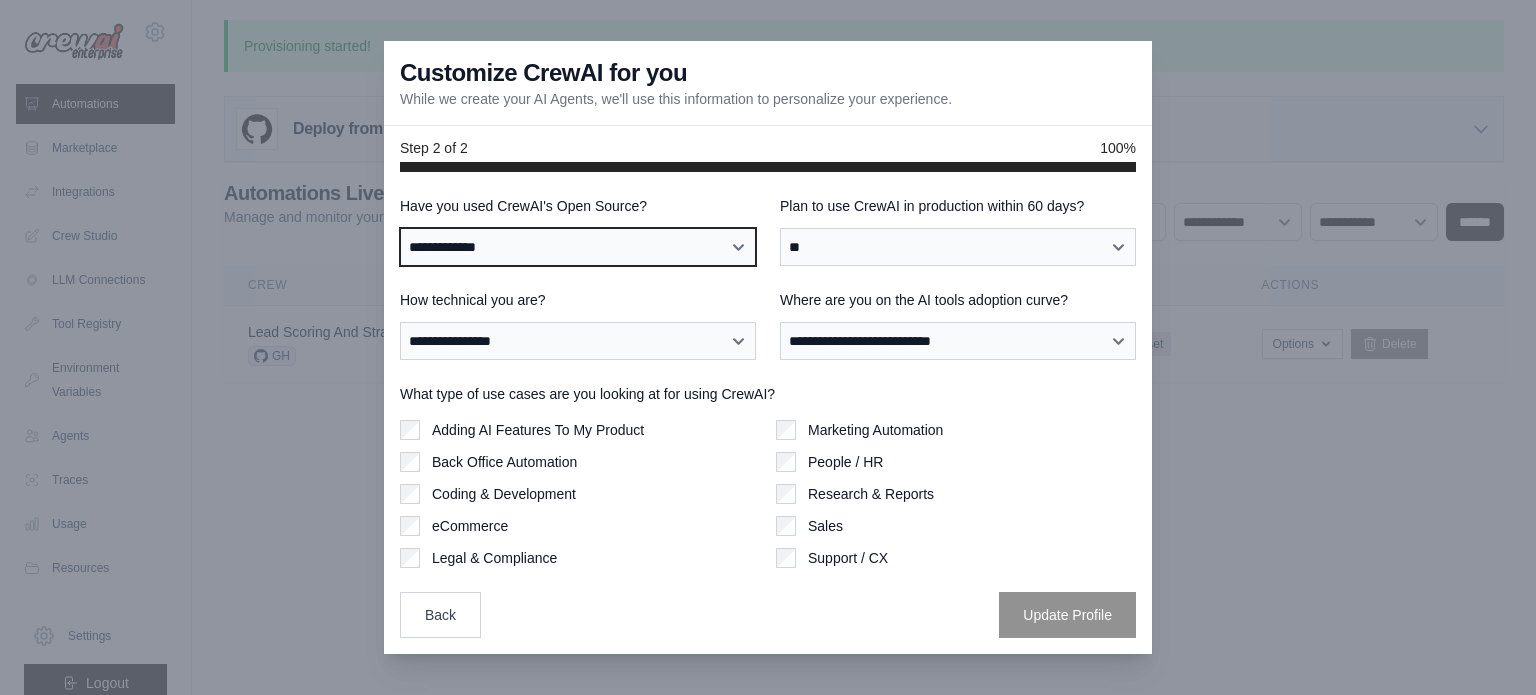 click on "**********" at bounding box center (578, 247) 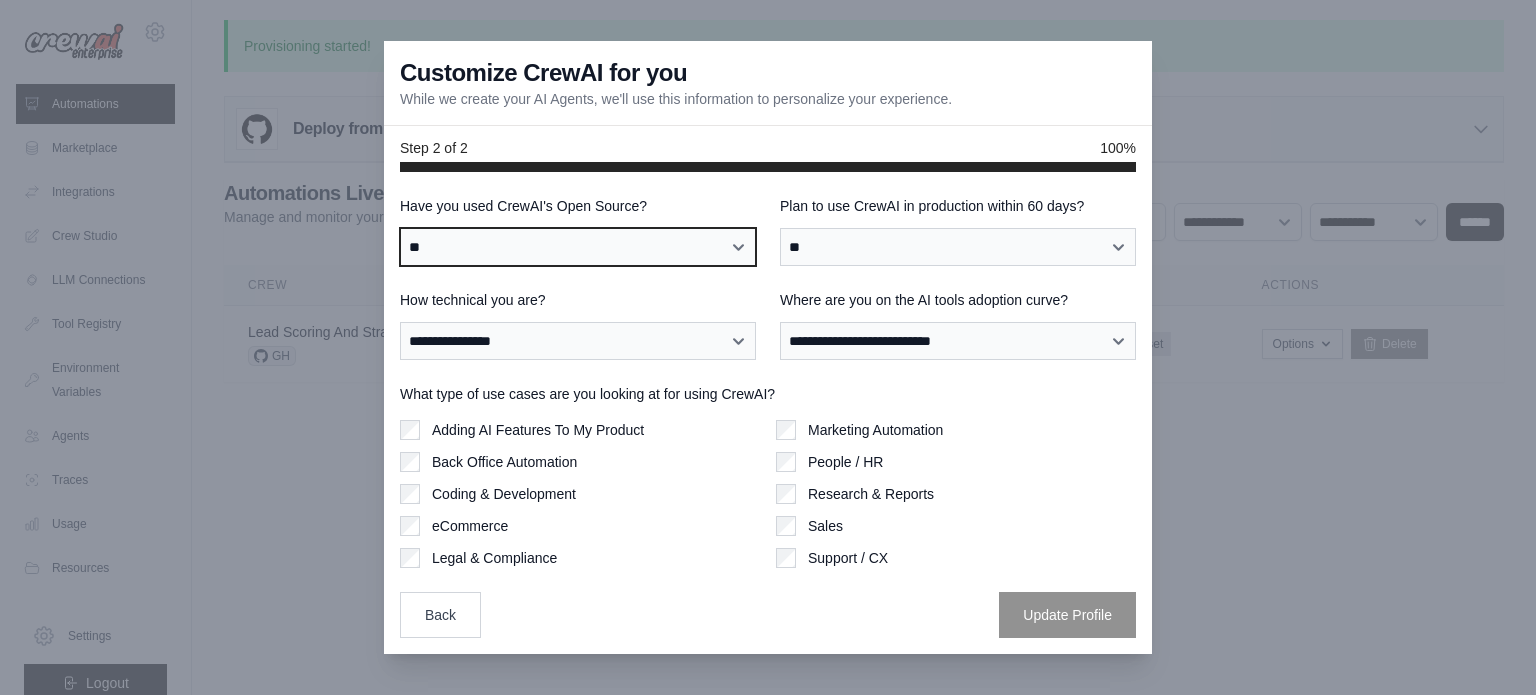 click on "**********" at bounding box center (578, 247) 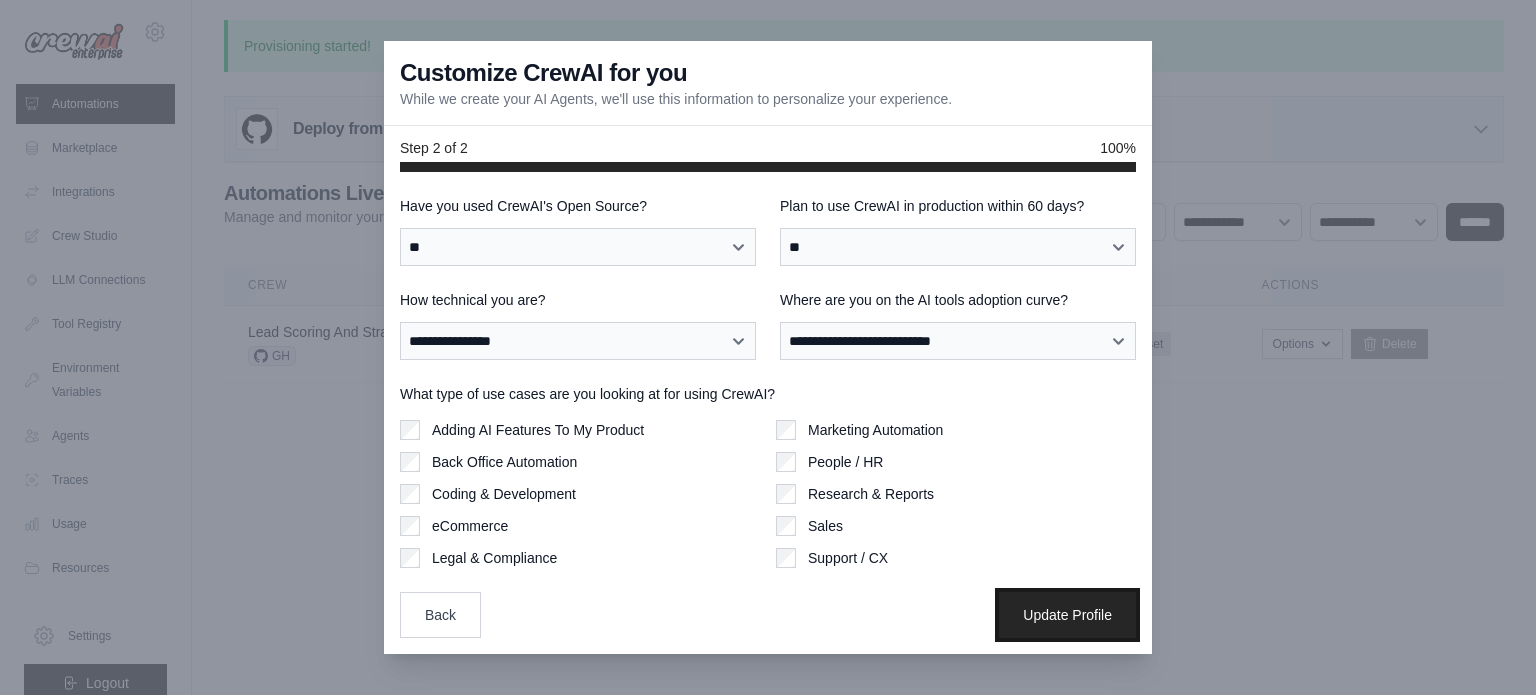 click on "Update Profile" at bounding box center [1067, 615] 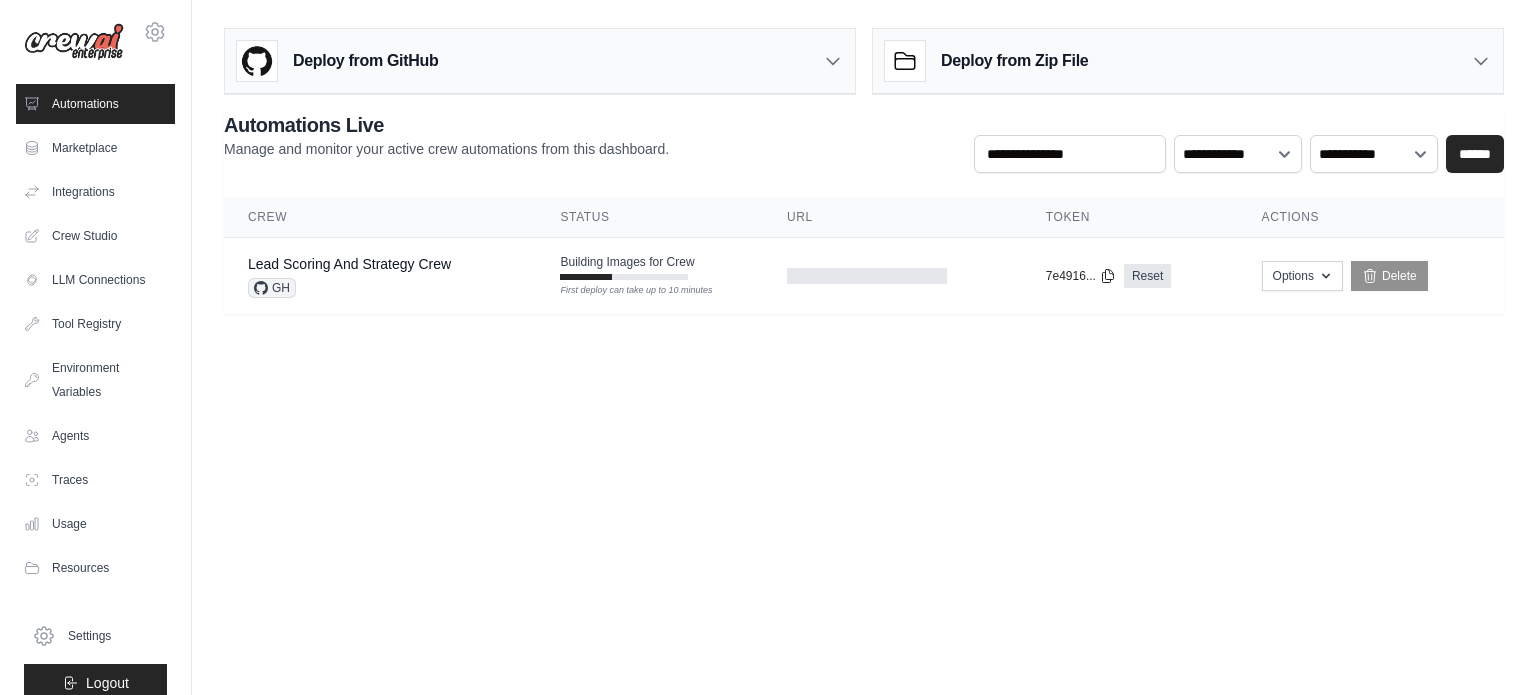 scroll, scrollTop: 0, scrollLeft: 0, axis: both 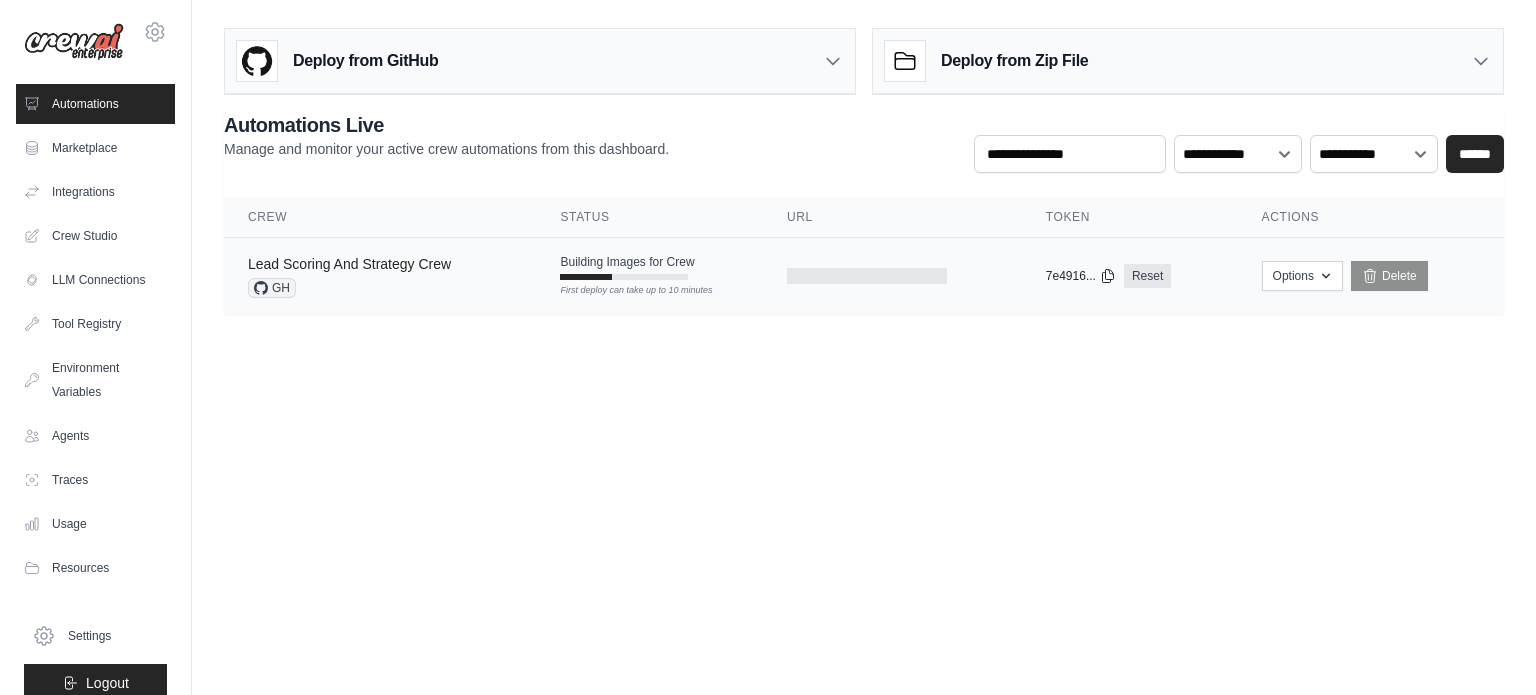 click on "Lead Scoring And Strategy Crew" at bounding box center (349, 264) 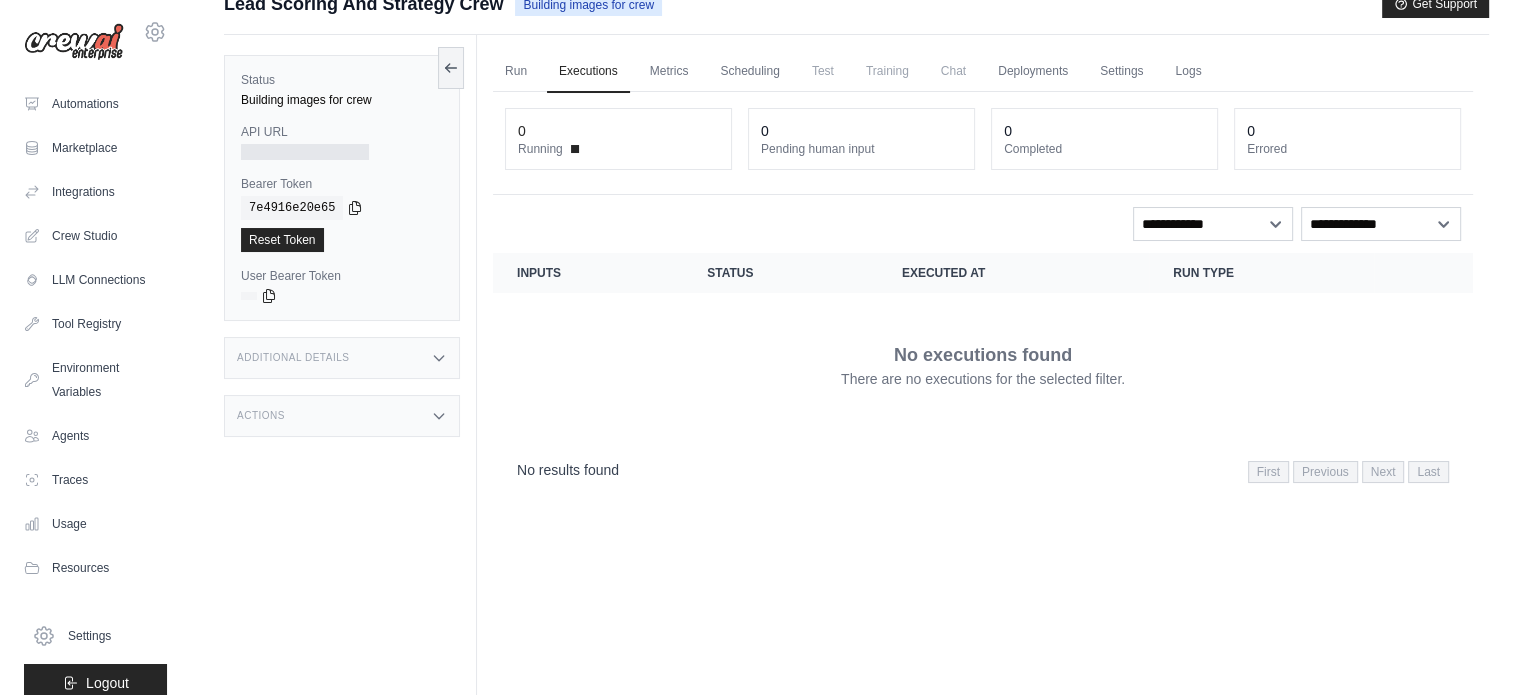 scroll, scrollTop: 0, scrollLeft: 0, axis: both 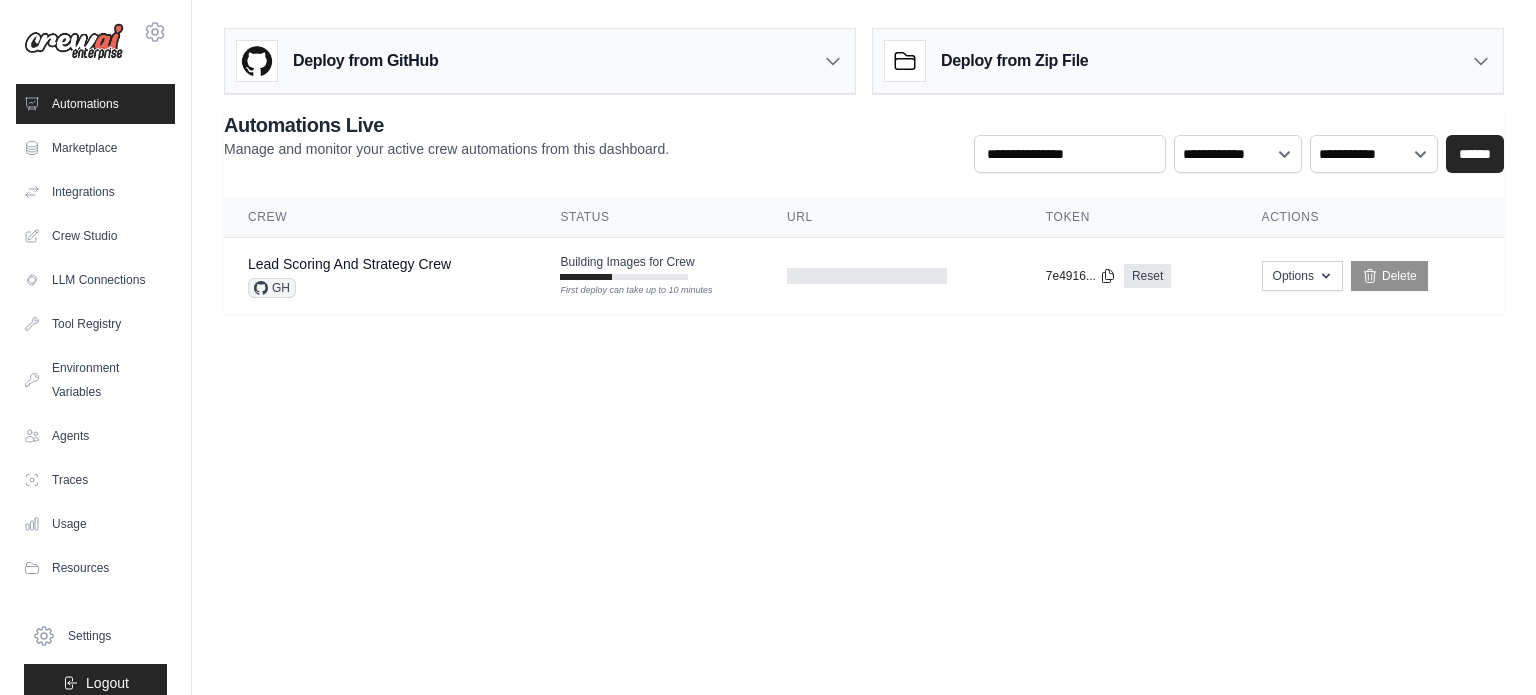 click at bounding box center (74, 42) 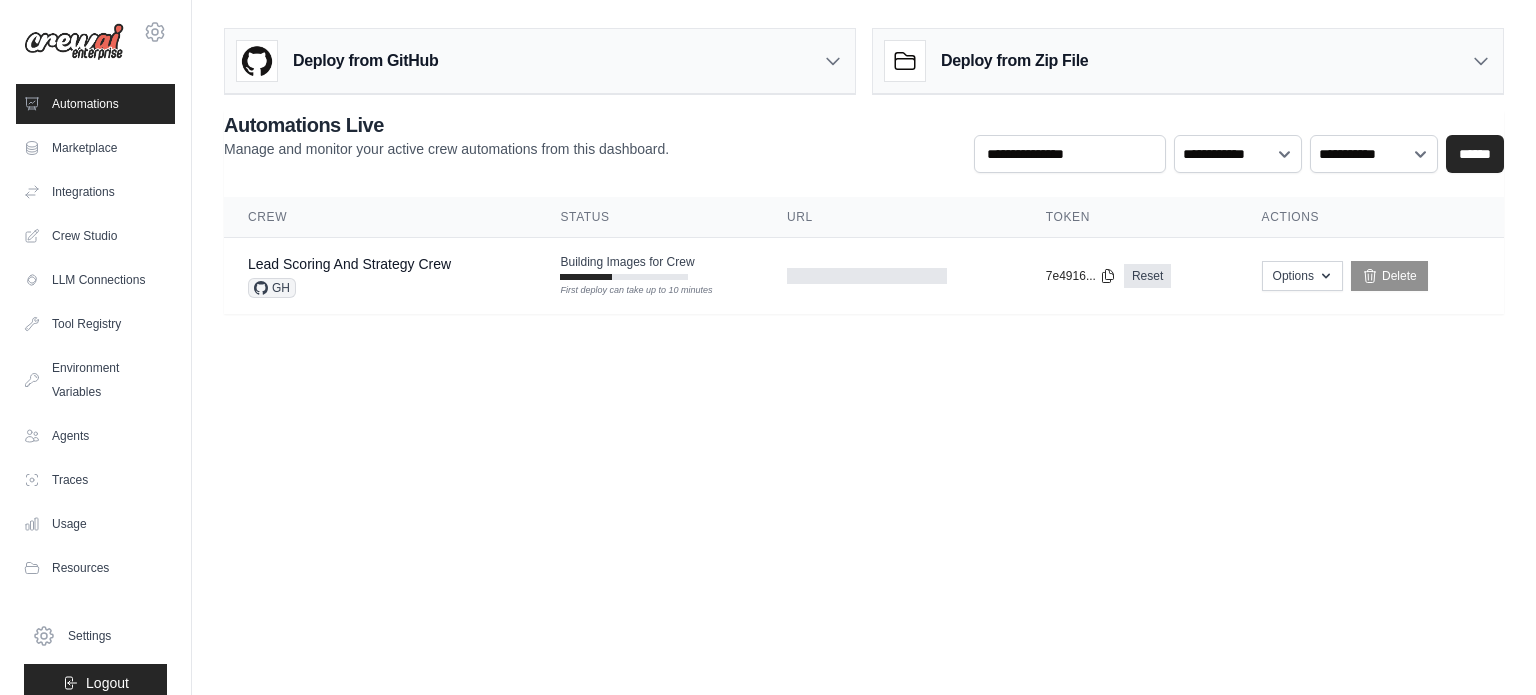 click at bounding box center [74, 42] 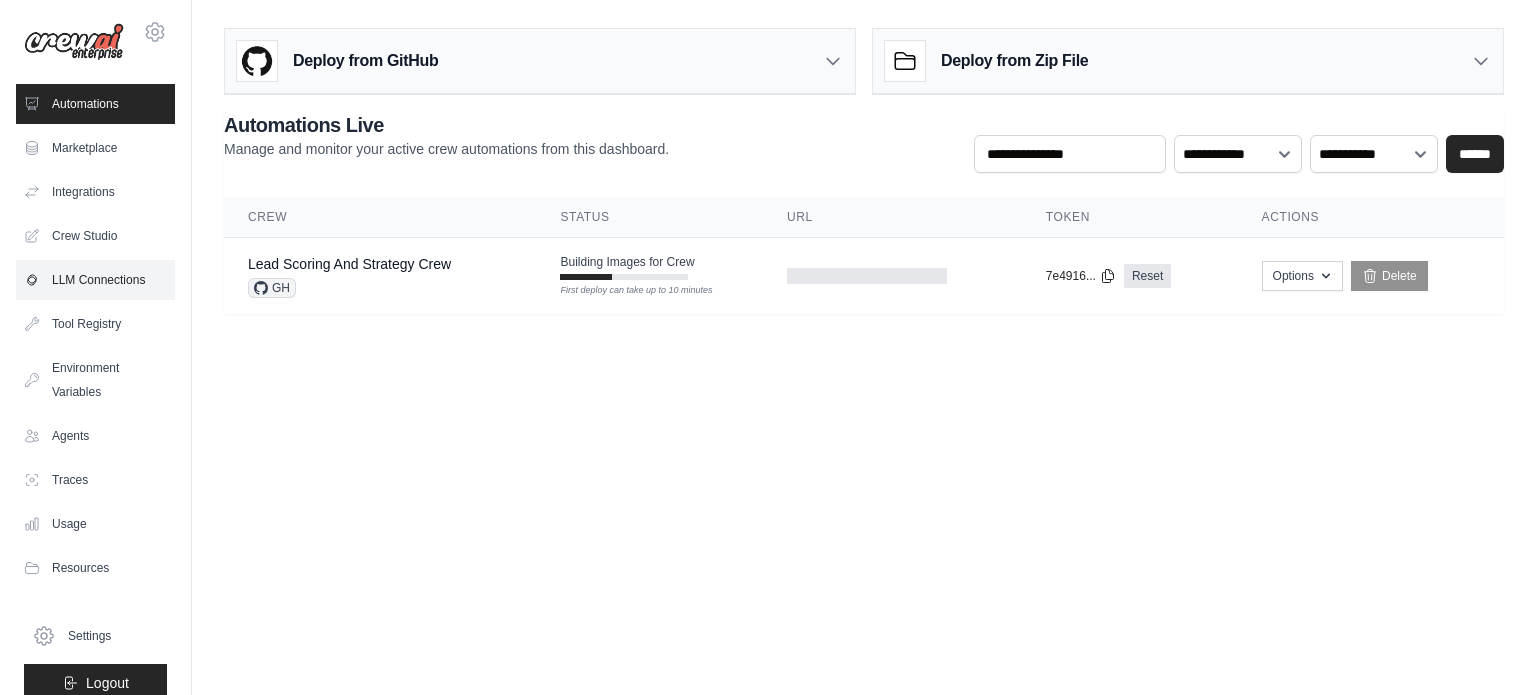 click on "LLM Connections" at bounding box center [95, 280] 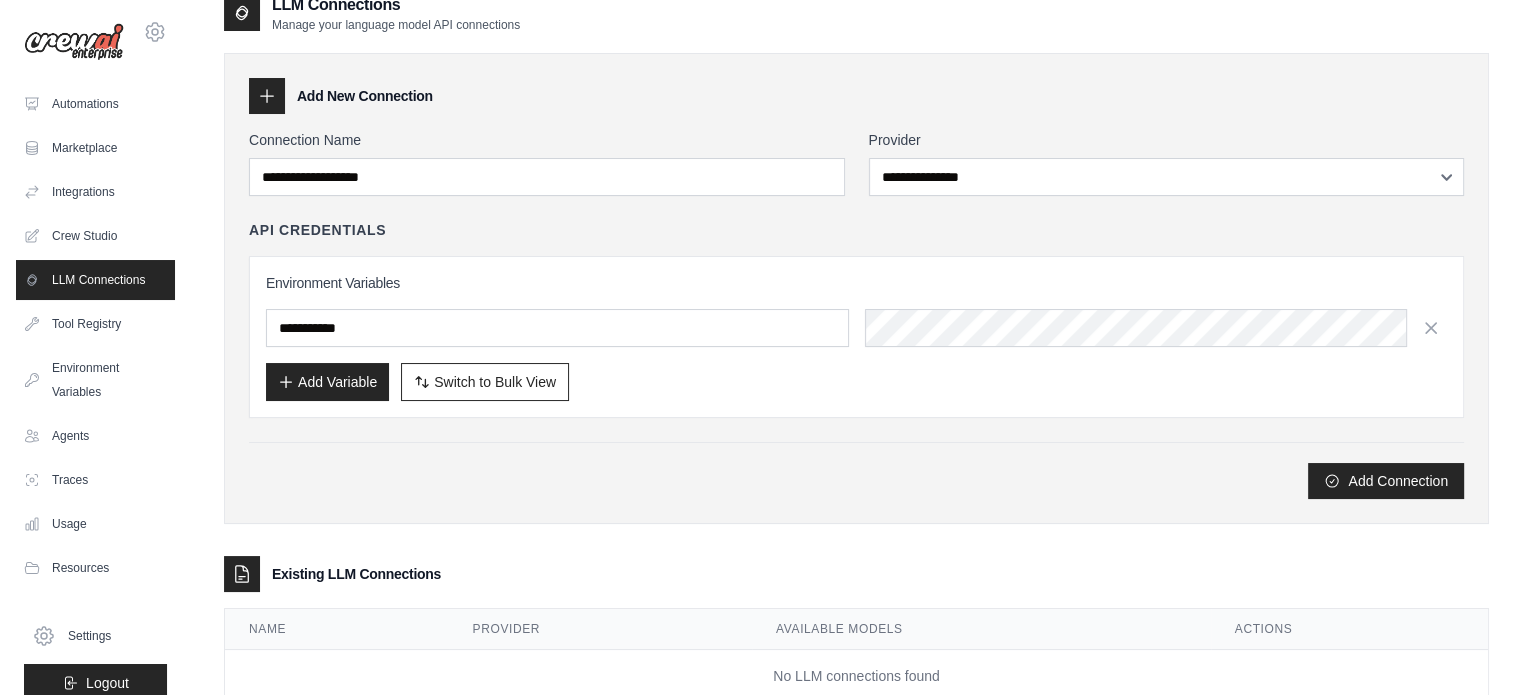 scroll, scrollTop: 0, scrollLeft: 0, axis: both 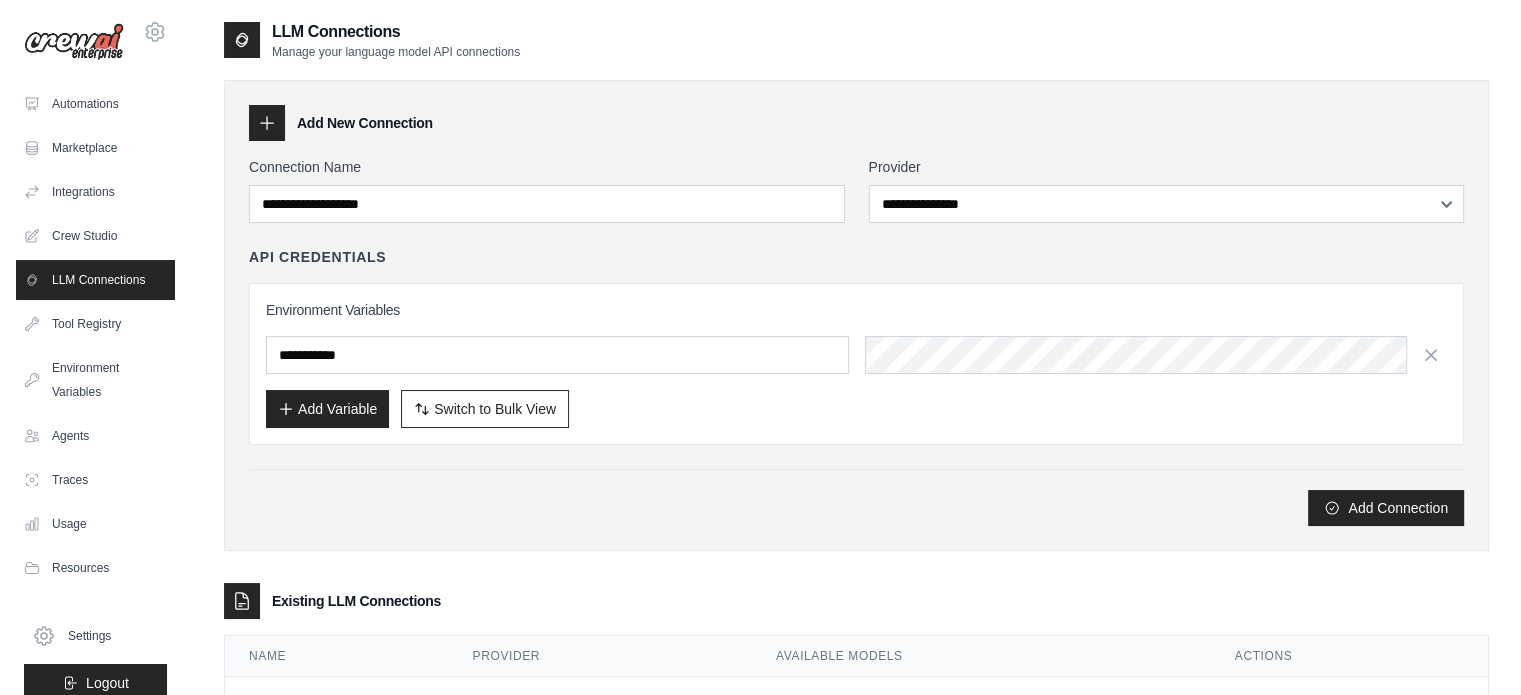 click at bounding box center (267, 123) 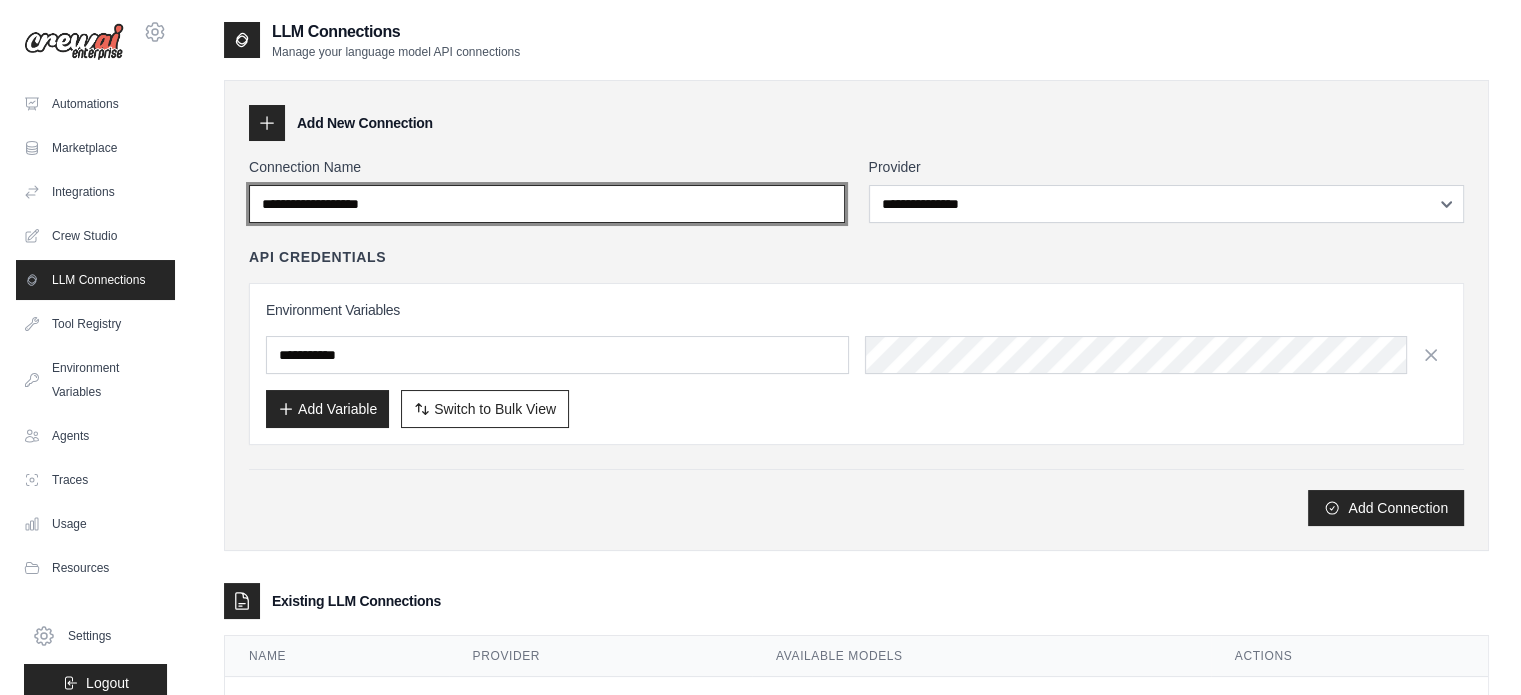 click on "Connection Name" at bounding box center (547, 204) 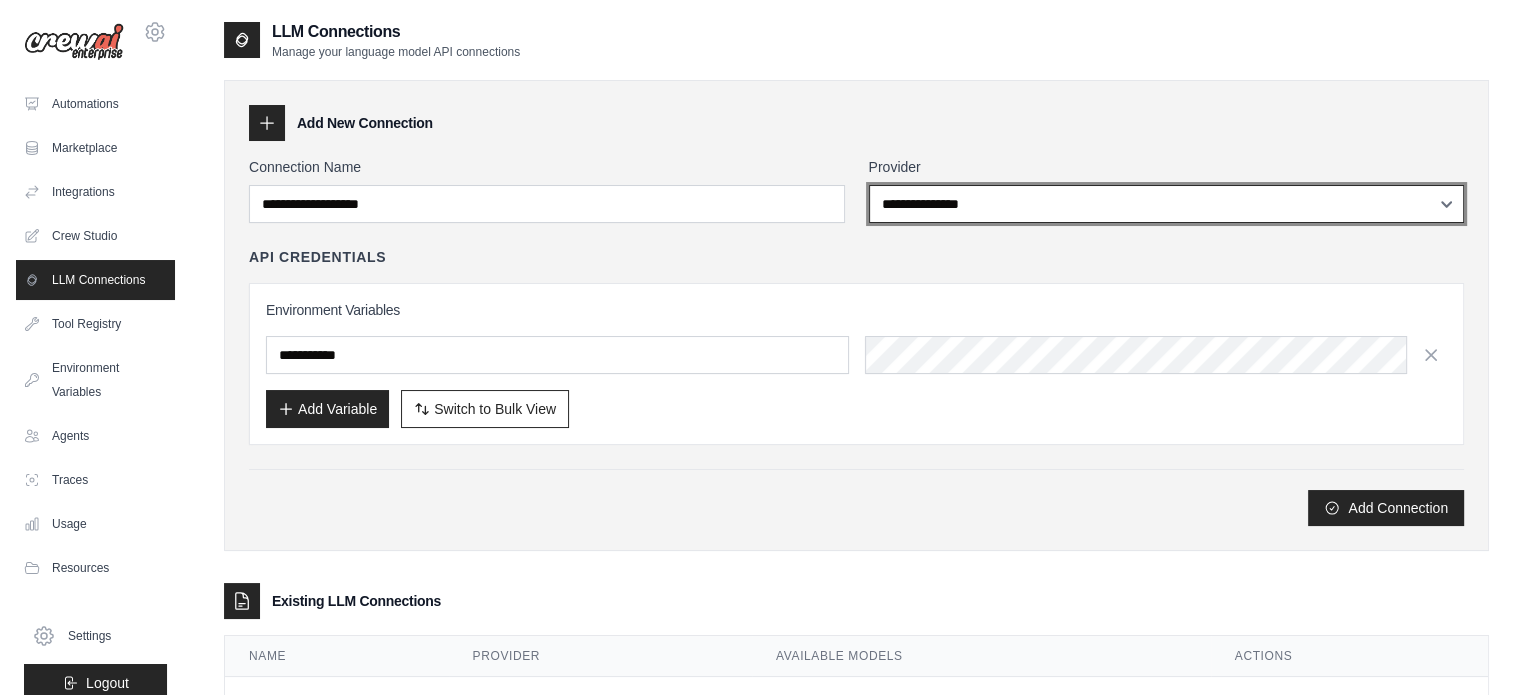click on "**********" at bounding box center (1167, 204) 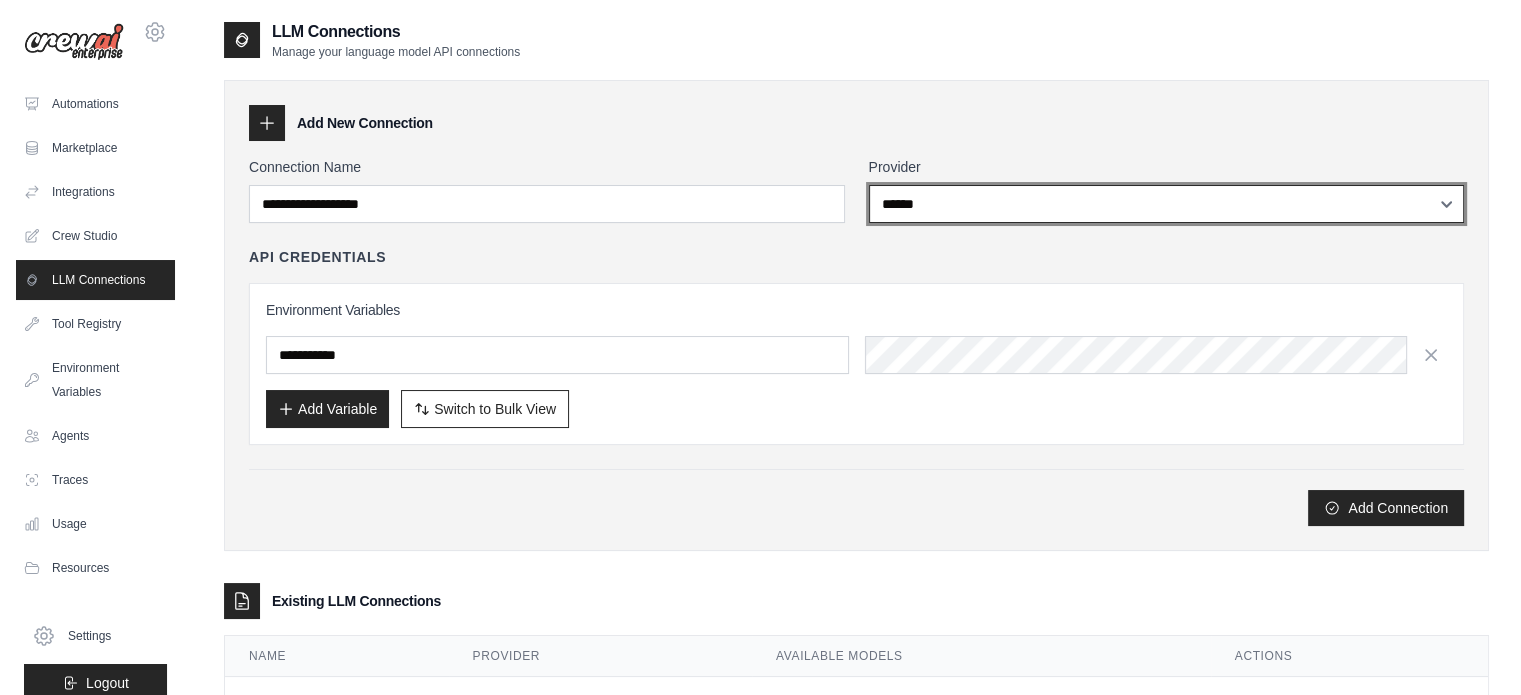 click on "**********" at bounding box center [1167, 204] 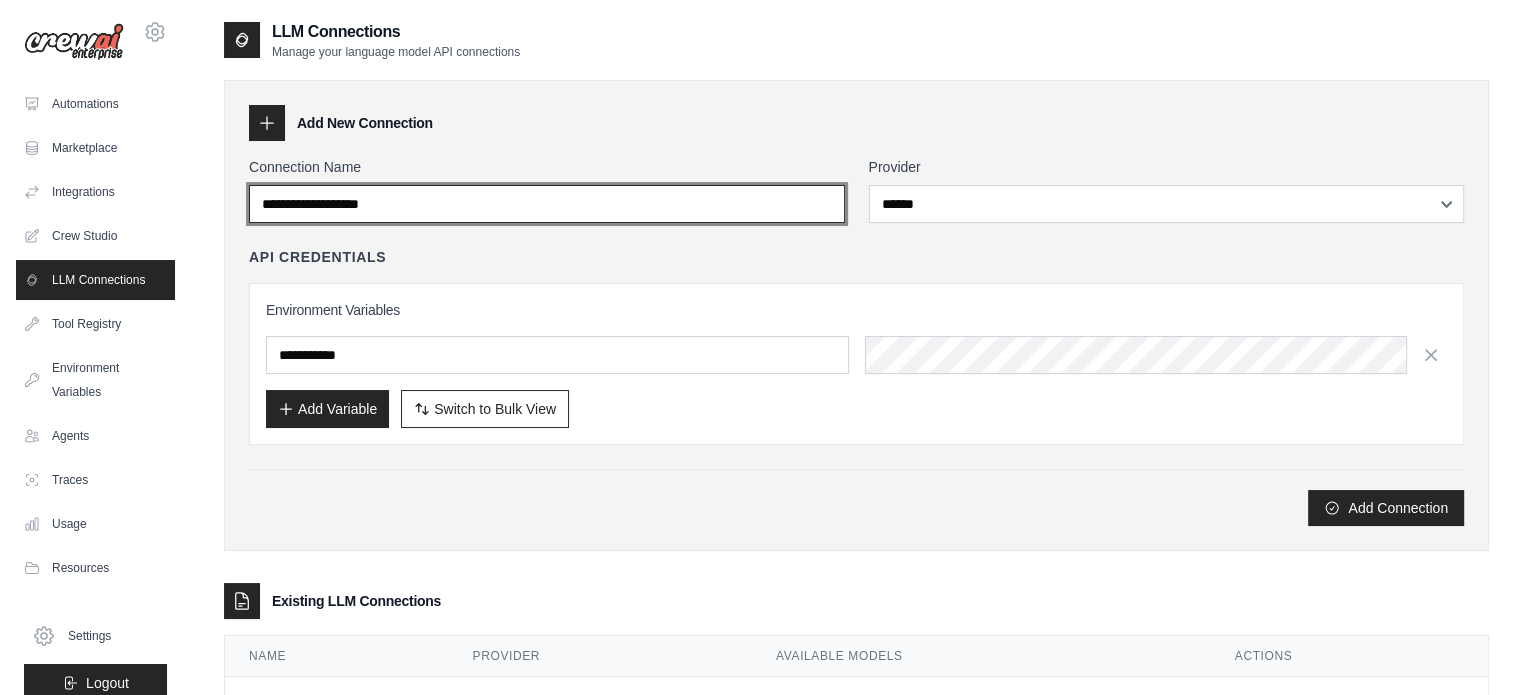 click on "Connection Name" at bounding box center [547, 204] 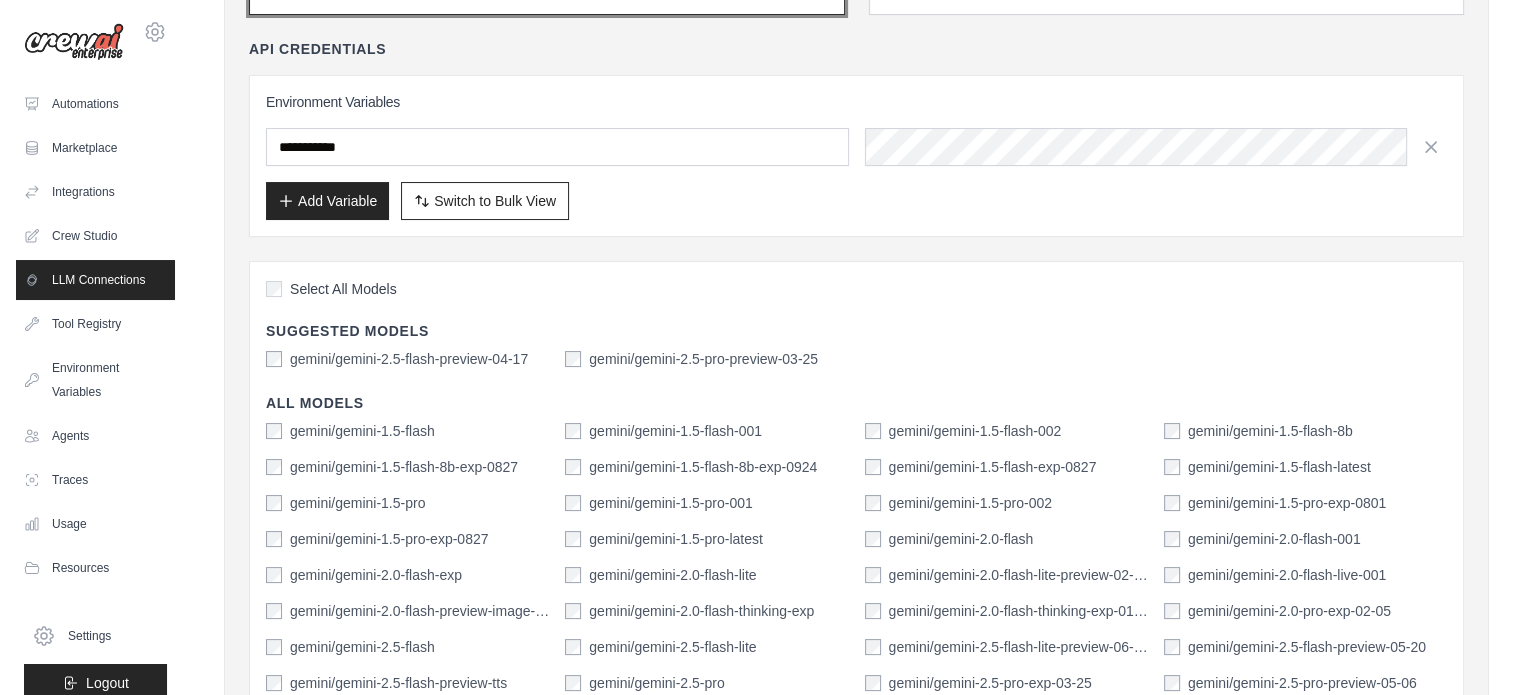 scroll, scrollTop: 233, scrollLeft: 0, axis: vertical 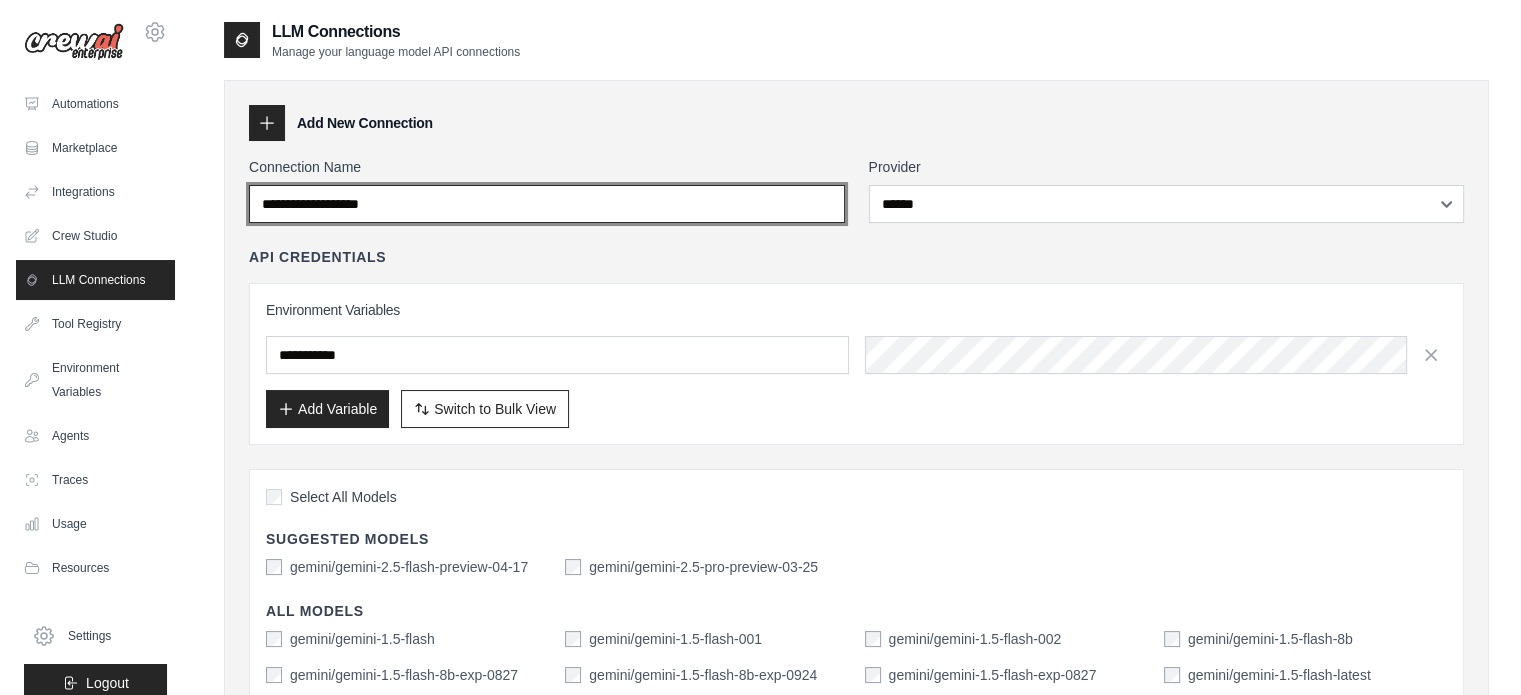 click on "Connection Name" at bounding box center (547, 204) 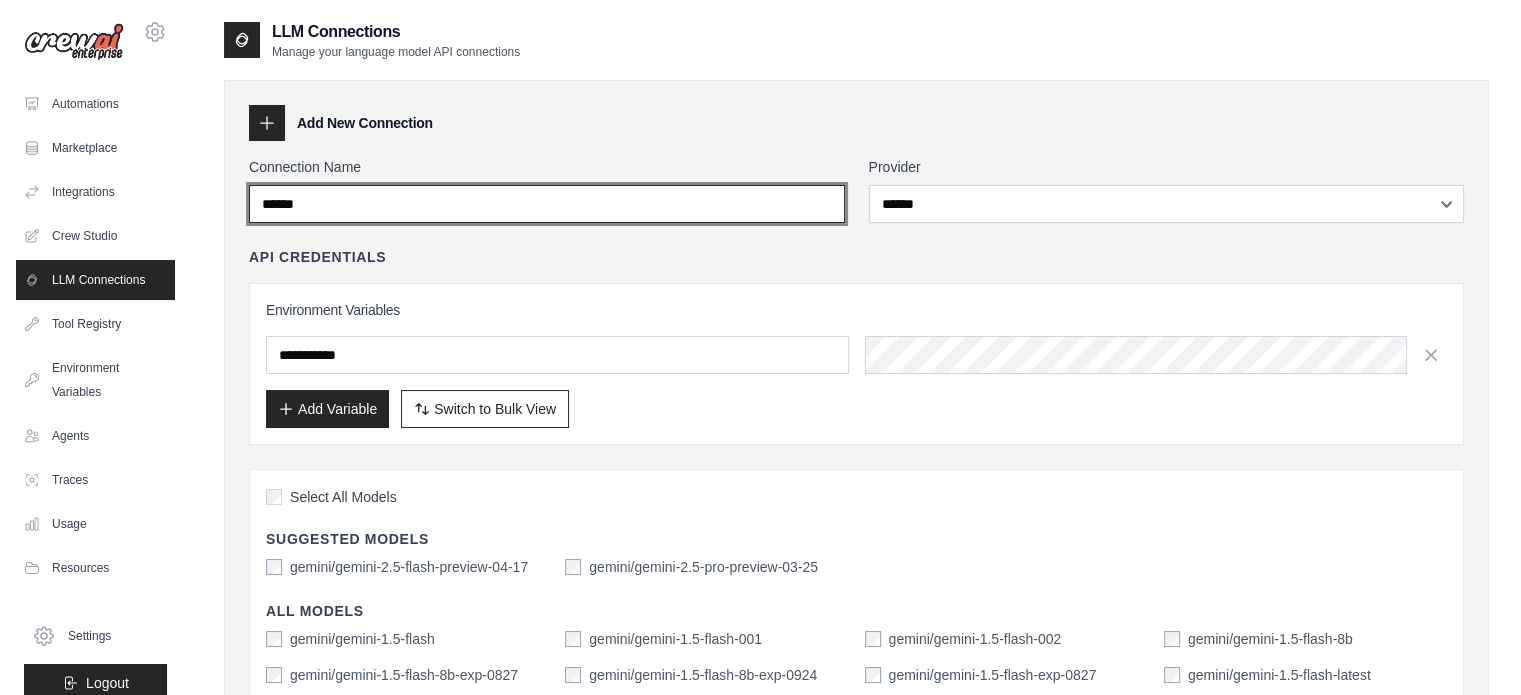 type on "******" 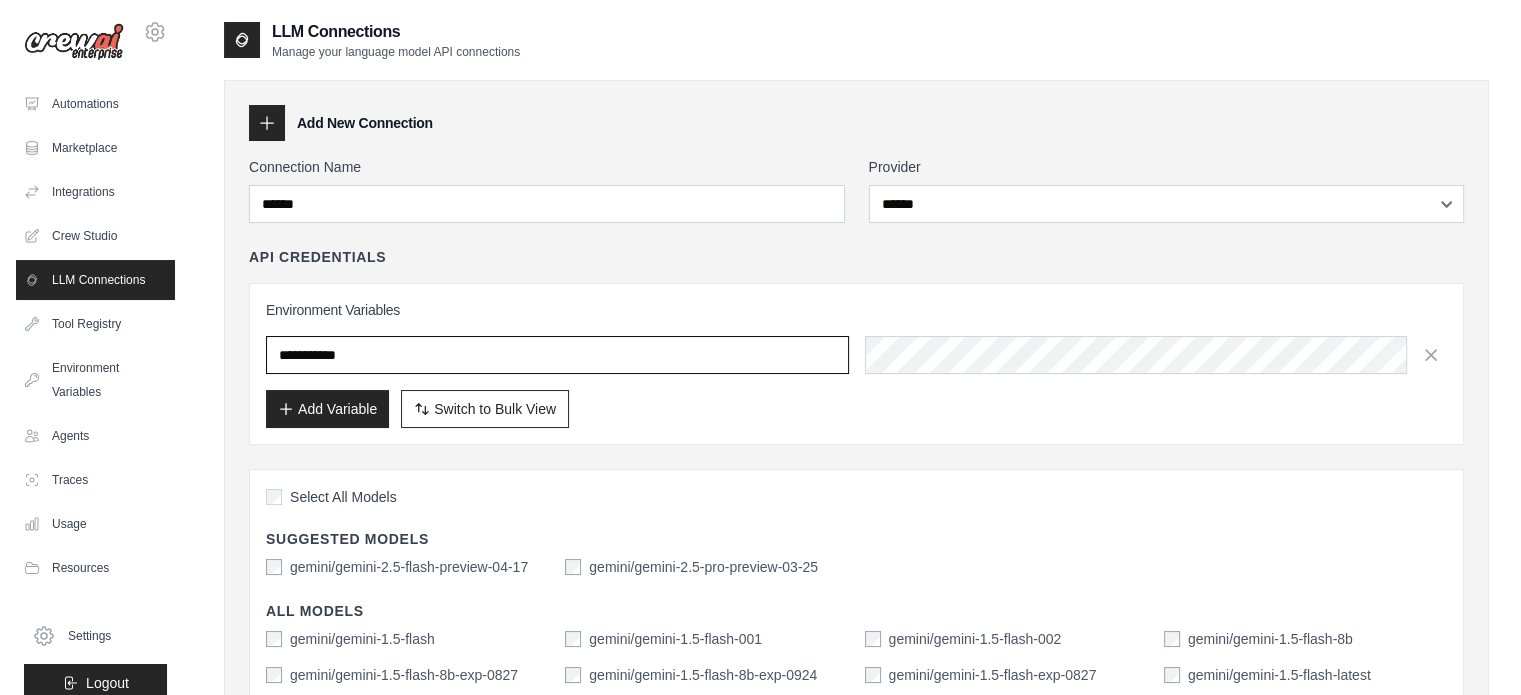 click at bounding box center (557, 355) 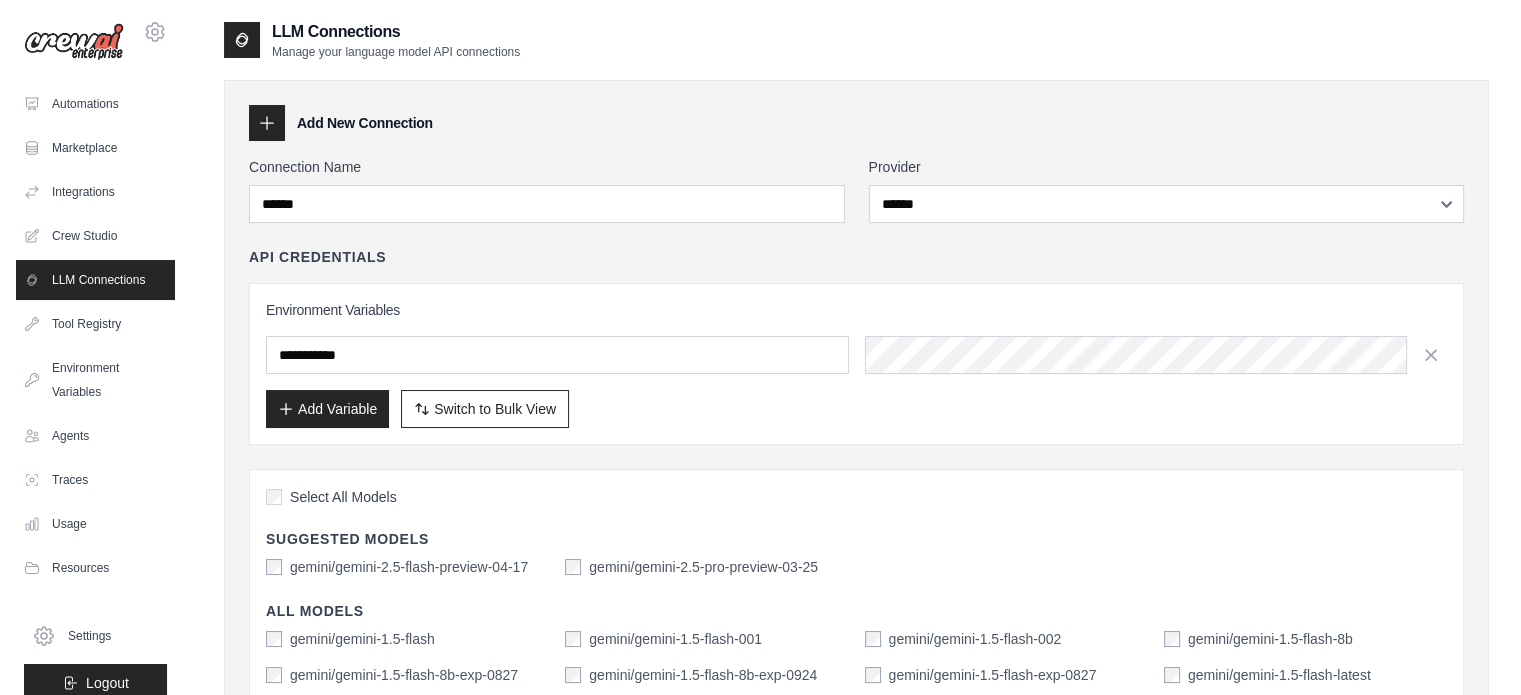 click on "Add Variable" at bounding box center [327, 409] 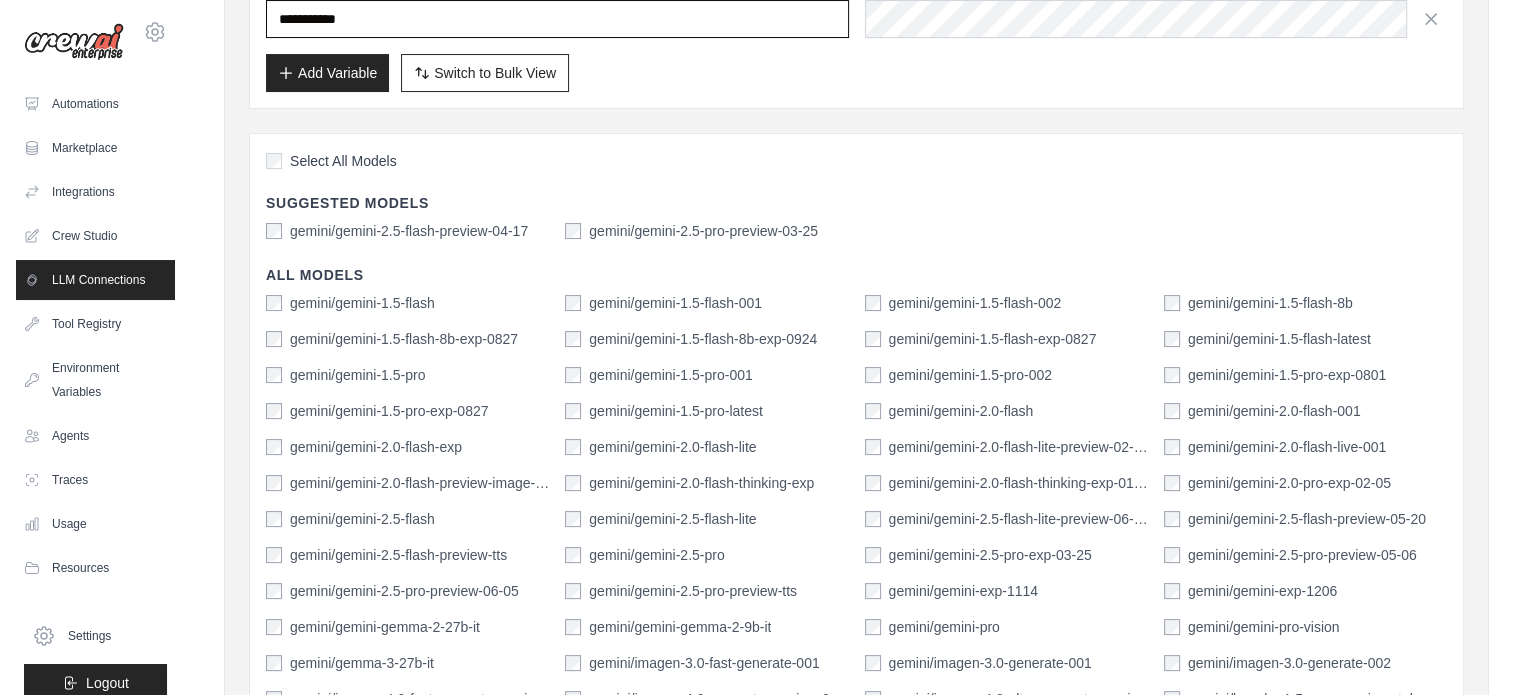 scroll, scrollTop: 700, scrollLeft: 0, axis: vertical 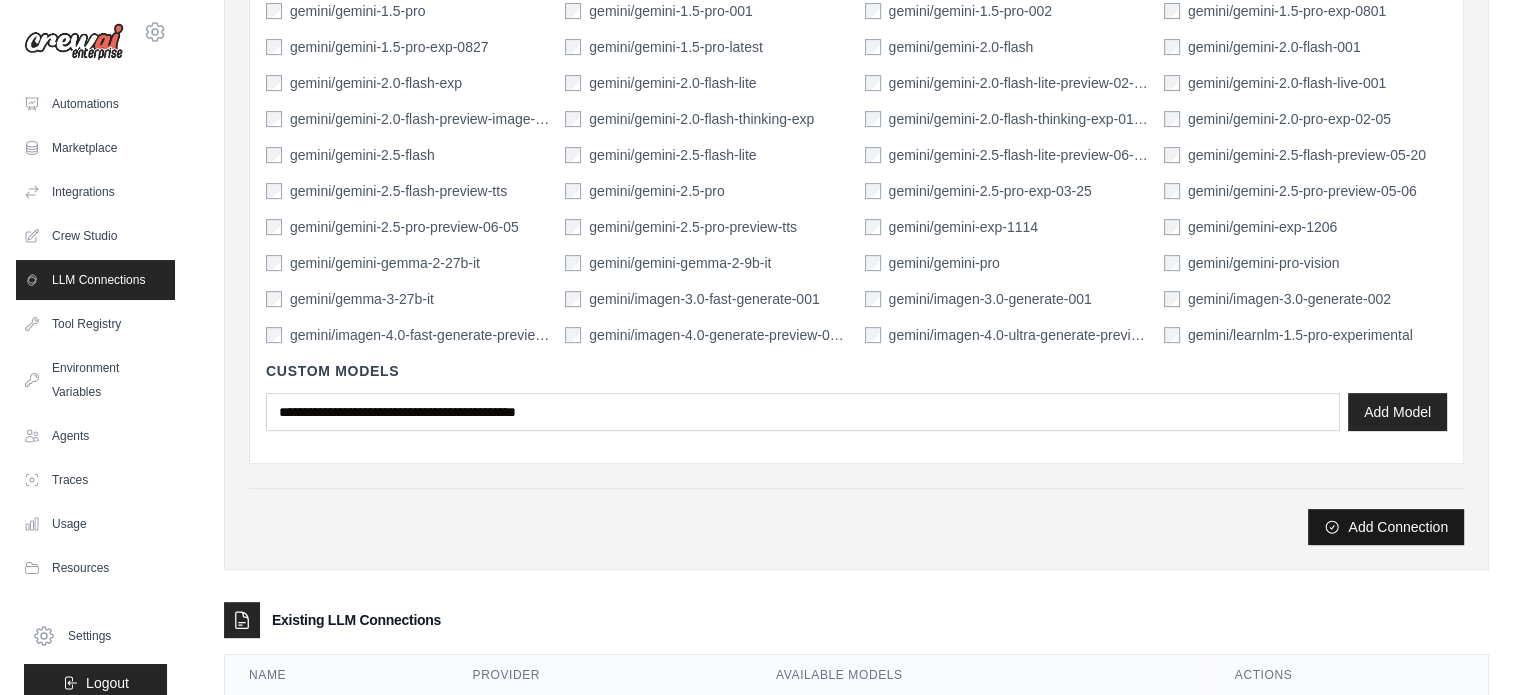 click on "Add Connection" at bounding box center (1386, 527) 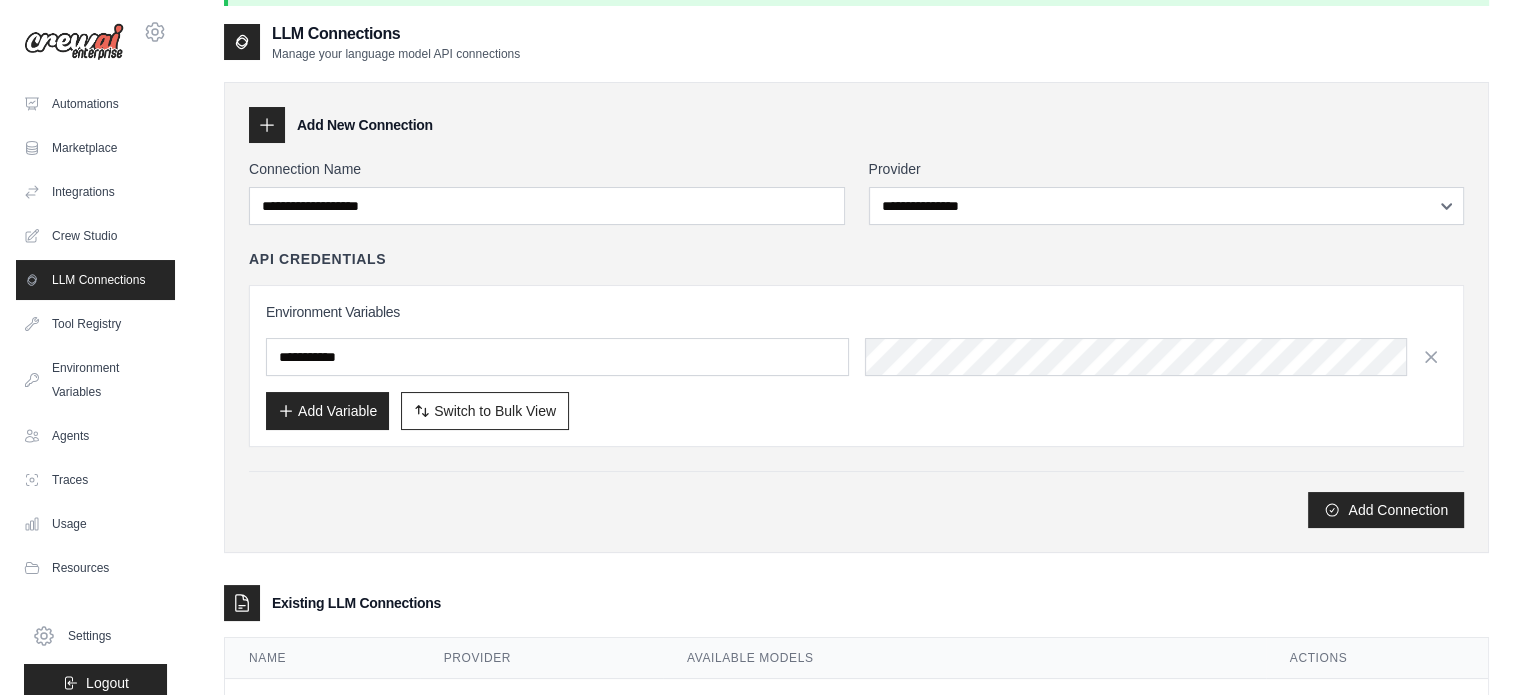 scroll, scrollTop: 152, scrollLeft: 0, axis: vertical 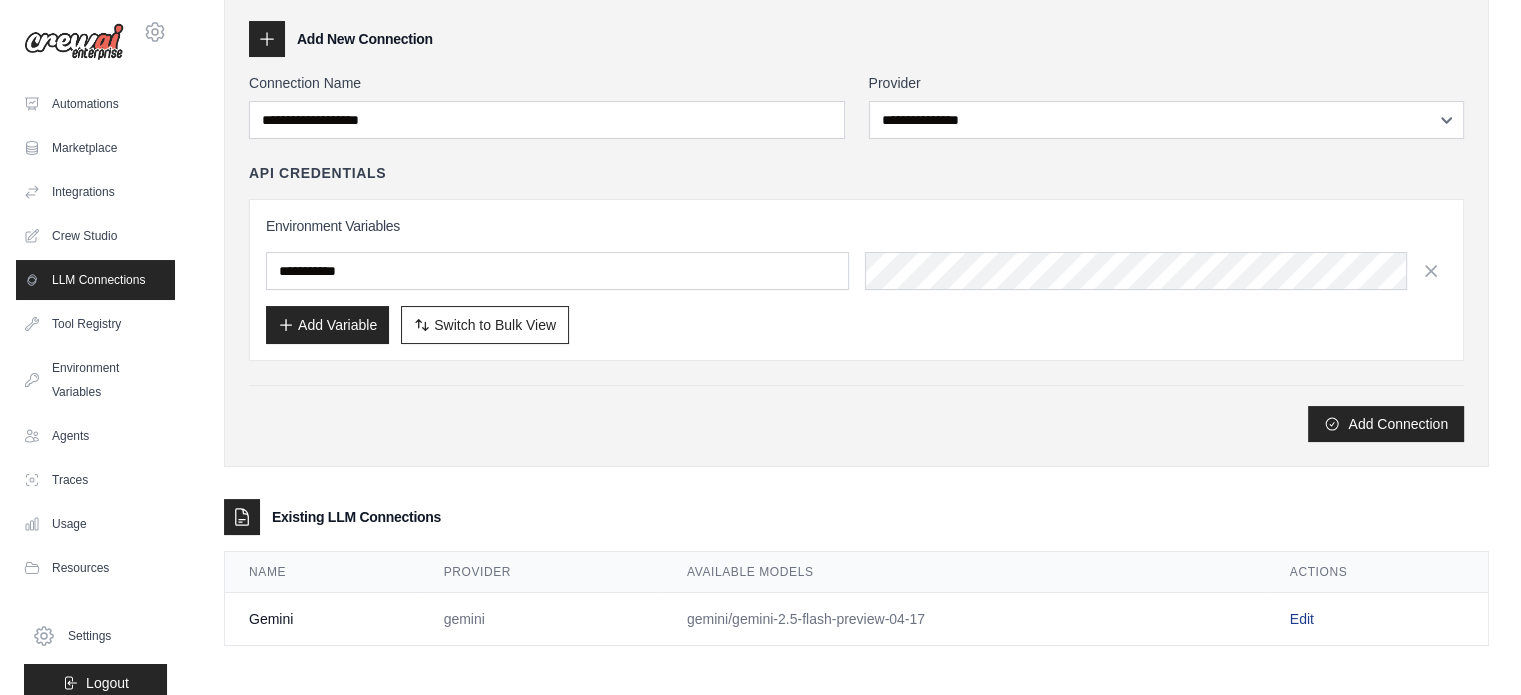 click on "Edit" at bounding box center [1302, 619] 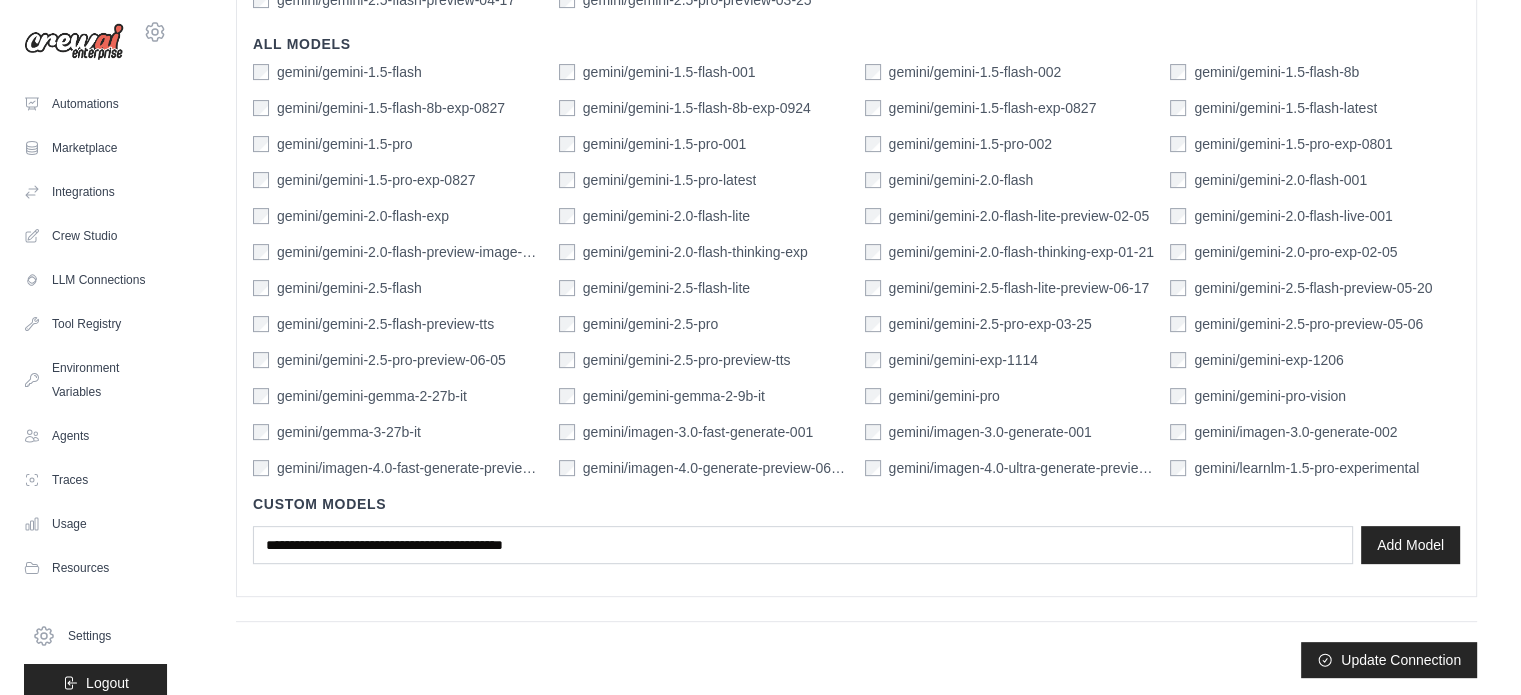 scroll, scrollTop: 0, scrollLeft: 0, axis: both 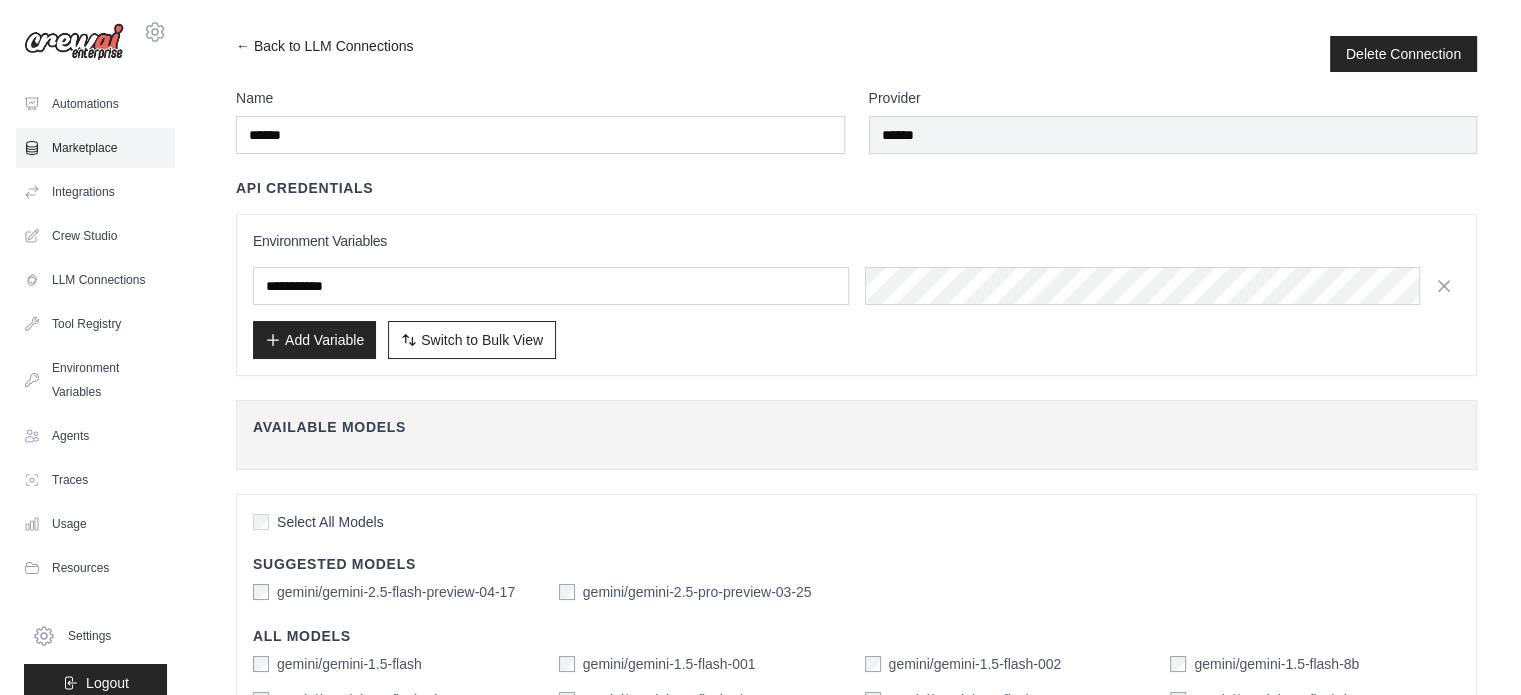 click on "Marketplace" at bounding box center (95, 148) 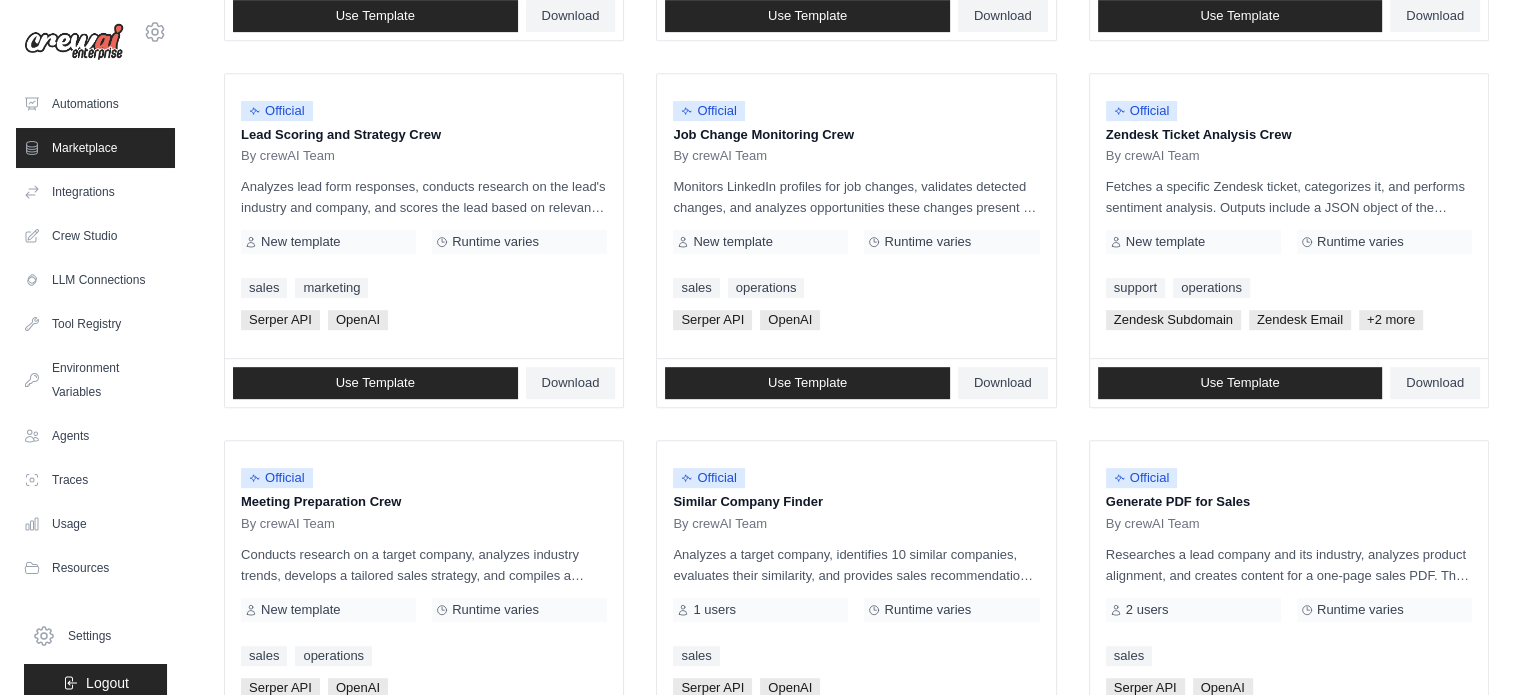 scroll, scrollTop: 1155, scrollLeft: 0, axis: vertical 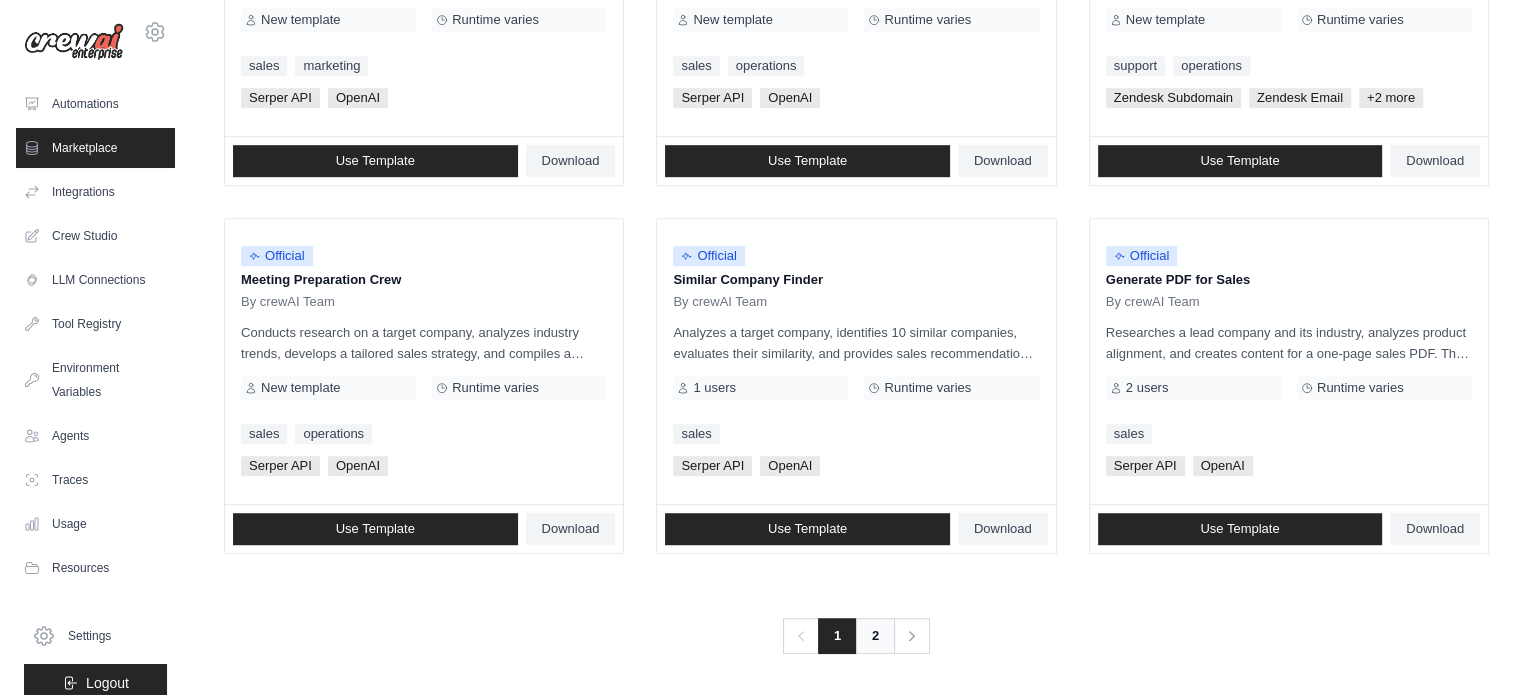click on "2" at bounding box center (875, 636) 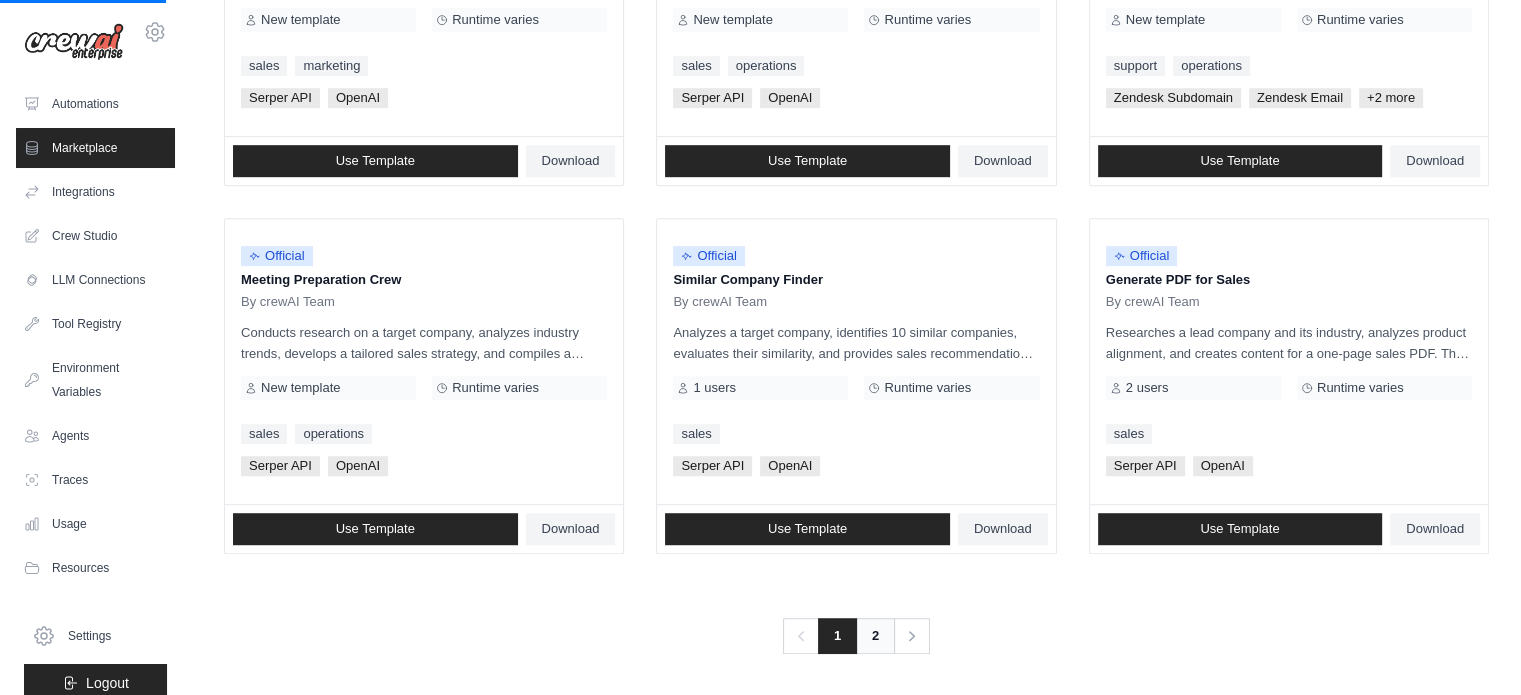 scroll, scrollTop: 0, scrollLeft: 0, axis: both 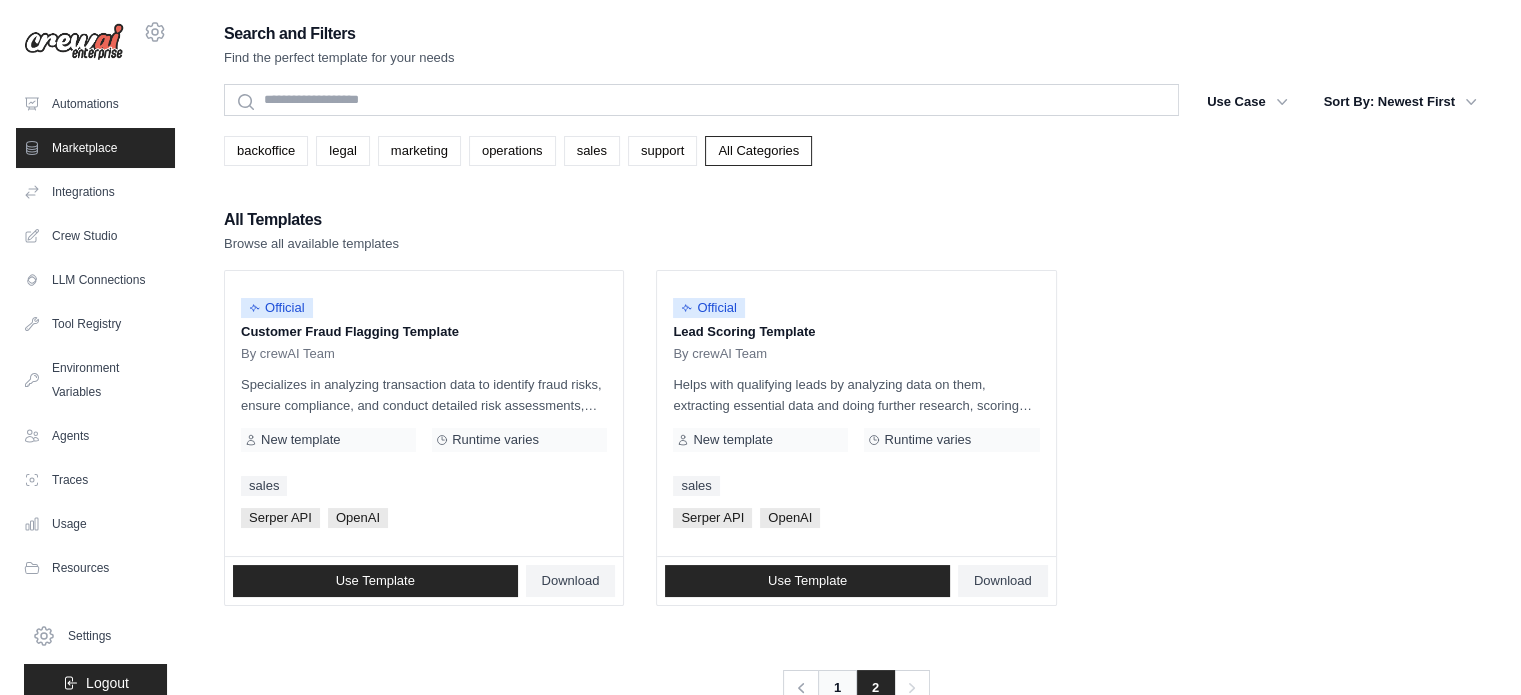 click on "1" at bounding box center (837, 688) 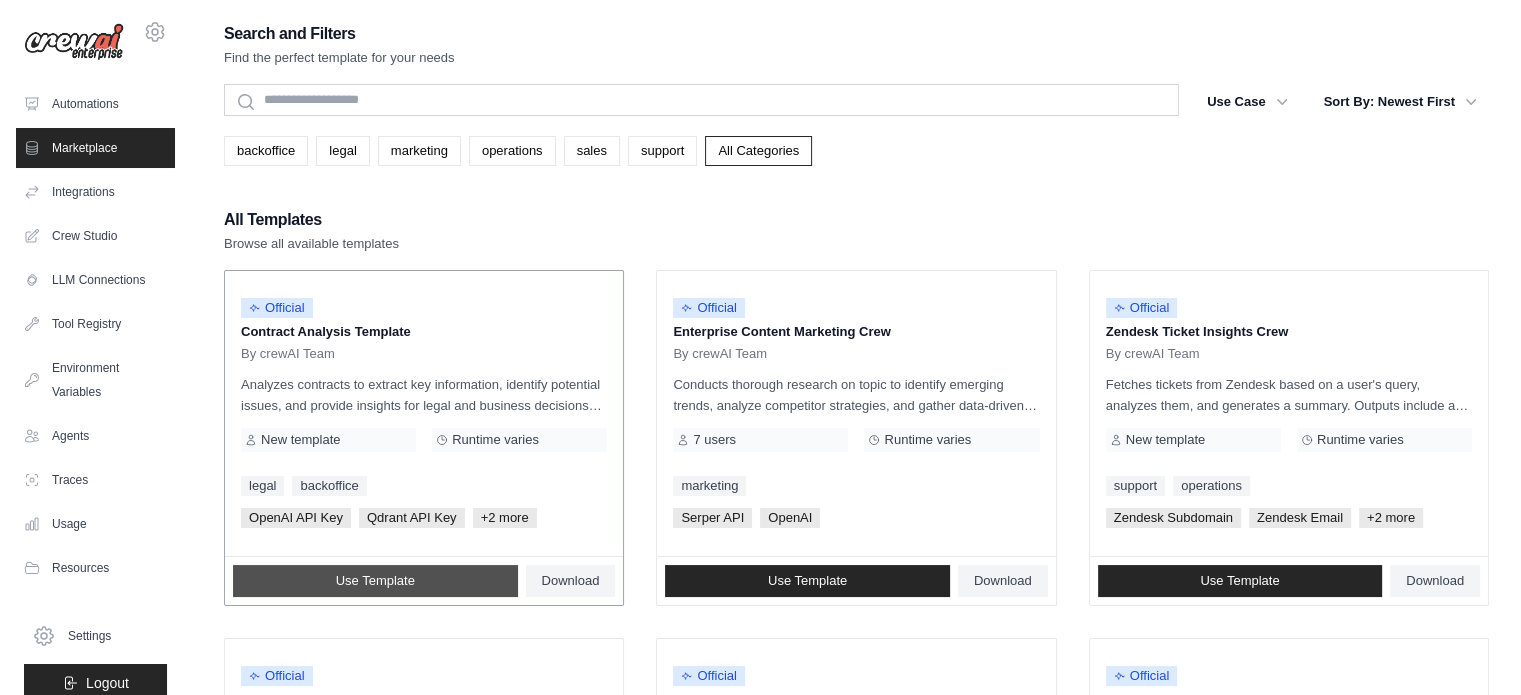 click on "Use Template" at bounding box center (375, 581) 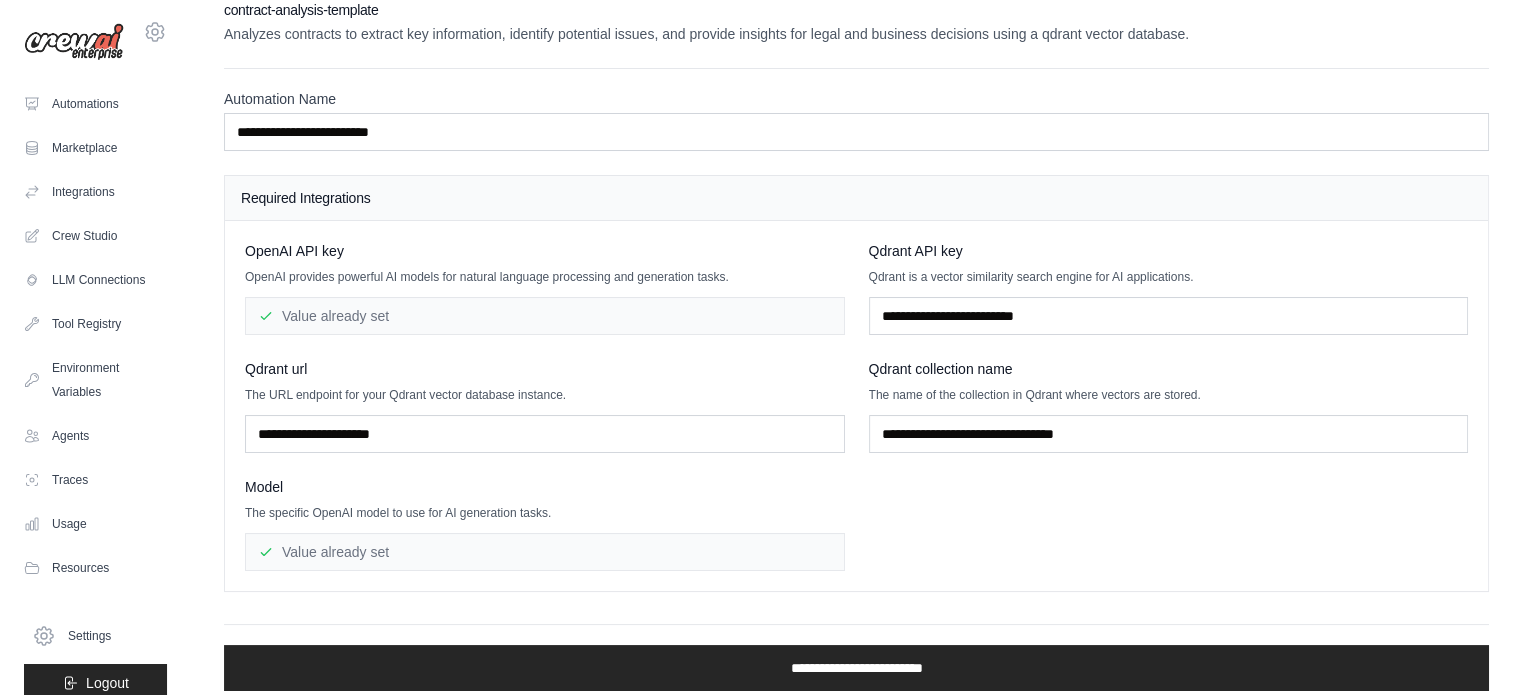 scroll, scrollTop: 32, scrollLeft: 0, axis: vertical 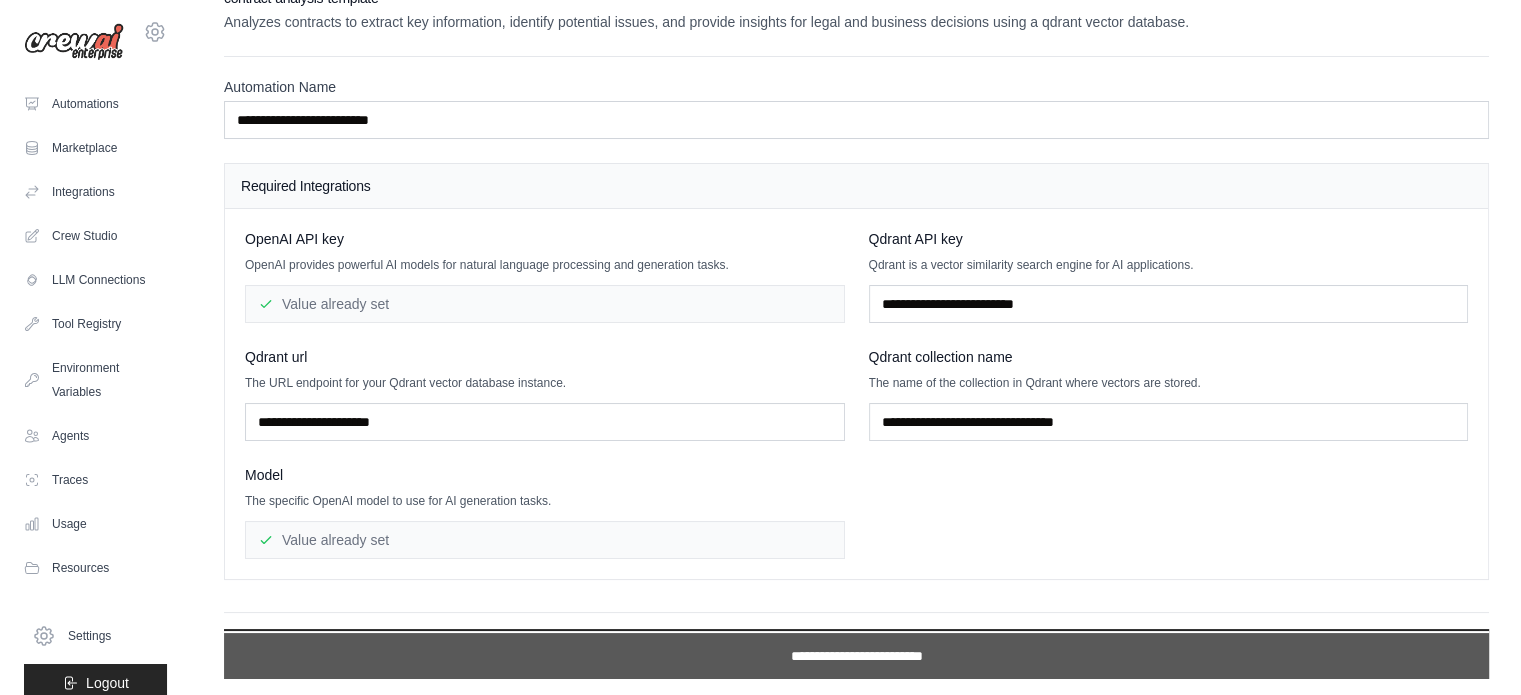 click on "**********" at bounding box center [856, 656] 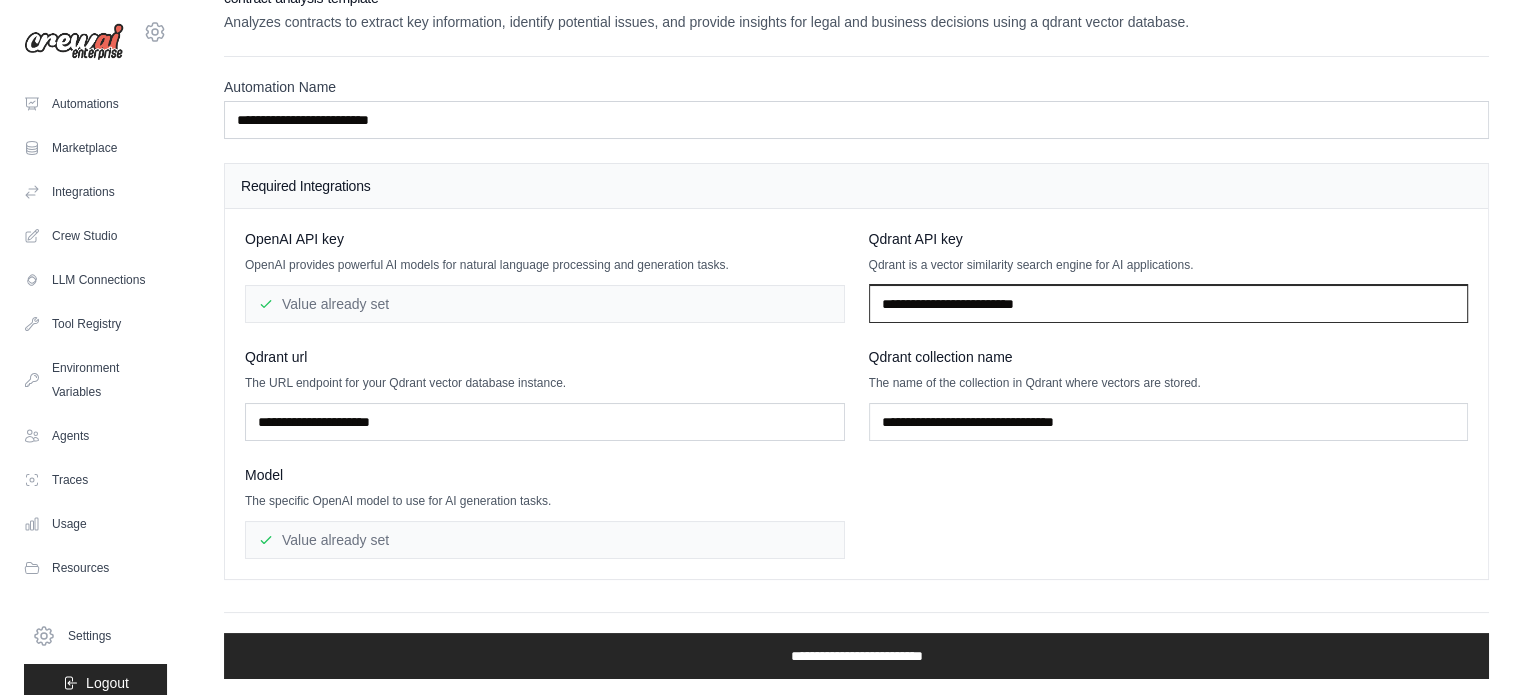 click at bounding box center (1169, 304) 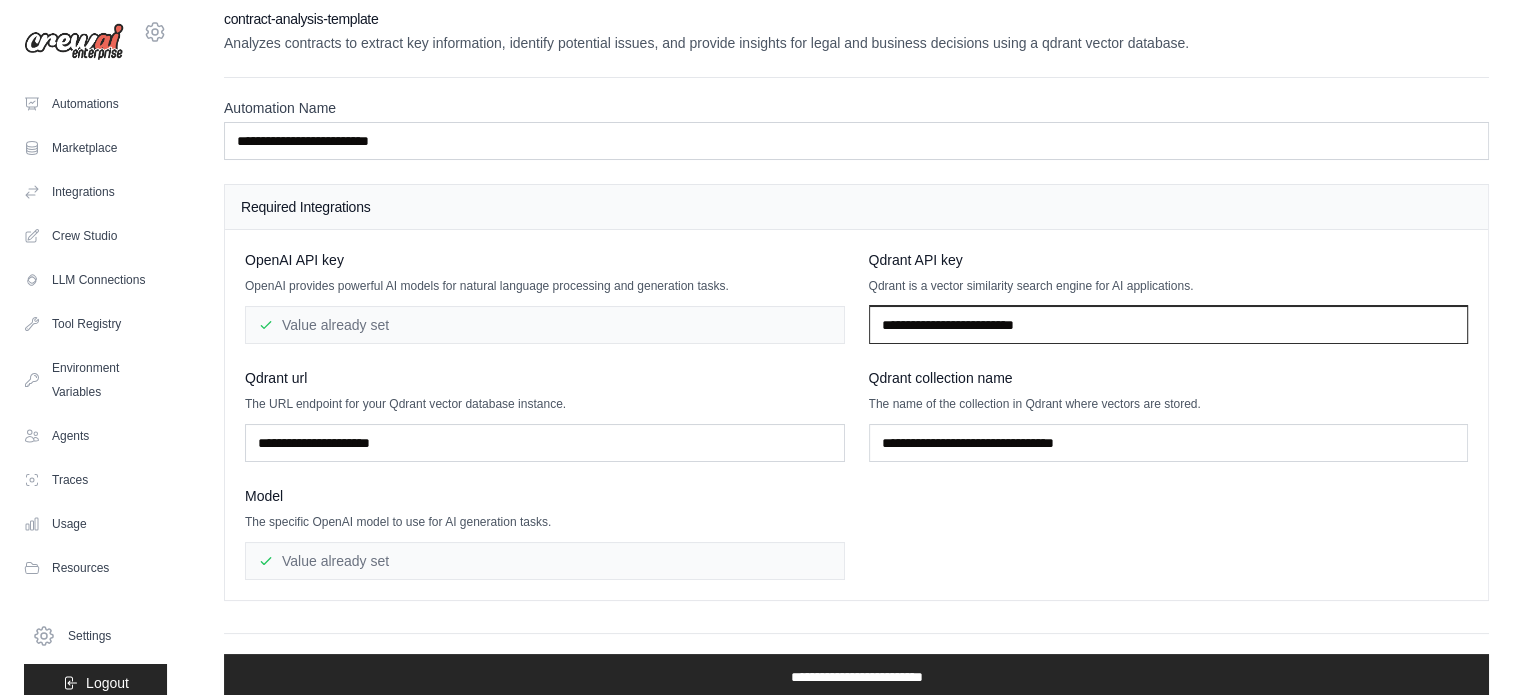 scroll, scrollTop: 0, scrollLeft: 0, axis: both 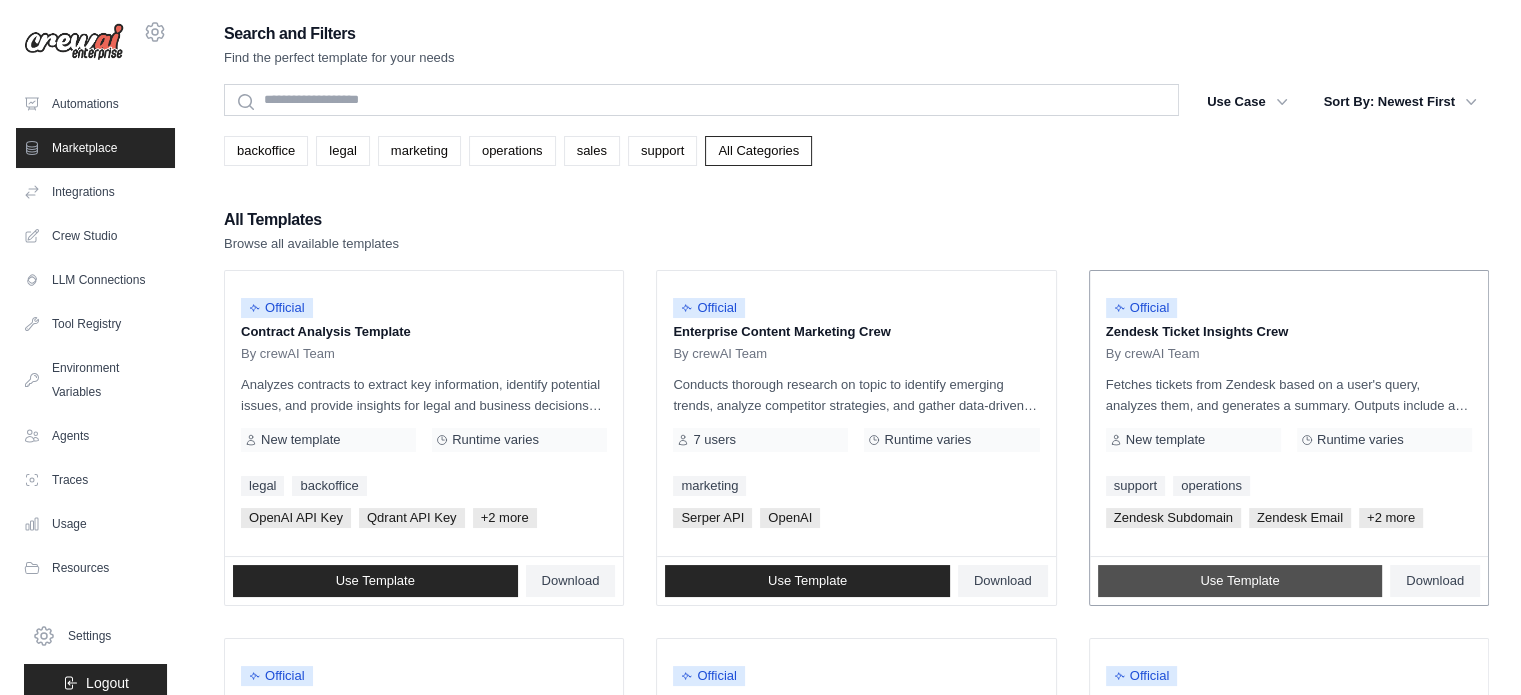 click on "Use Template" at bounding box center (1240, 581) 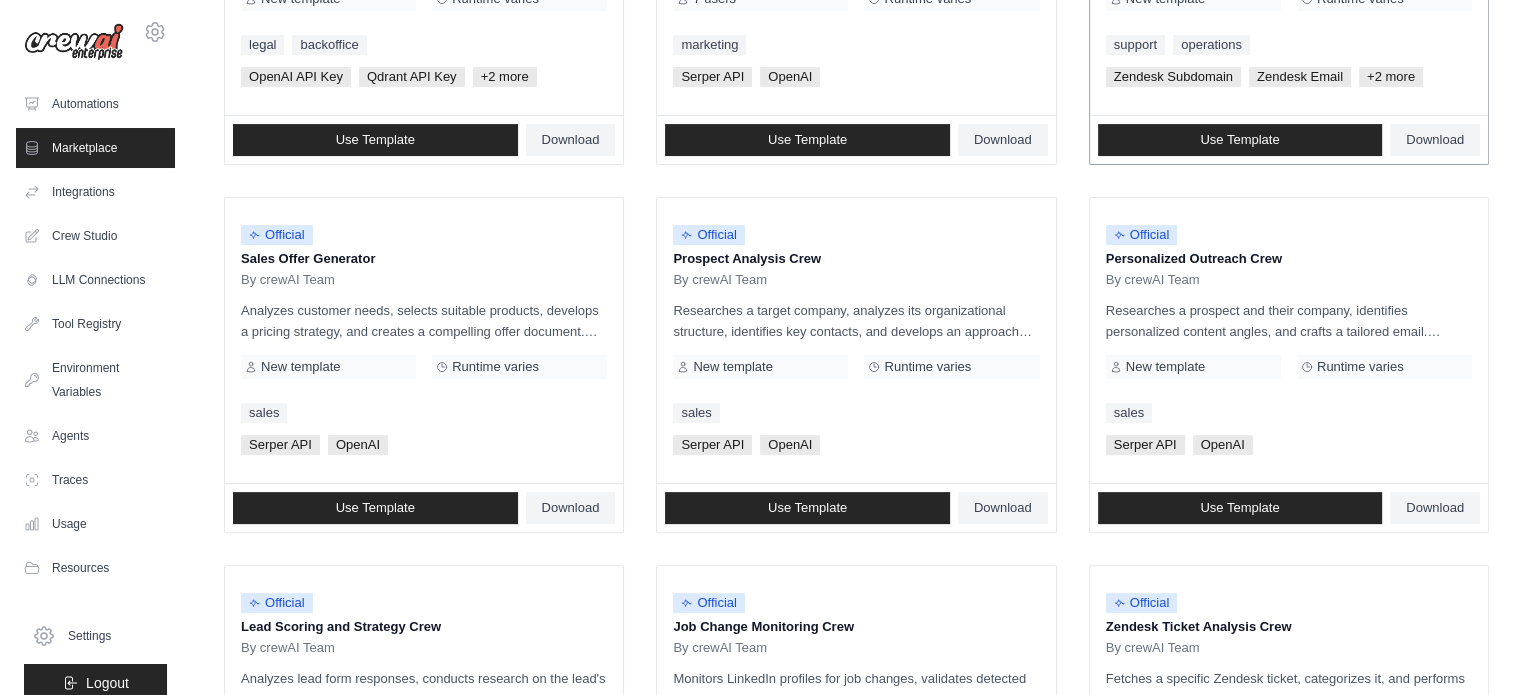 scroll, scrollTop: 466, scrollLeft: 0, axis: vertical 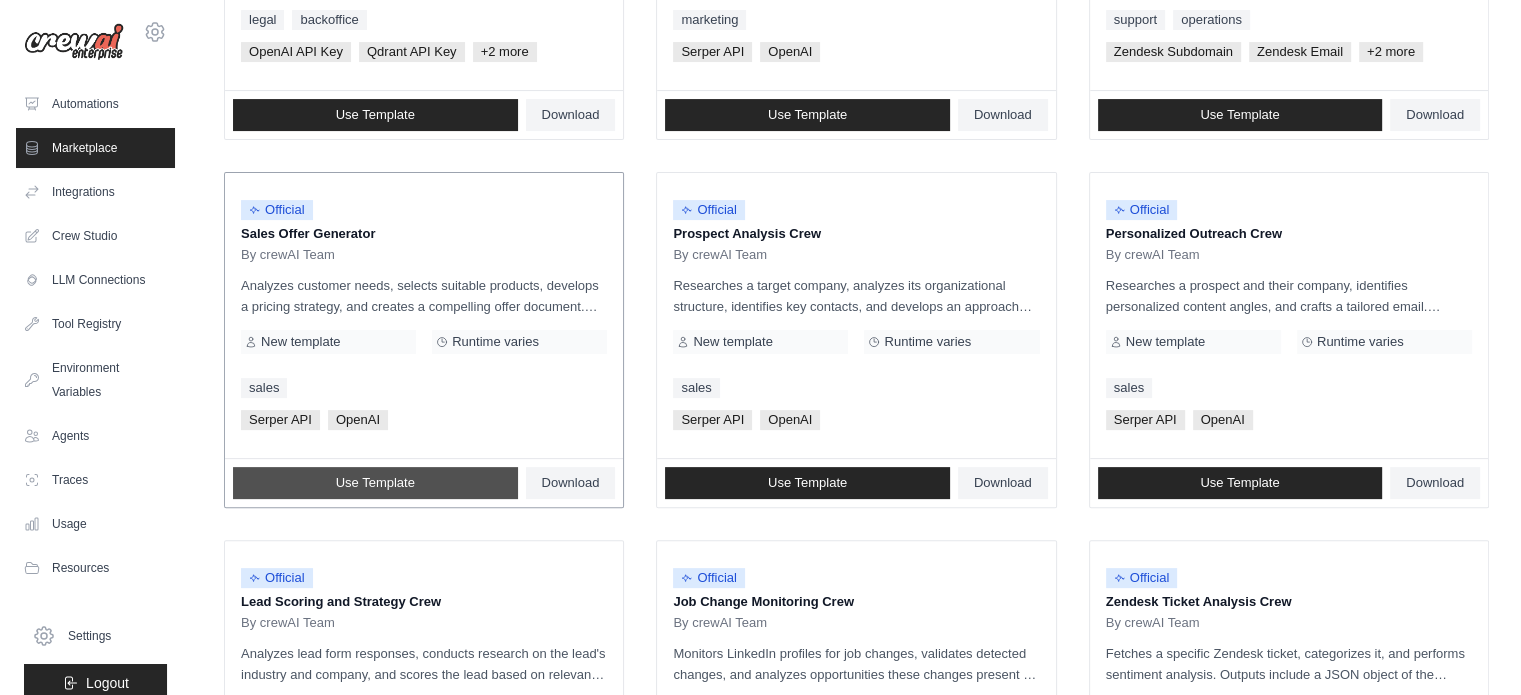 click on "Use Template" at bounding box center [375, 483] 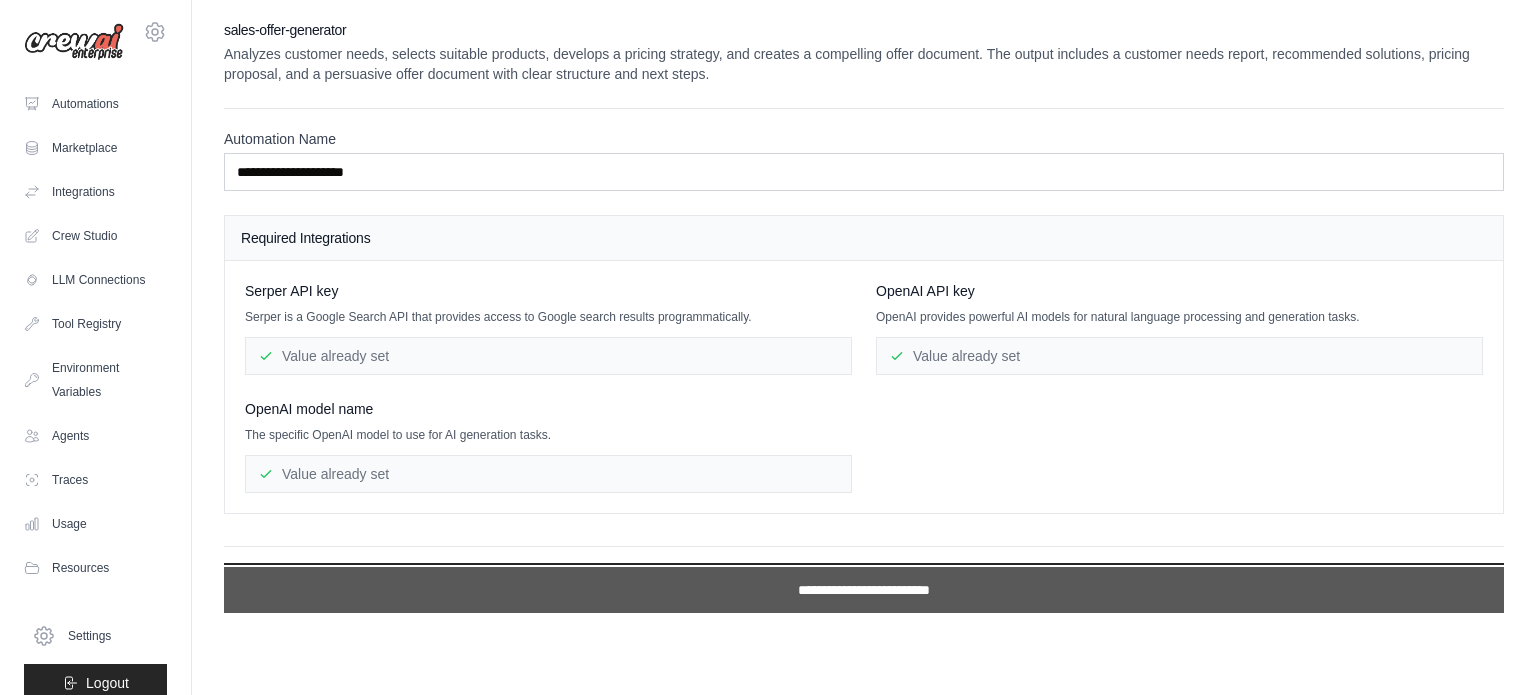 click on "**********" at bounding box center [864, 590] 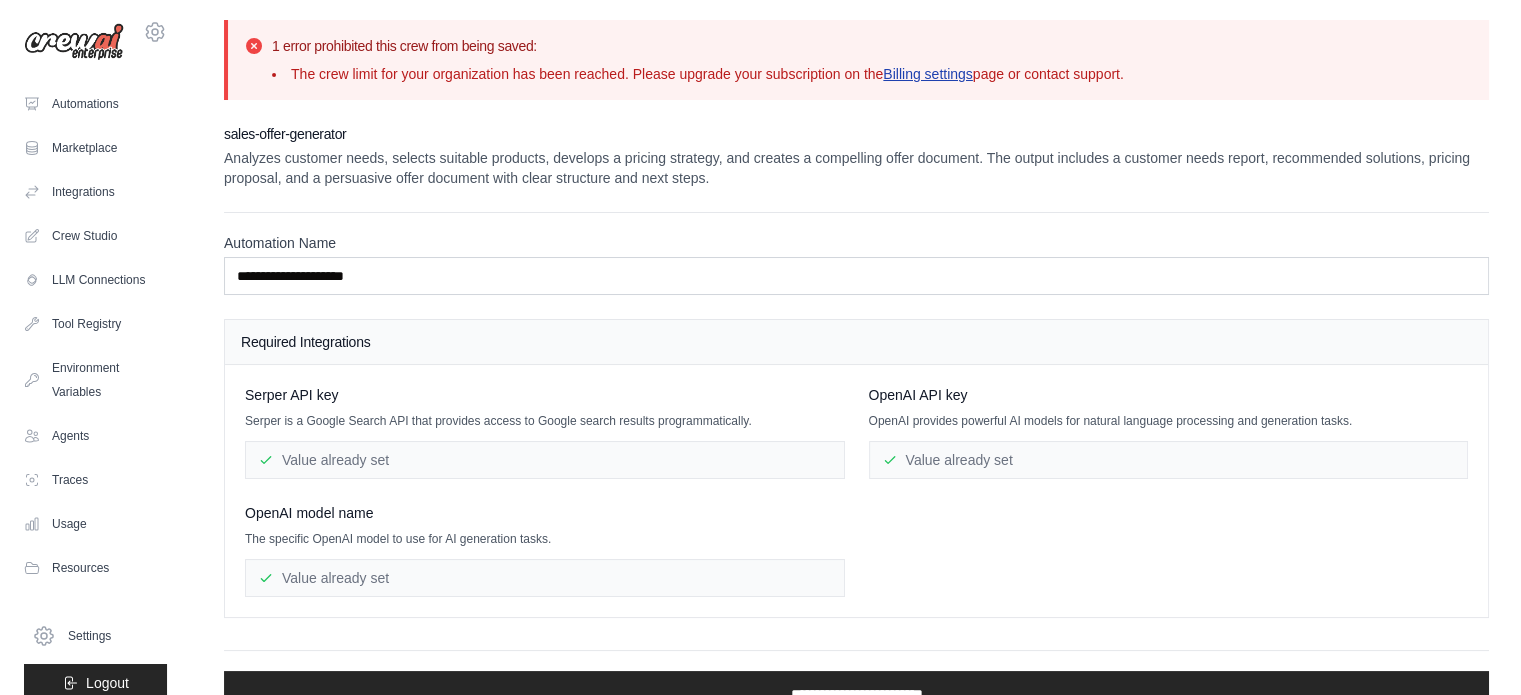 click on "Billing settings" at bounding box center (928, 74) 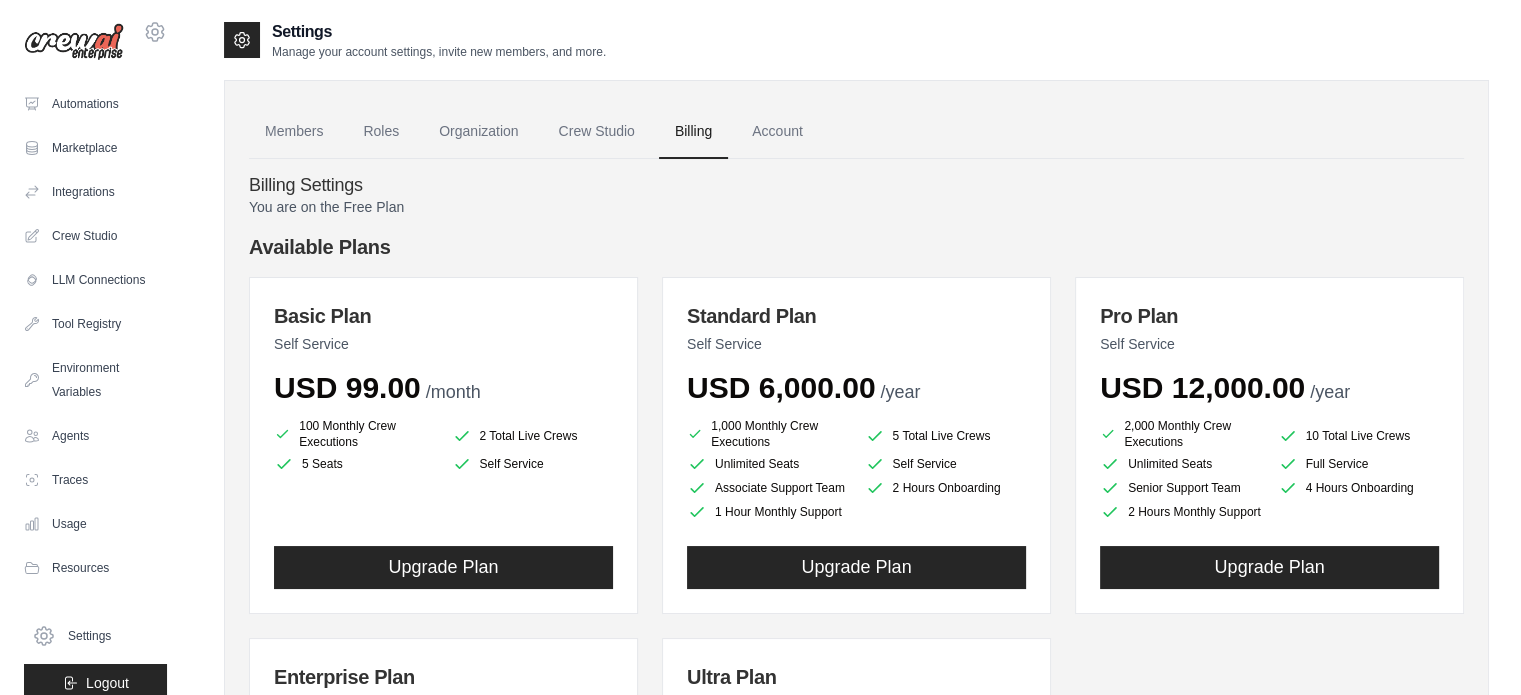 drag, startPoint x: 949, startPoint y: 76, endPoint x: 835, endPoint y: 217, distance: 181.32016 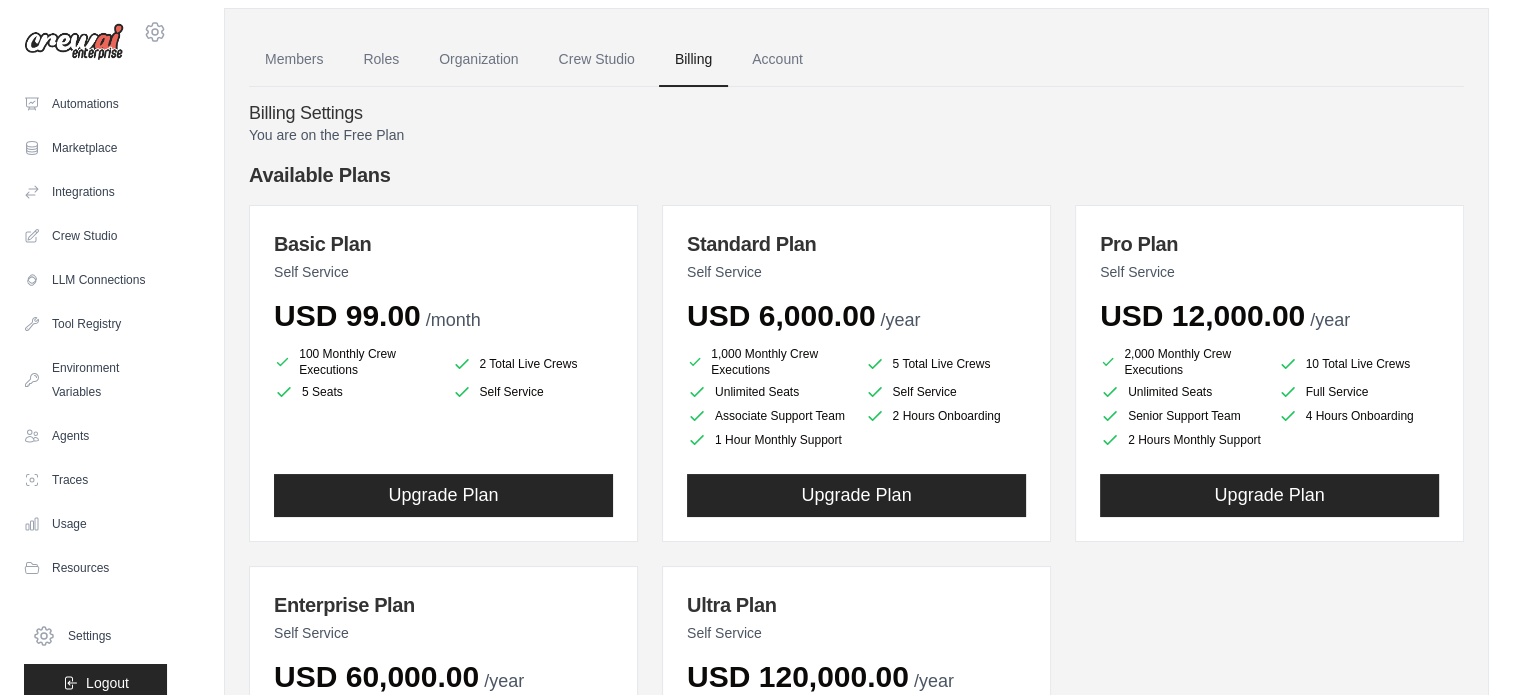 scroll, scrollTop: 0, scrollLeft: 0, axis: both 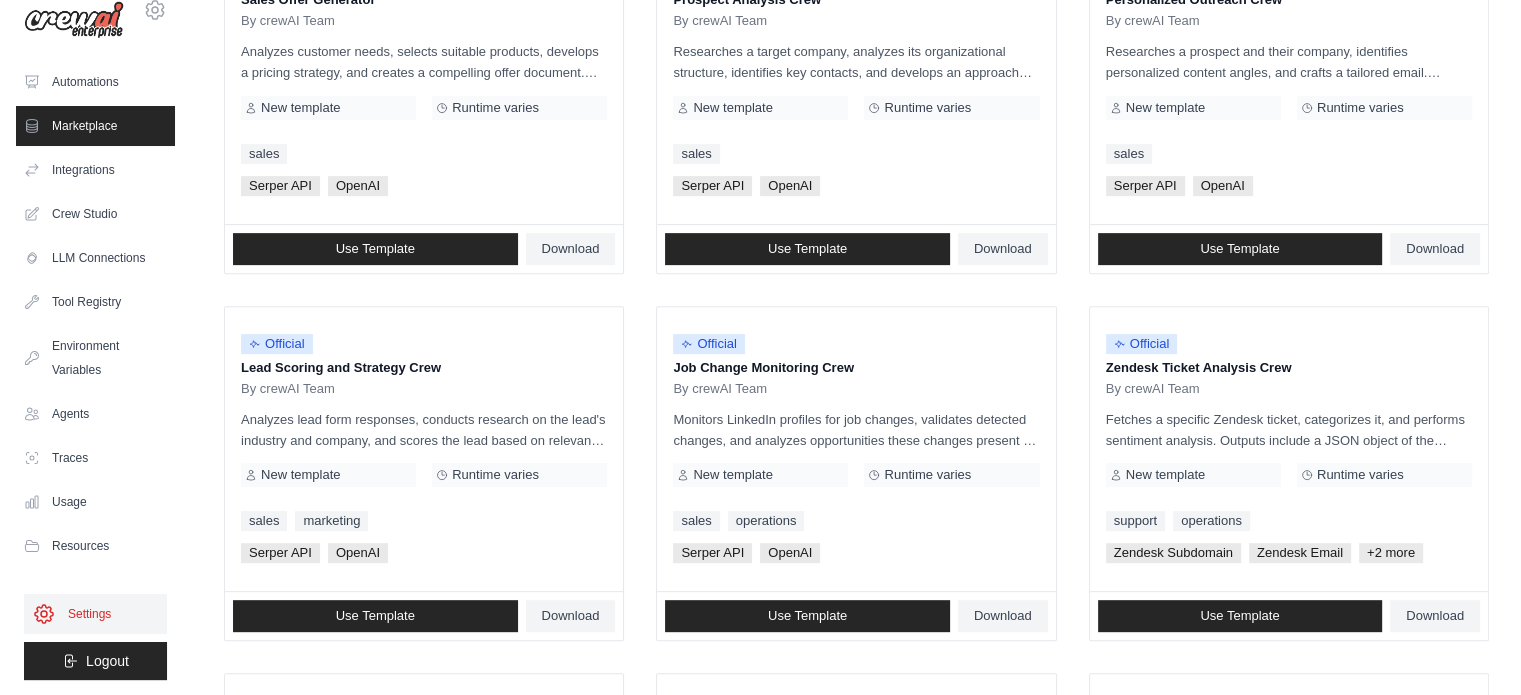 click on "Settings" at bounding box center (95, 614) 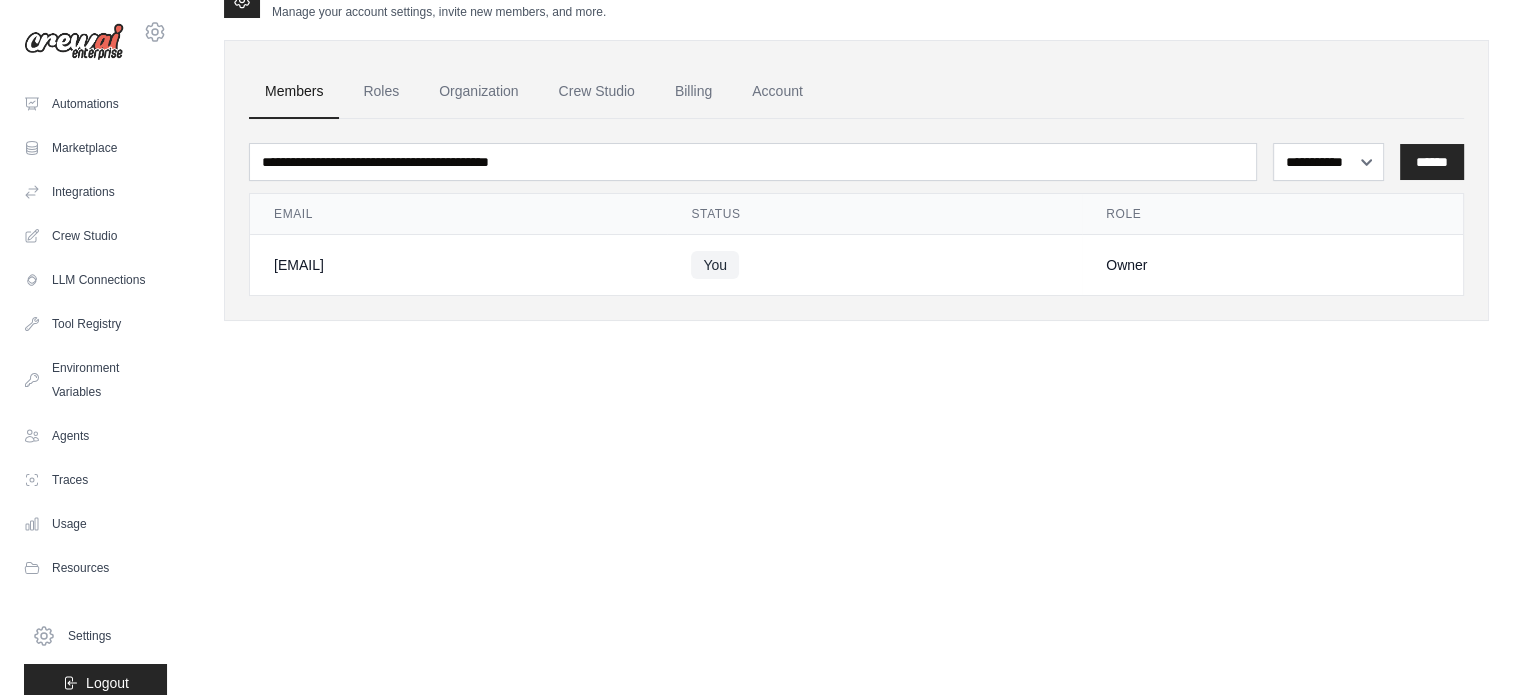 scroll, scrollTop: 0, scrollLeft: 0, axis: both 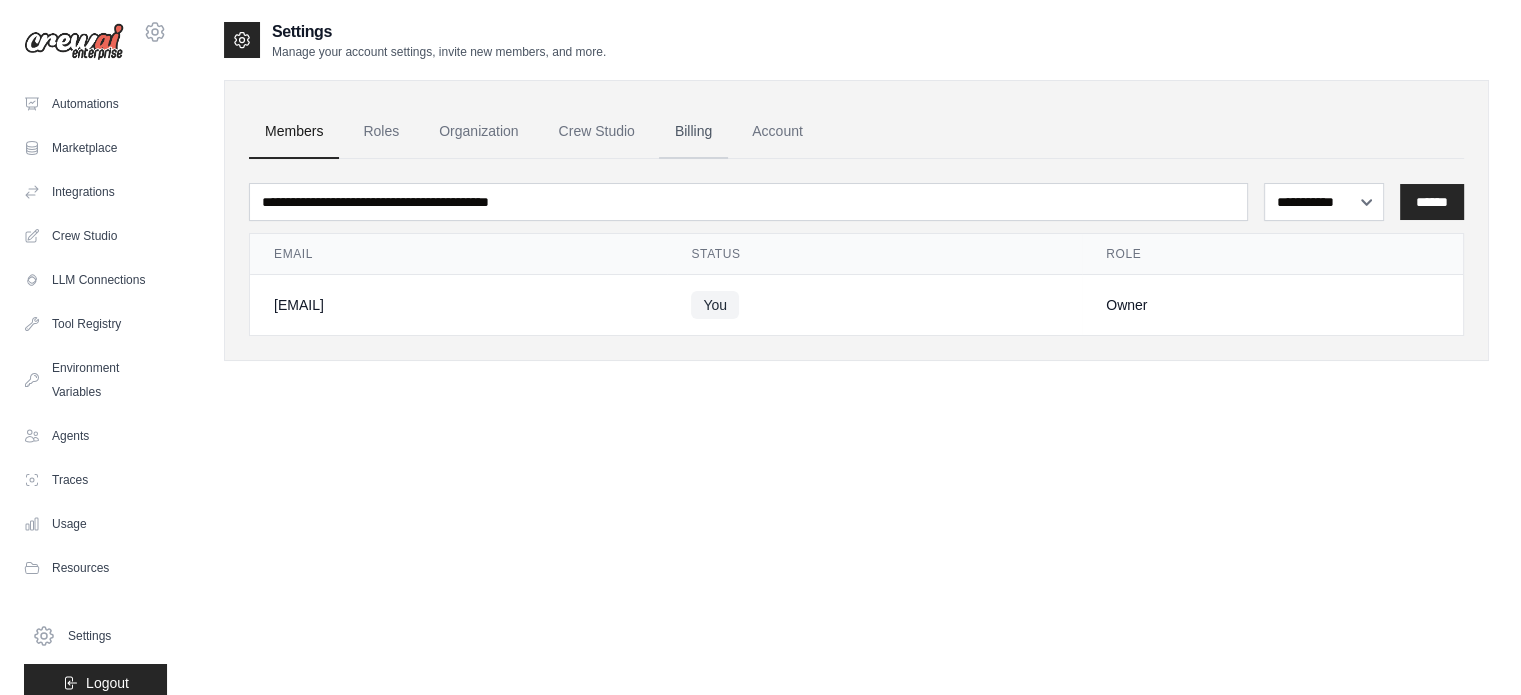 click on "Billing" at bounding box center [693, 132] 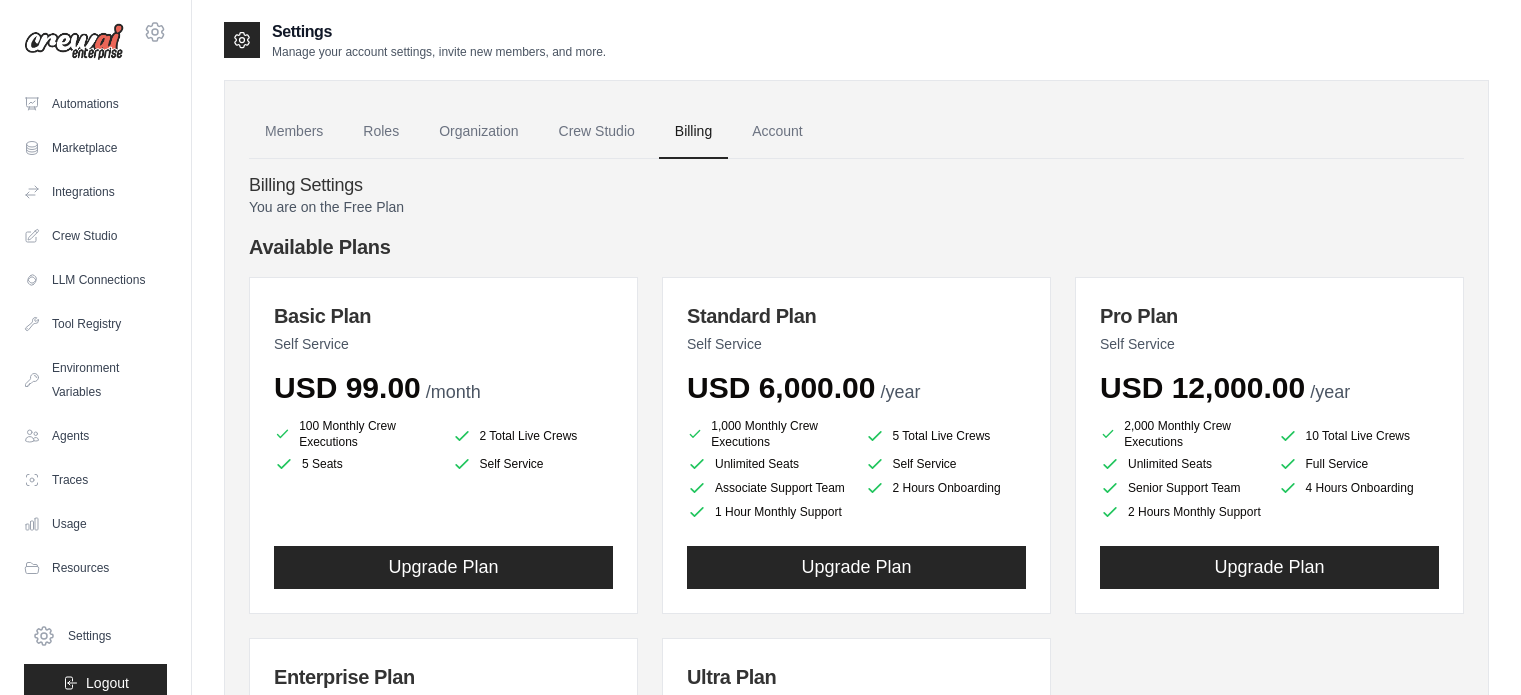 scroll, scrollTop: 0, scrollLeft: 0, axis: both 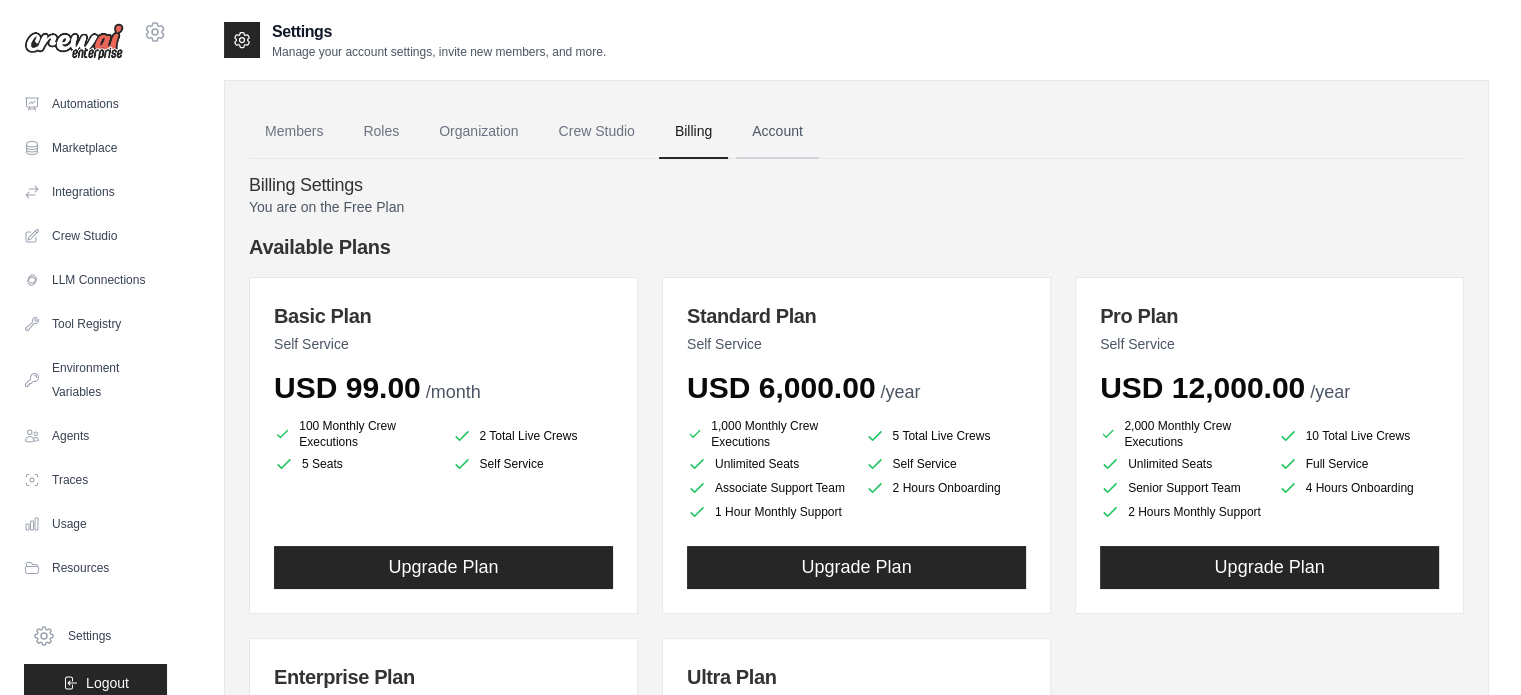 click on "Account" at bounding box center (777, 132) 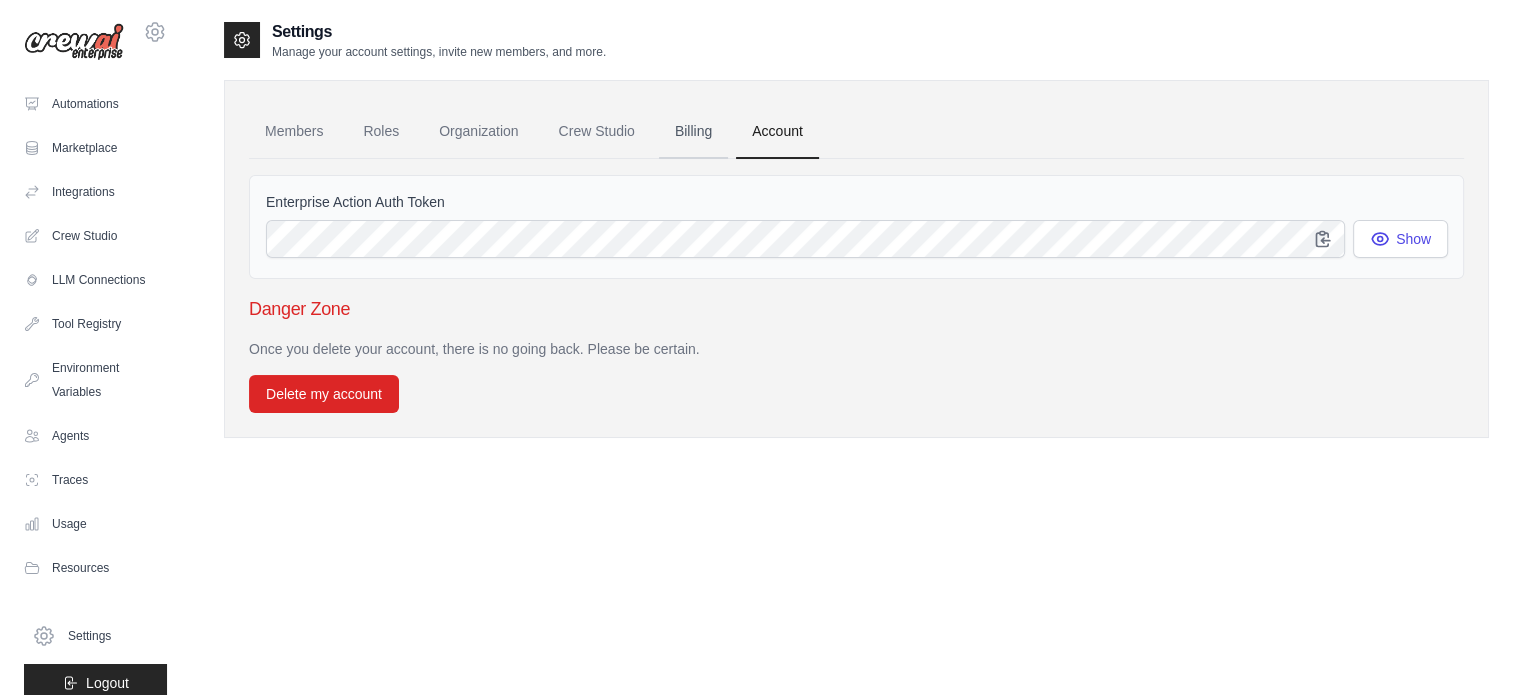 click on "Billing" at bounding box center (693, 132) 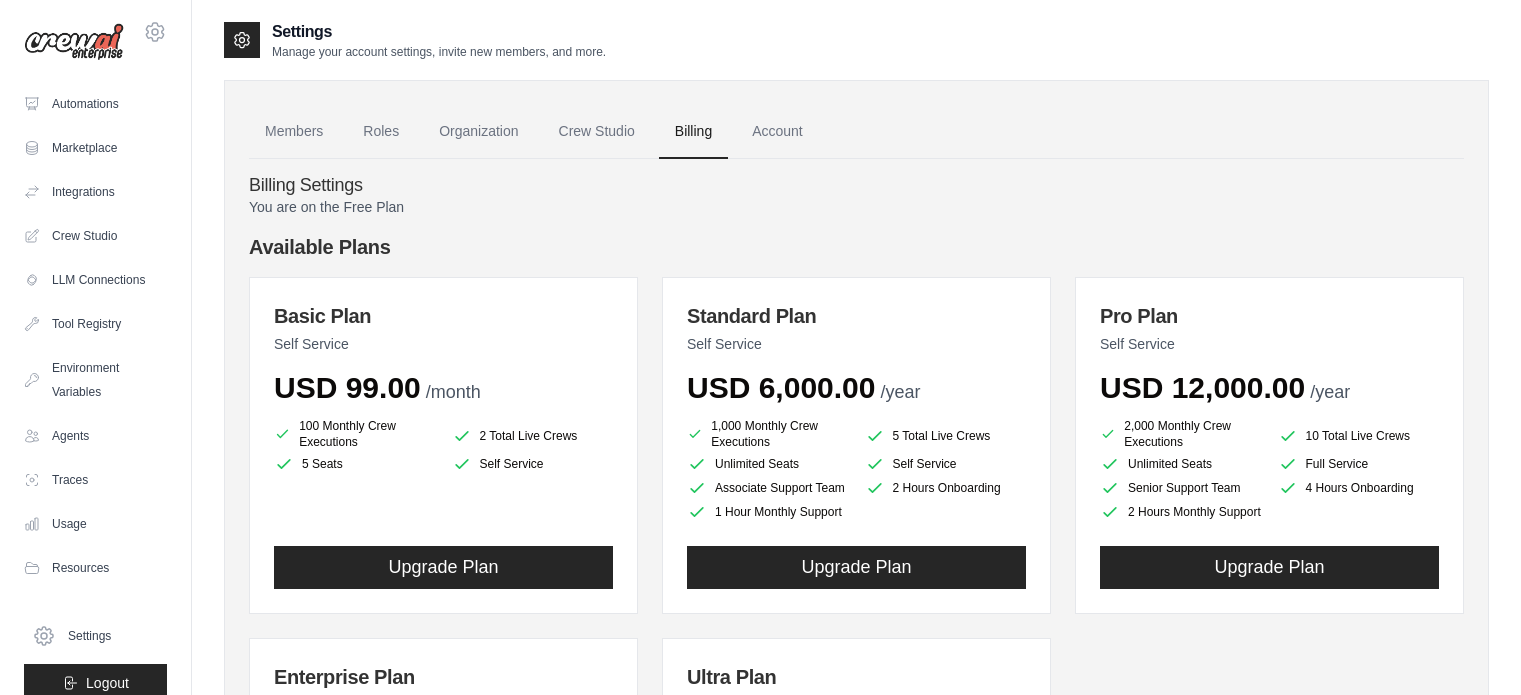 scroll, scrollTop: 0, scrollLeft: 0, axis: both 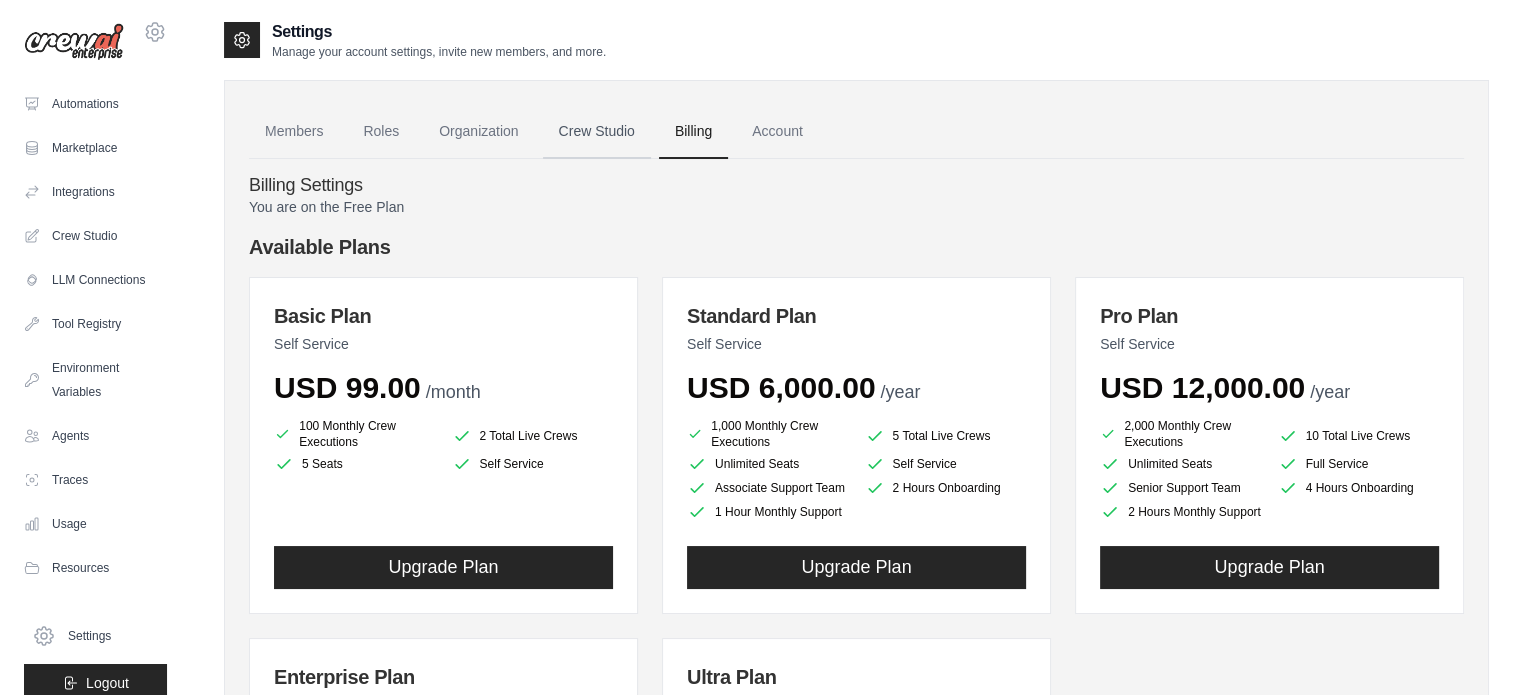 click on "Crew Studio" at bounding box center (597, 132) 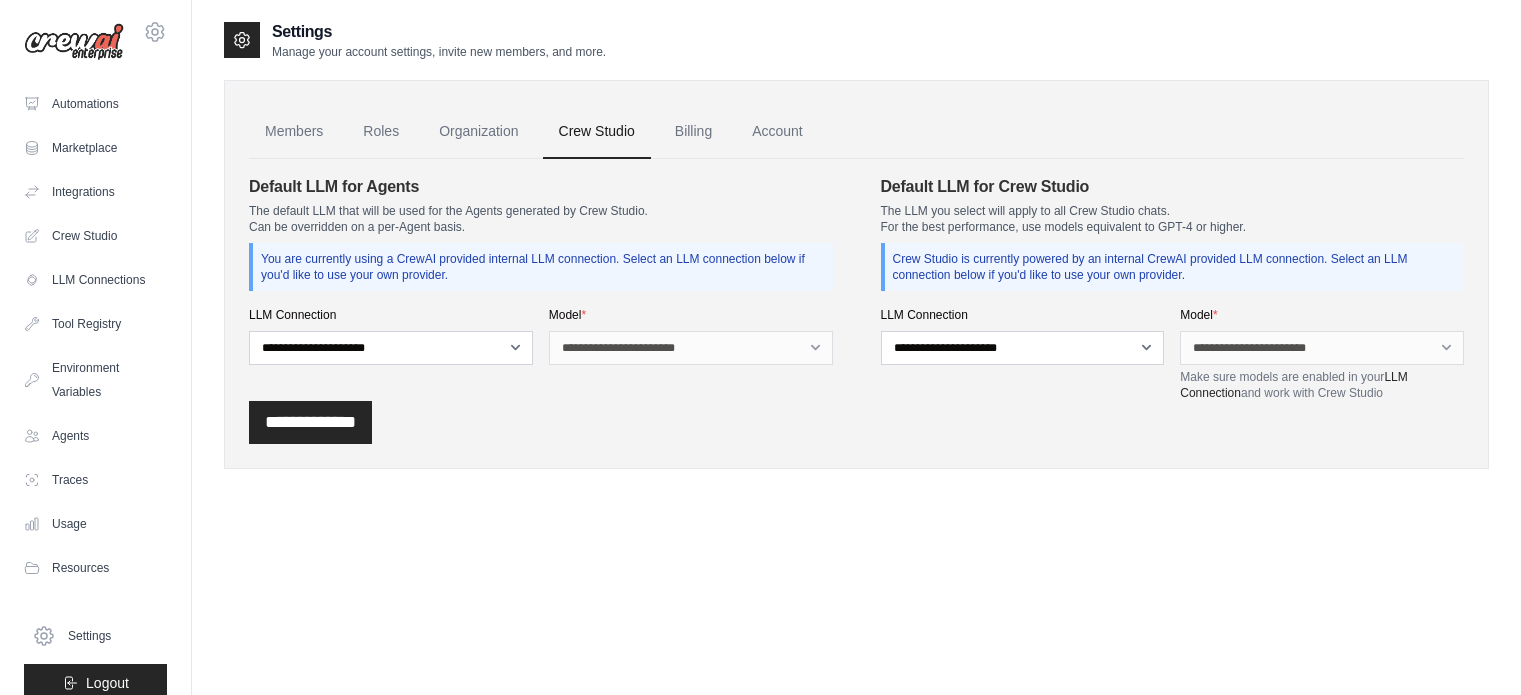 scroll, scrollTop: 0, scrollLeft: 0, axis: both 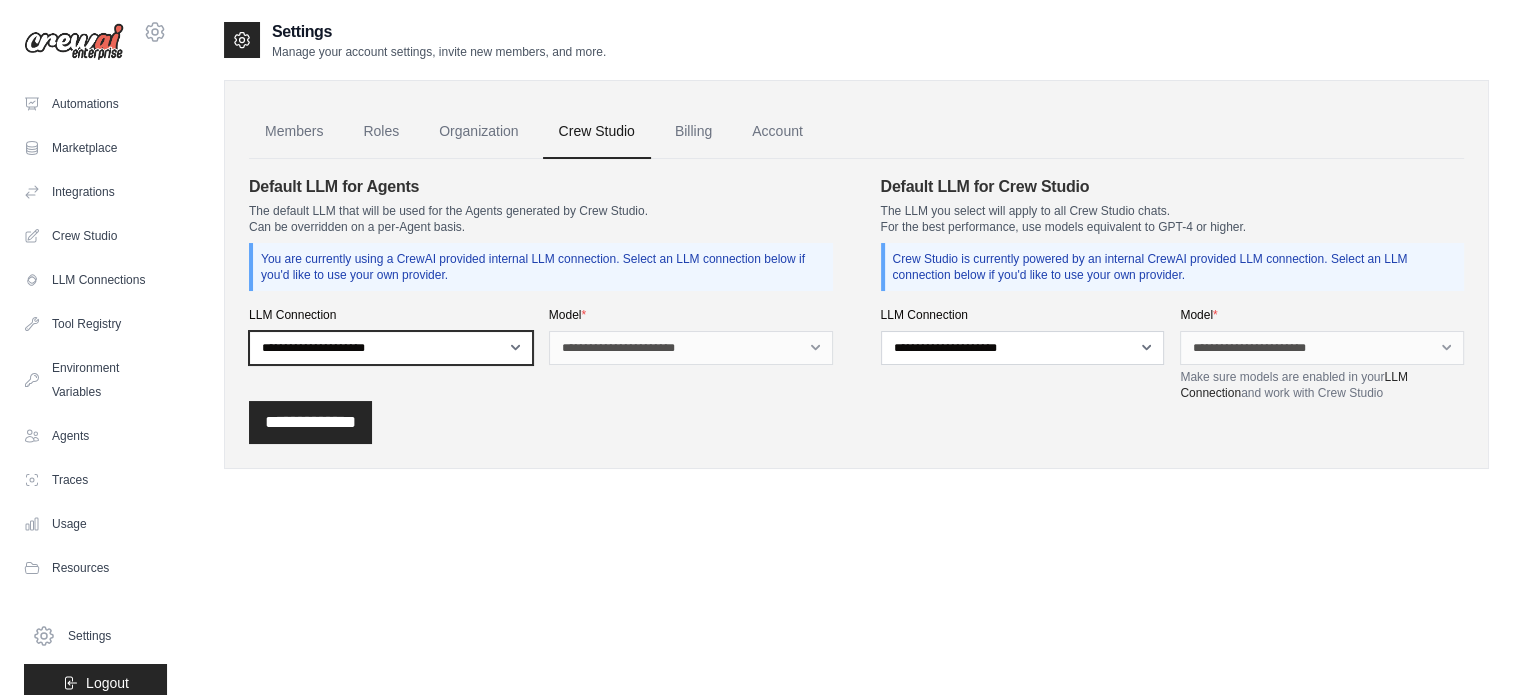 click on "**********" at bounding box center [391, 348] 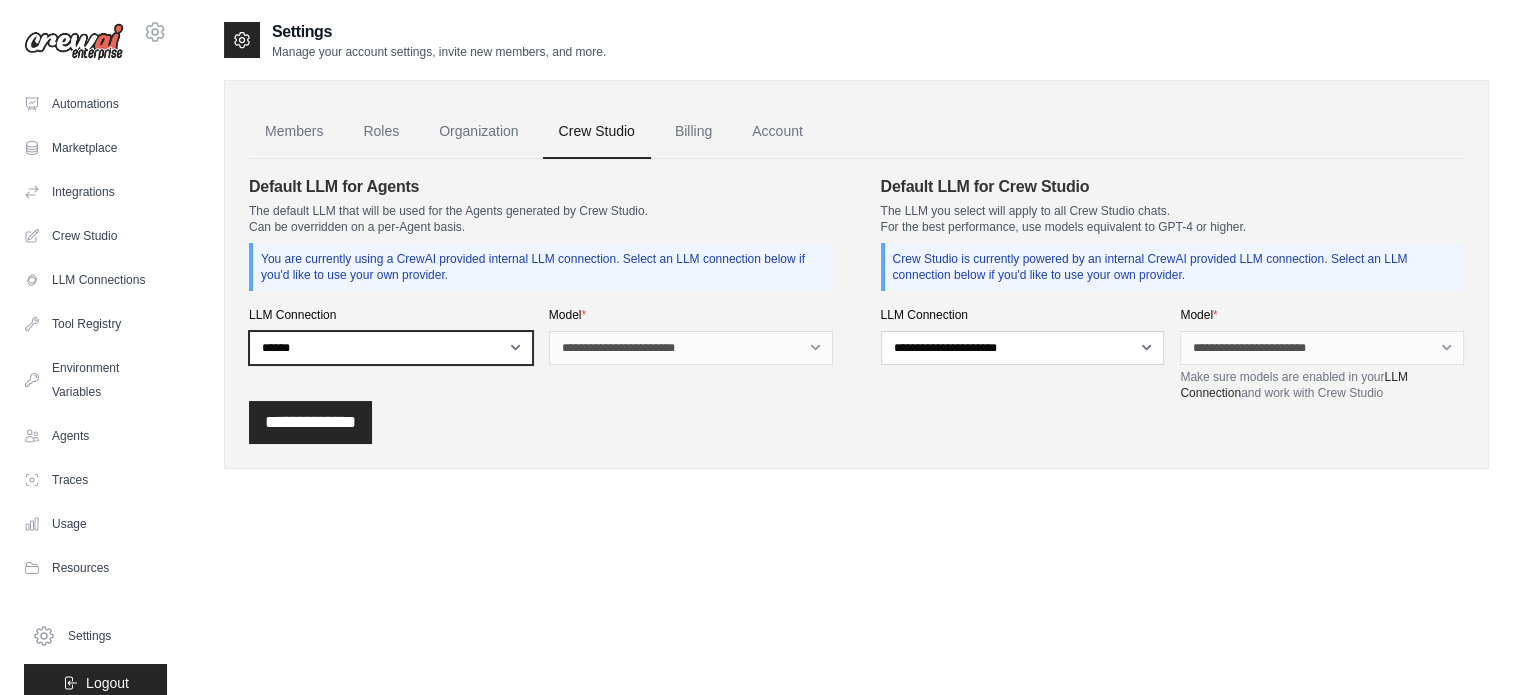 click on "**********" at bounding box center (391, 348) 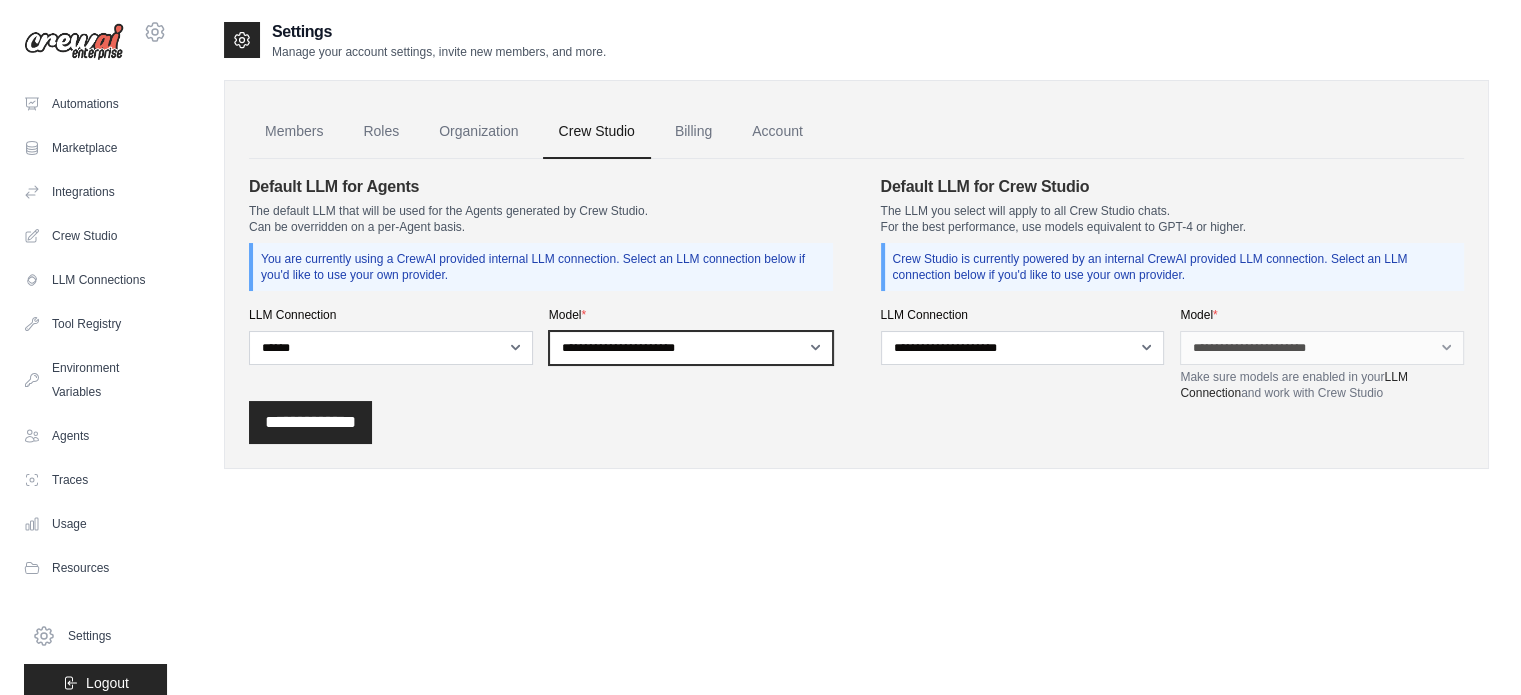 click on "**********" at bounding box center [691, 348] 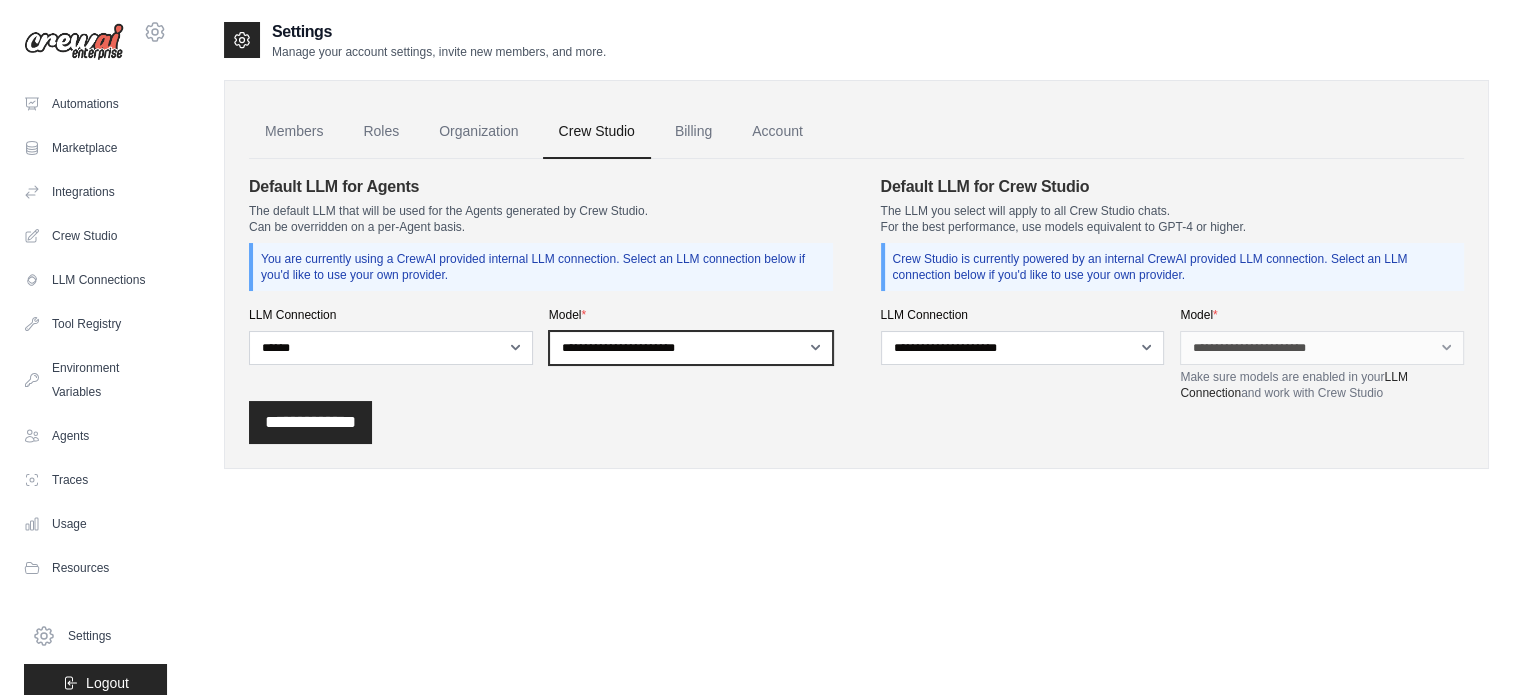 select on "**********" 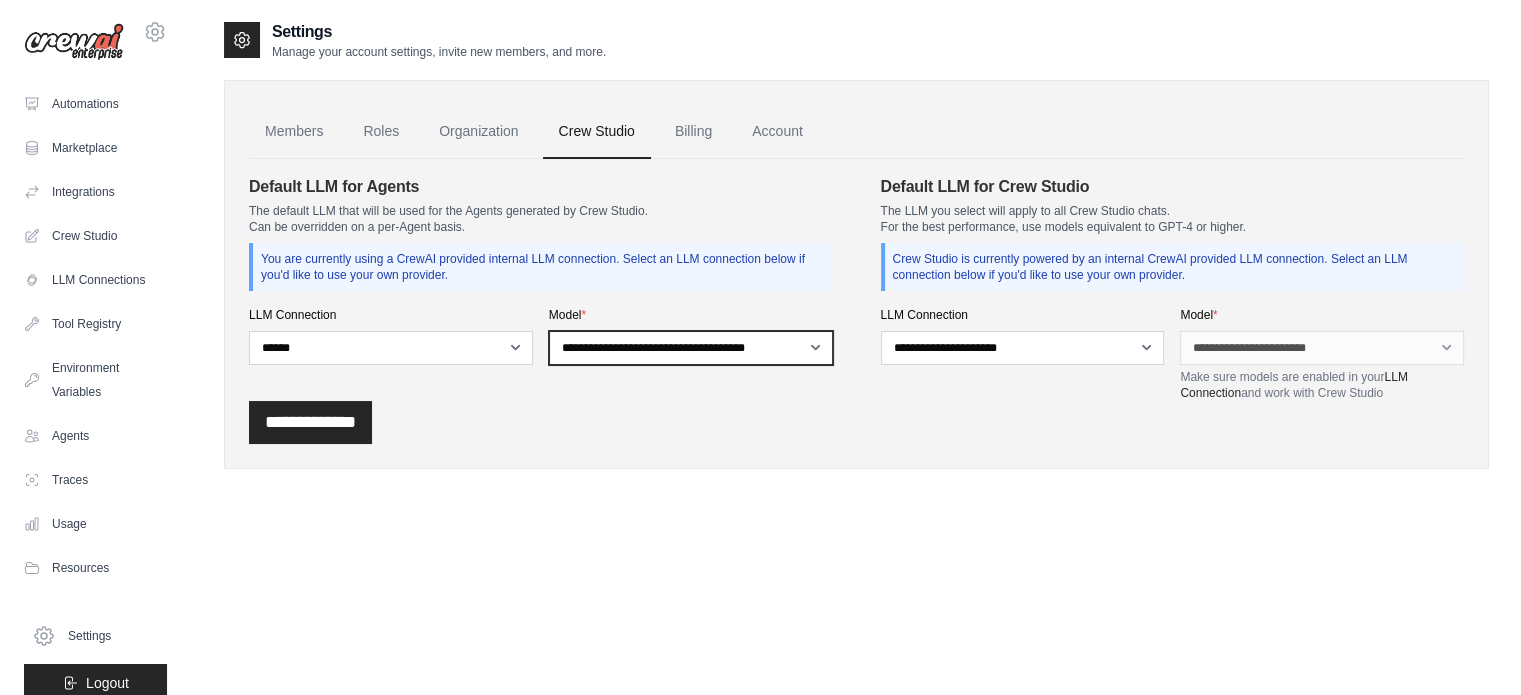click on "**********" at bounding box center [691, 348] 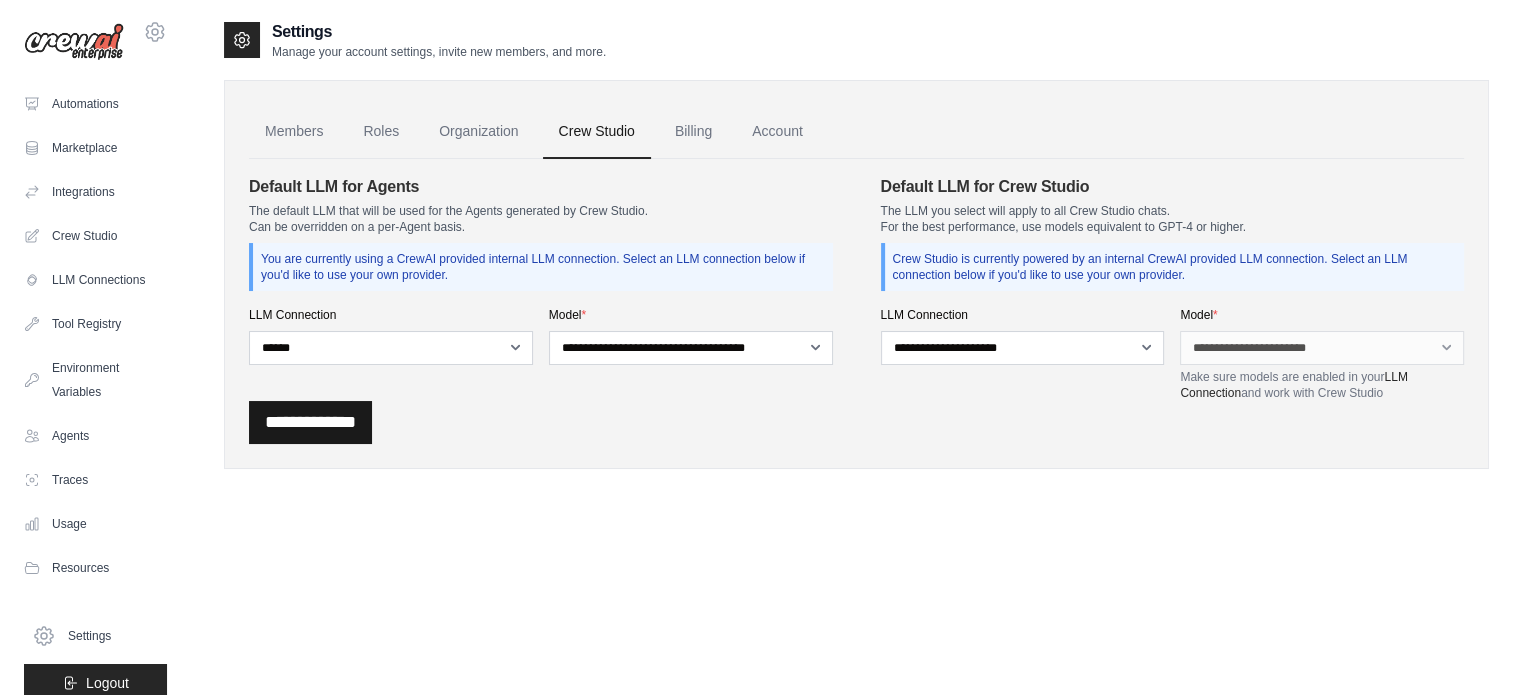click on "**********" at bounding box center (310, 422) 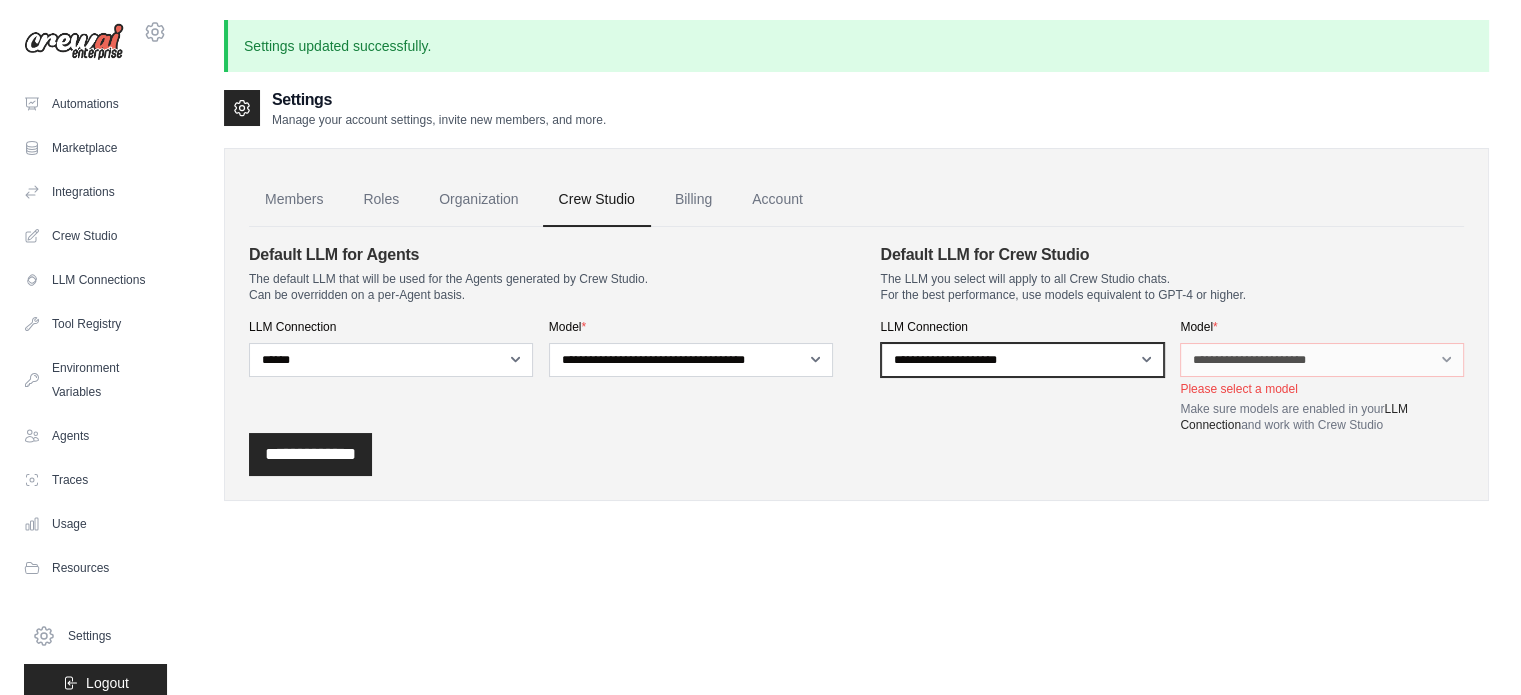 click on "**********" at bounding box center (1023, 360) 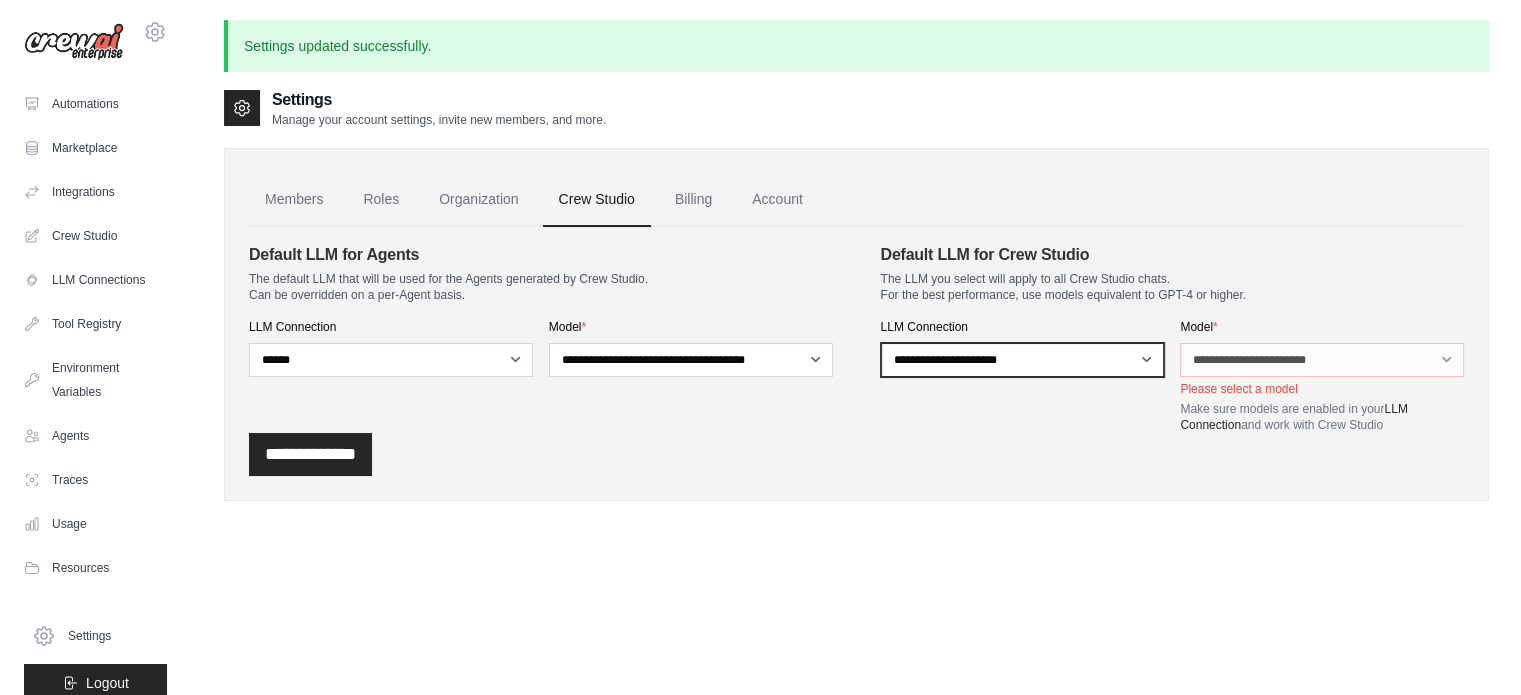 click on "**********" at bounding box center [1023, 360] 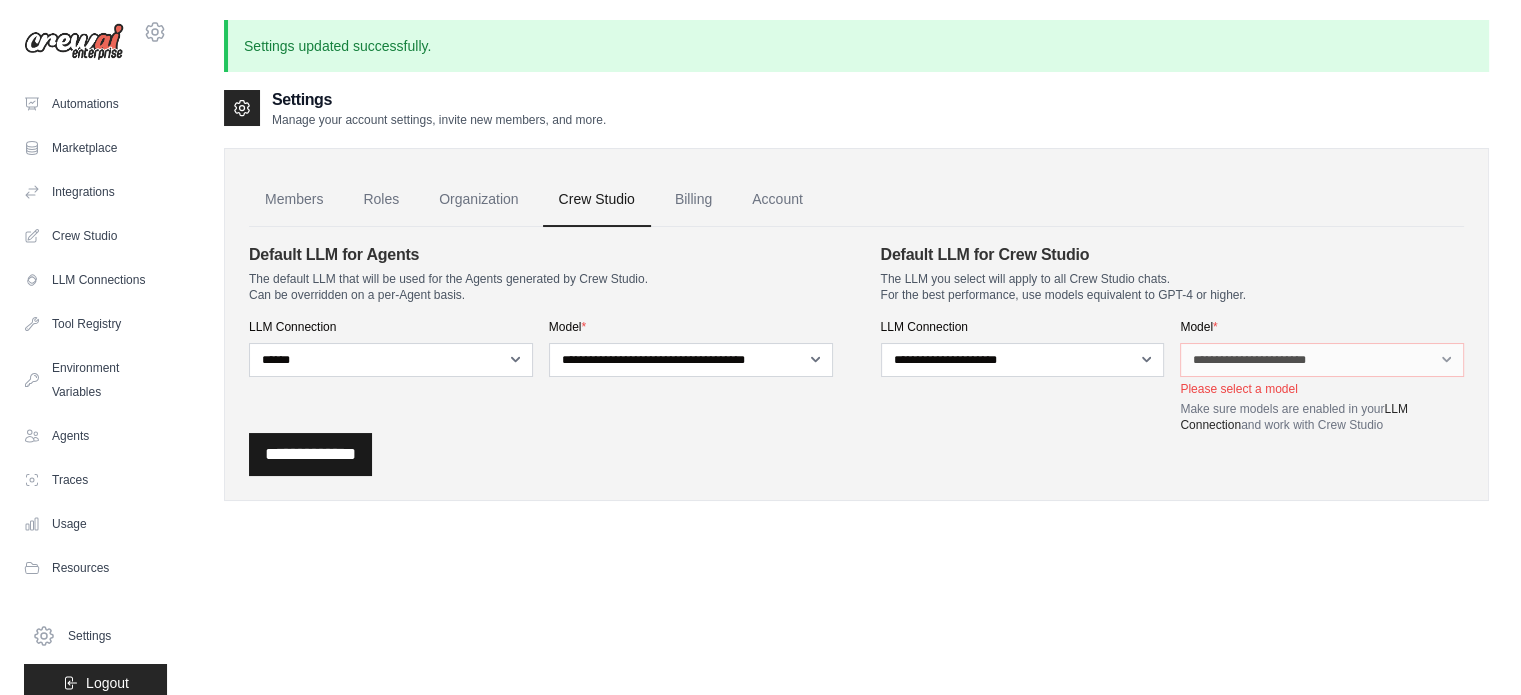 click on "**********" at bounding box center [310, 454] 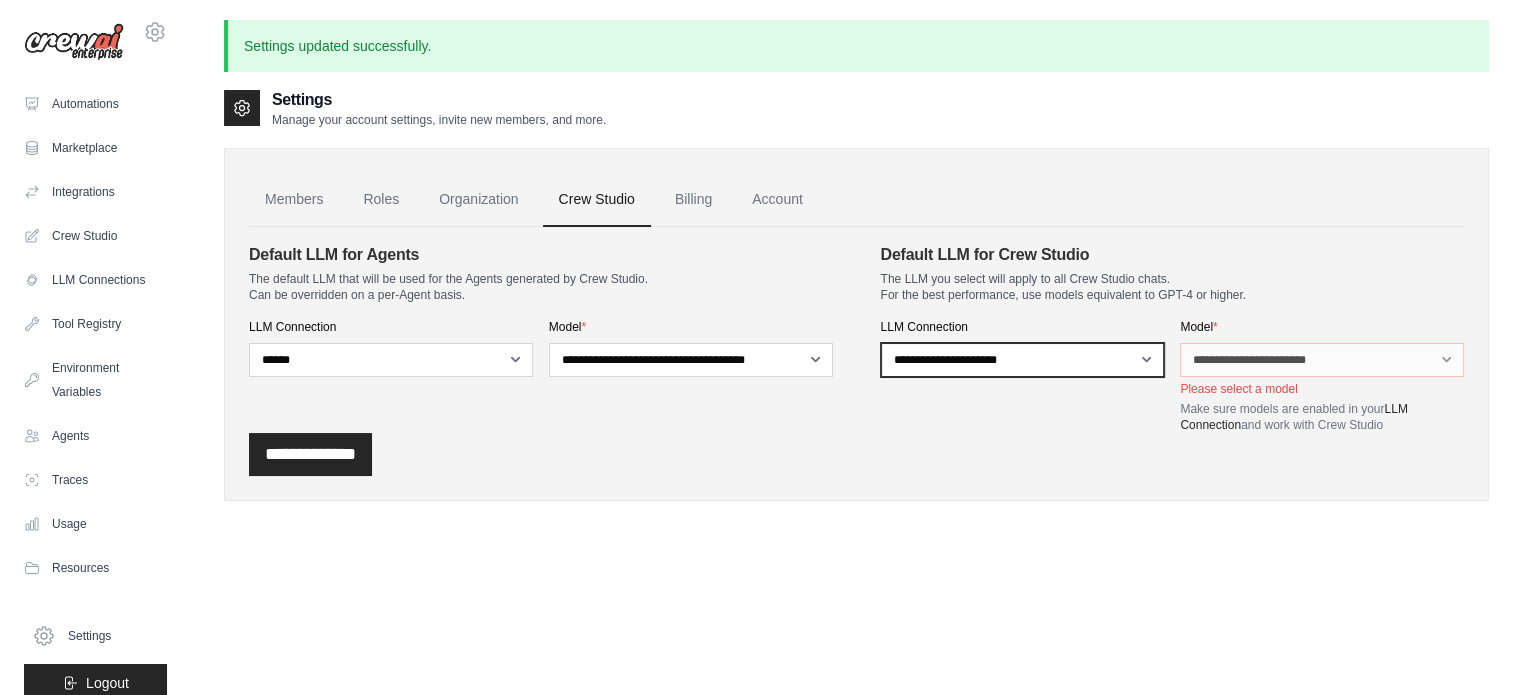 click on "**********" at bounding box center (1023, 360) 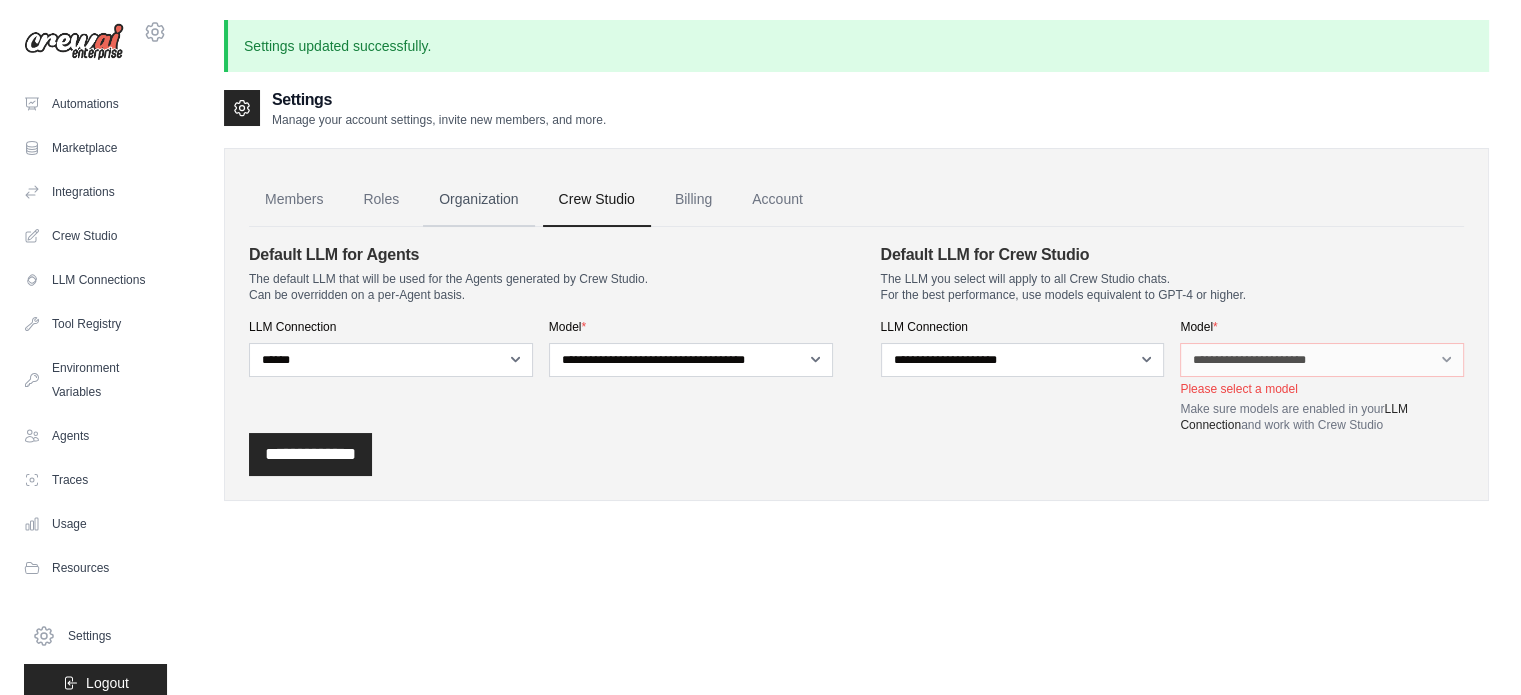 click on "Organization" at bounding box center [478, 200] 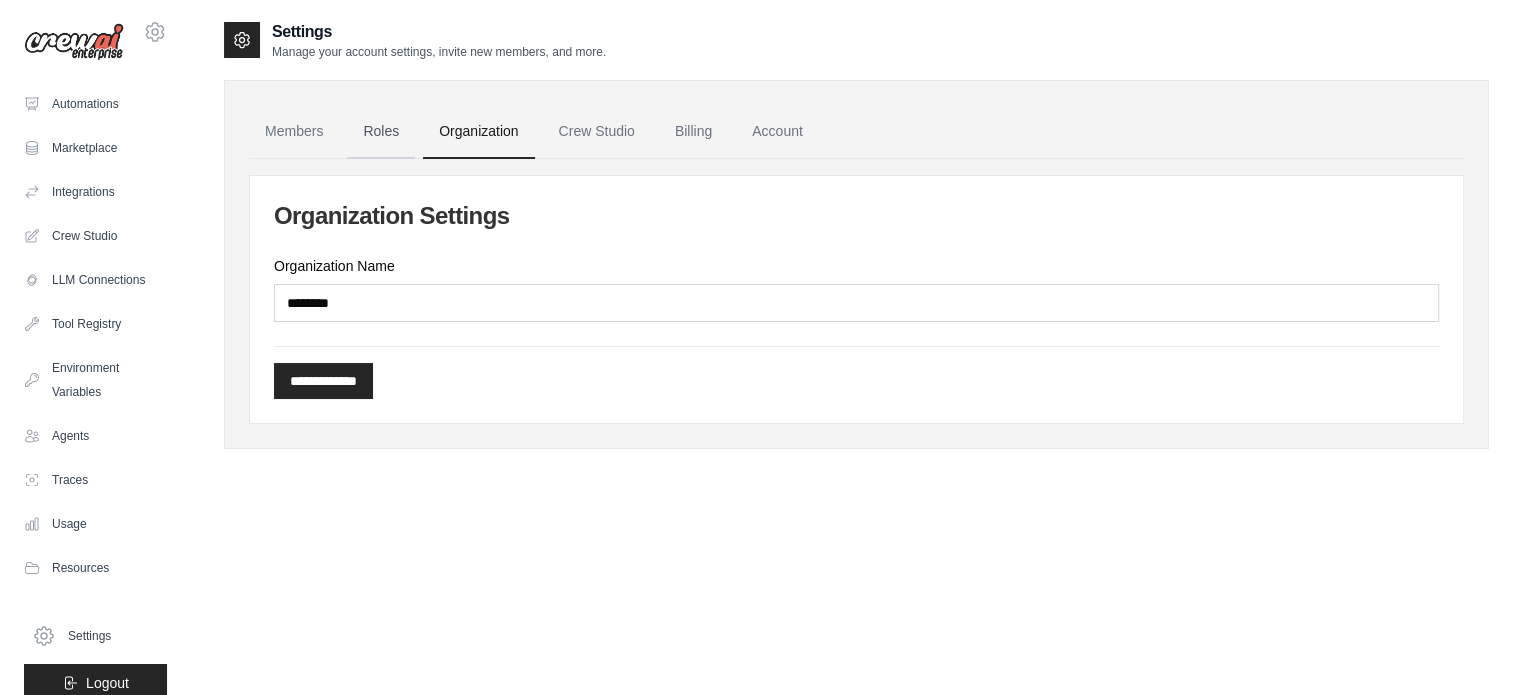 click on "Roles" at bounding box center (381, 132) 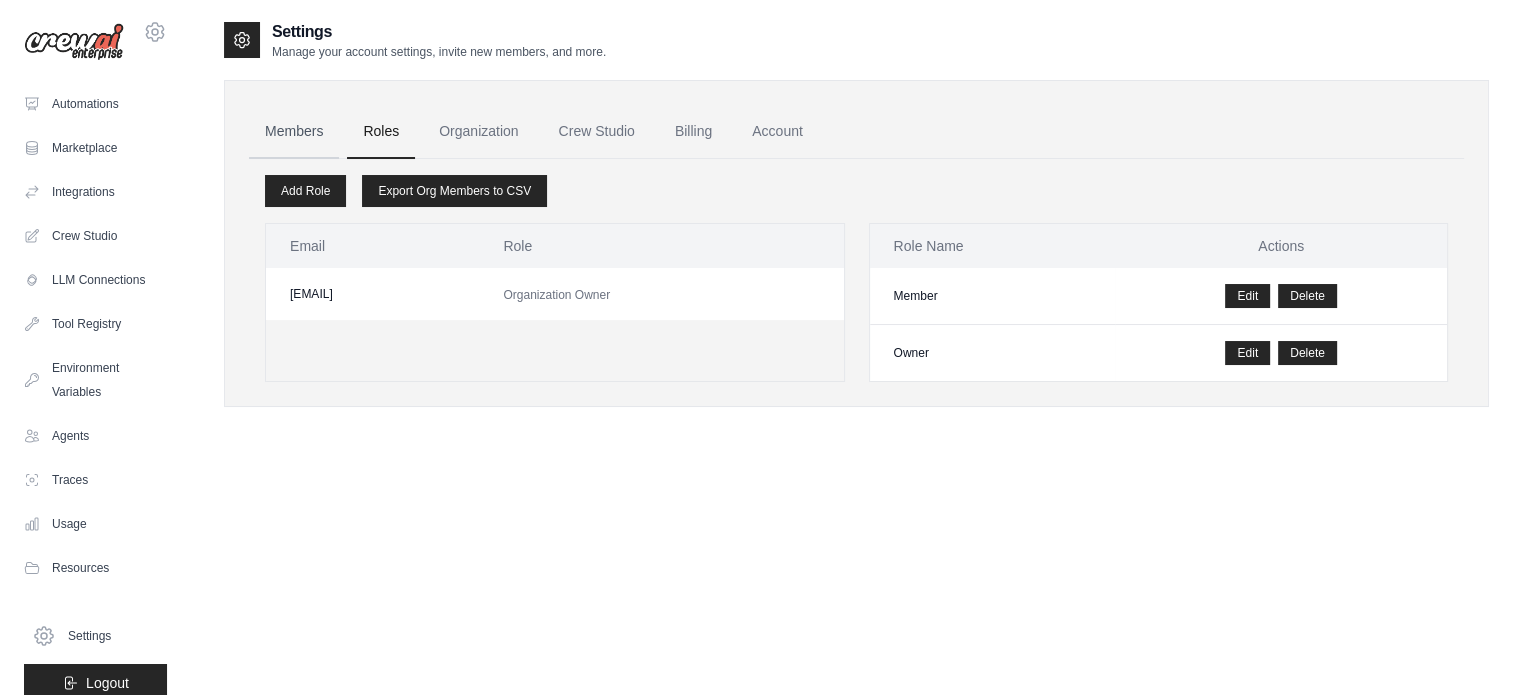 click on "Members" at bounding box center [294, 132] 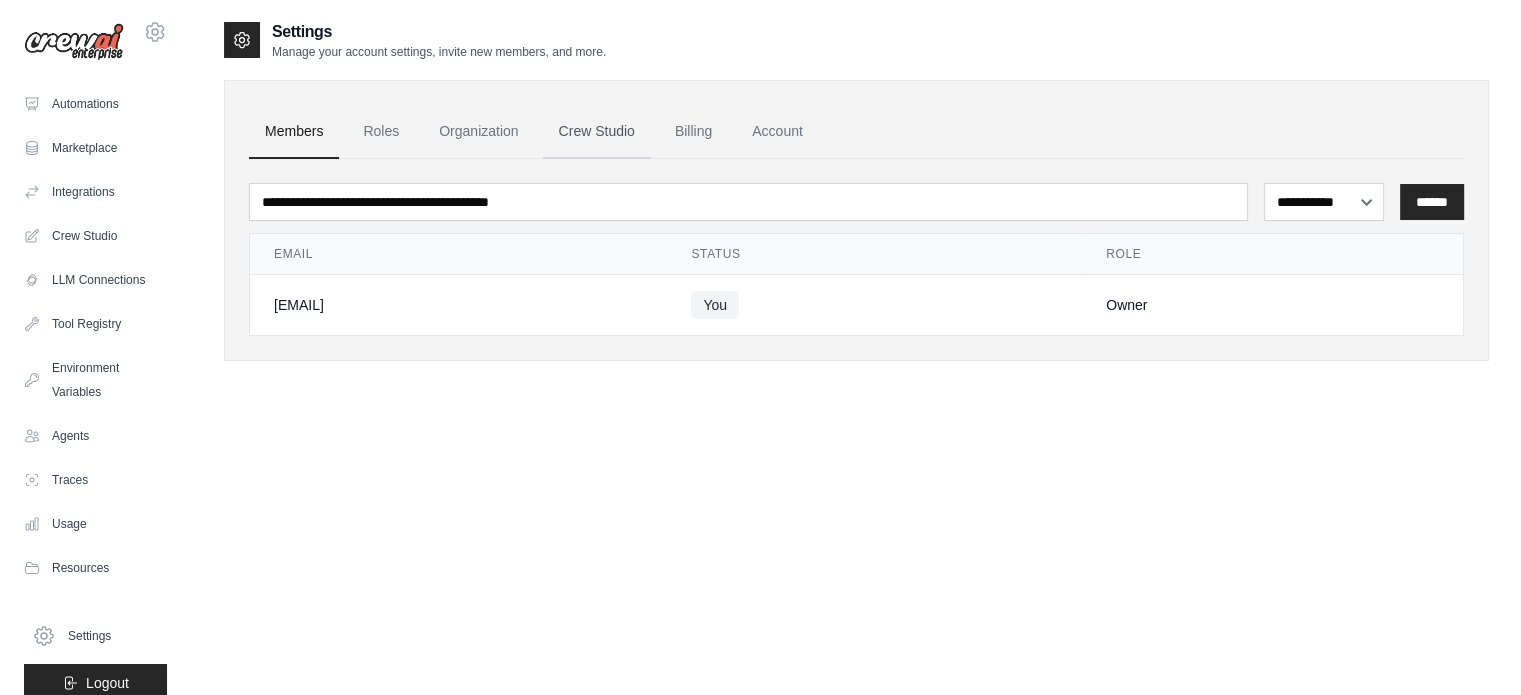 click on "Crew Studio" at bounding box center [597, 132] 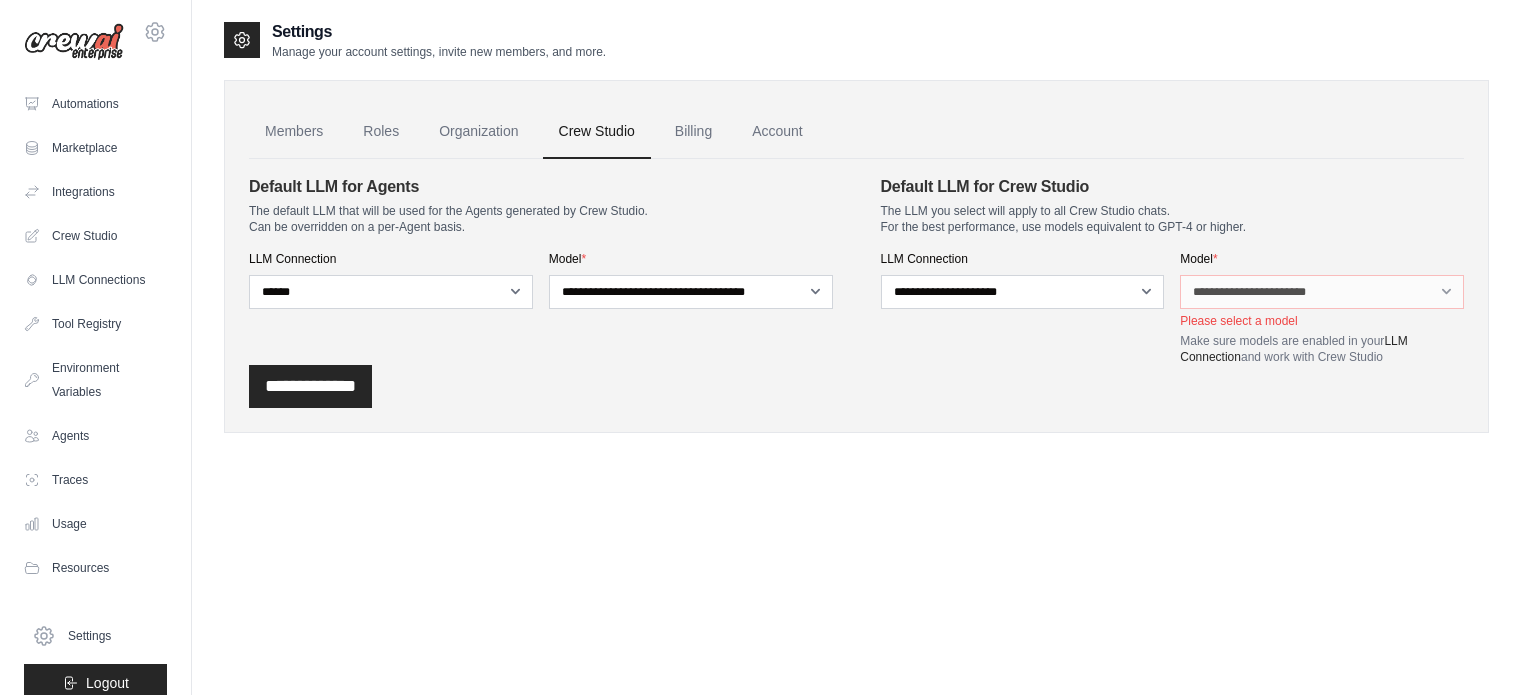 scroll, scrollTop: 0, scrollLeft: 0, axis: both 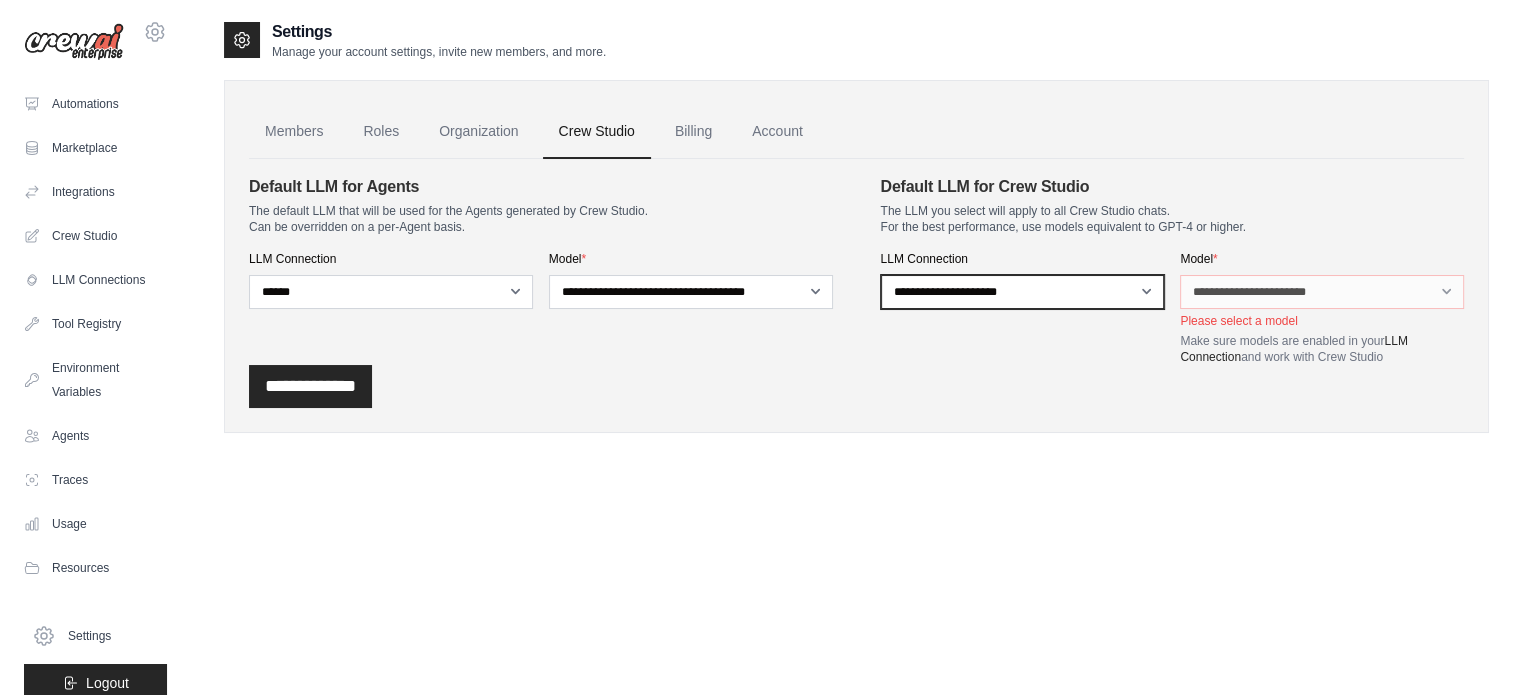 click on "**********" at bounding box center (1023, 292) 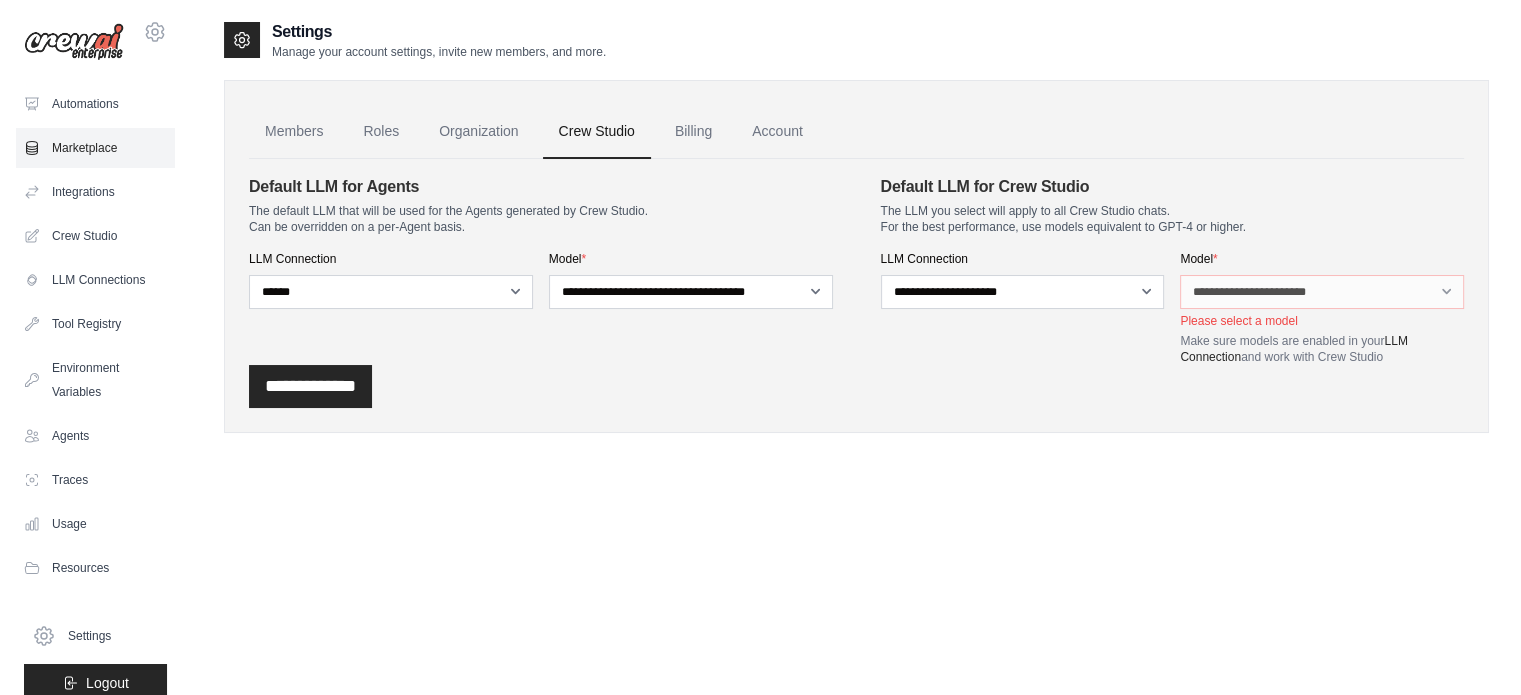 click on "Marketplace" at bounding box center [95, 148] 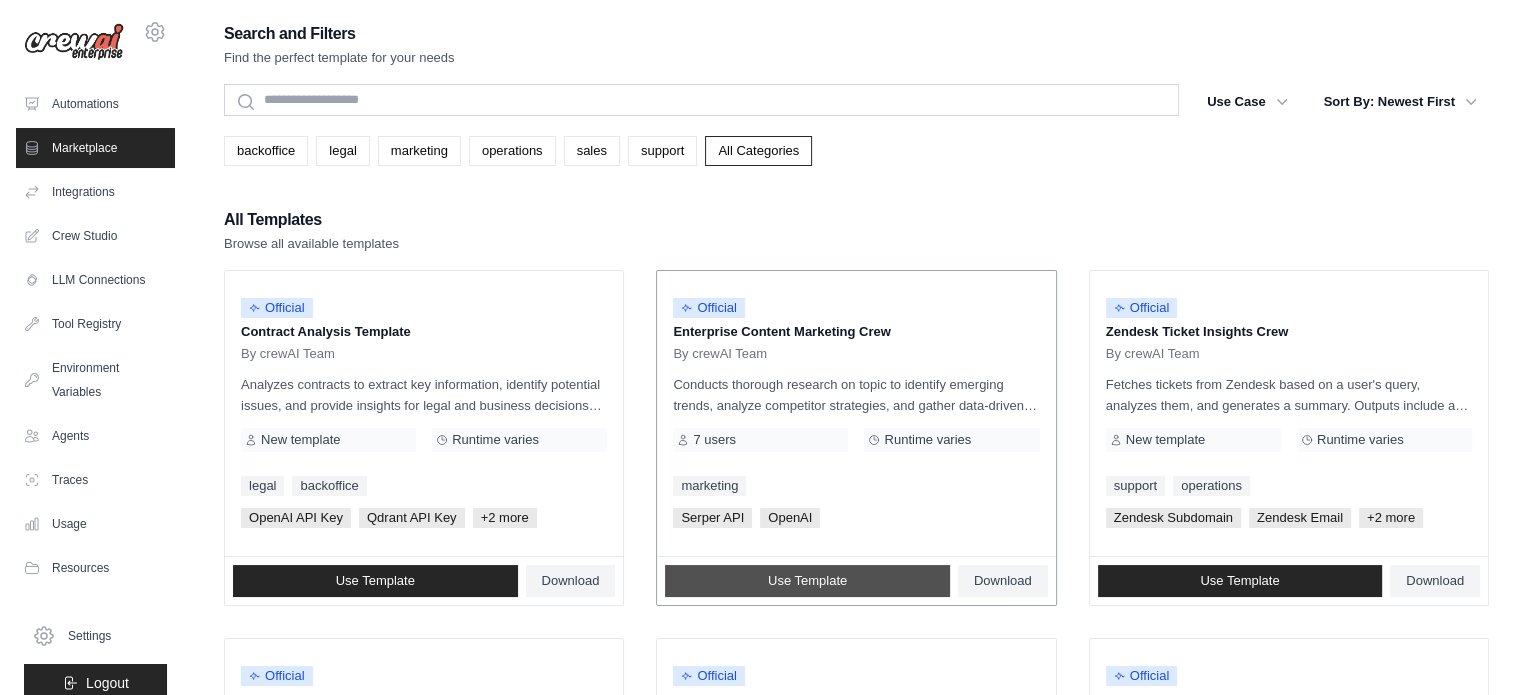 click on "Use Template" at bounding box center [807, 581] 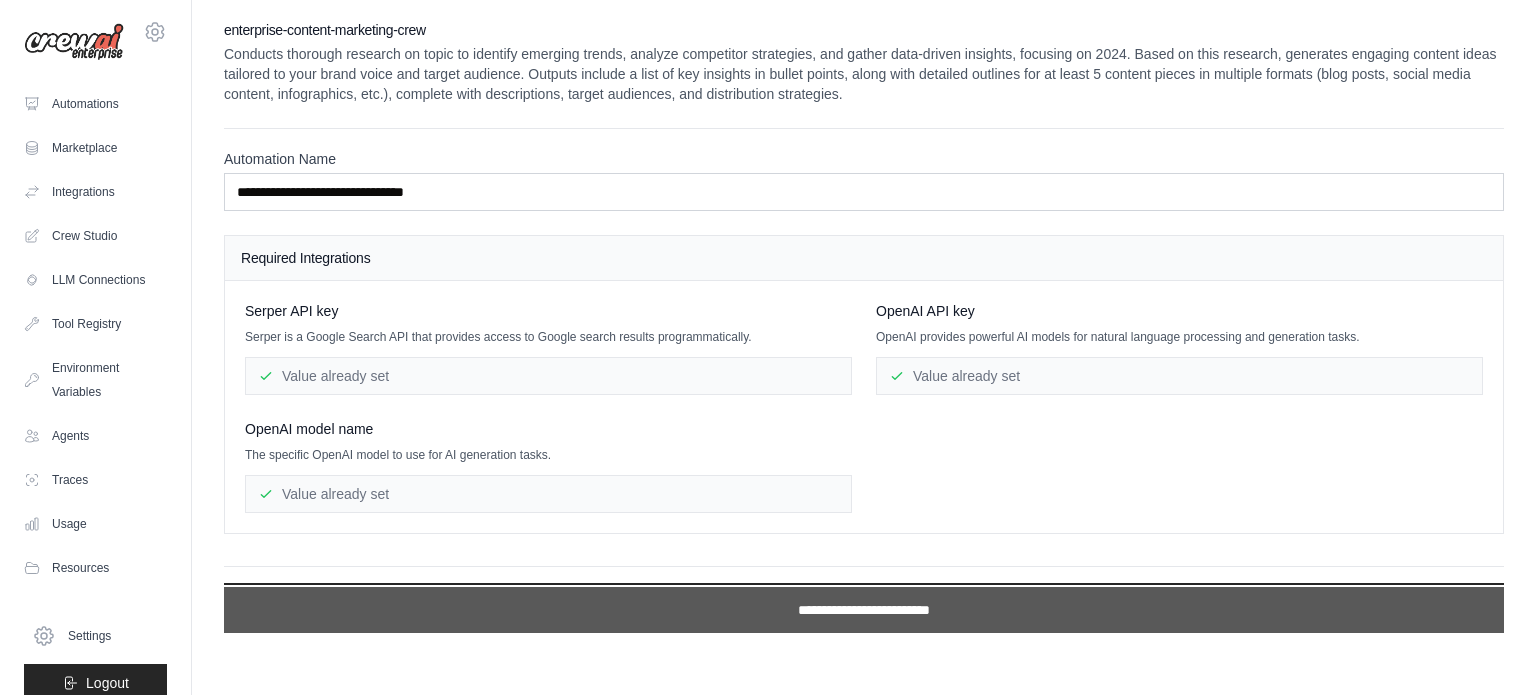 click on "**********" at bounding box center [864, 610] 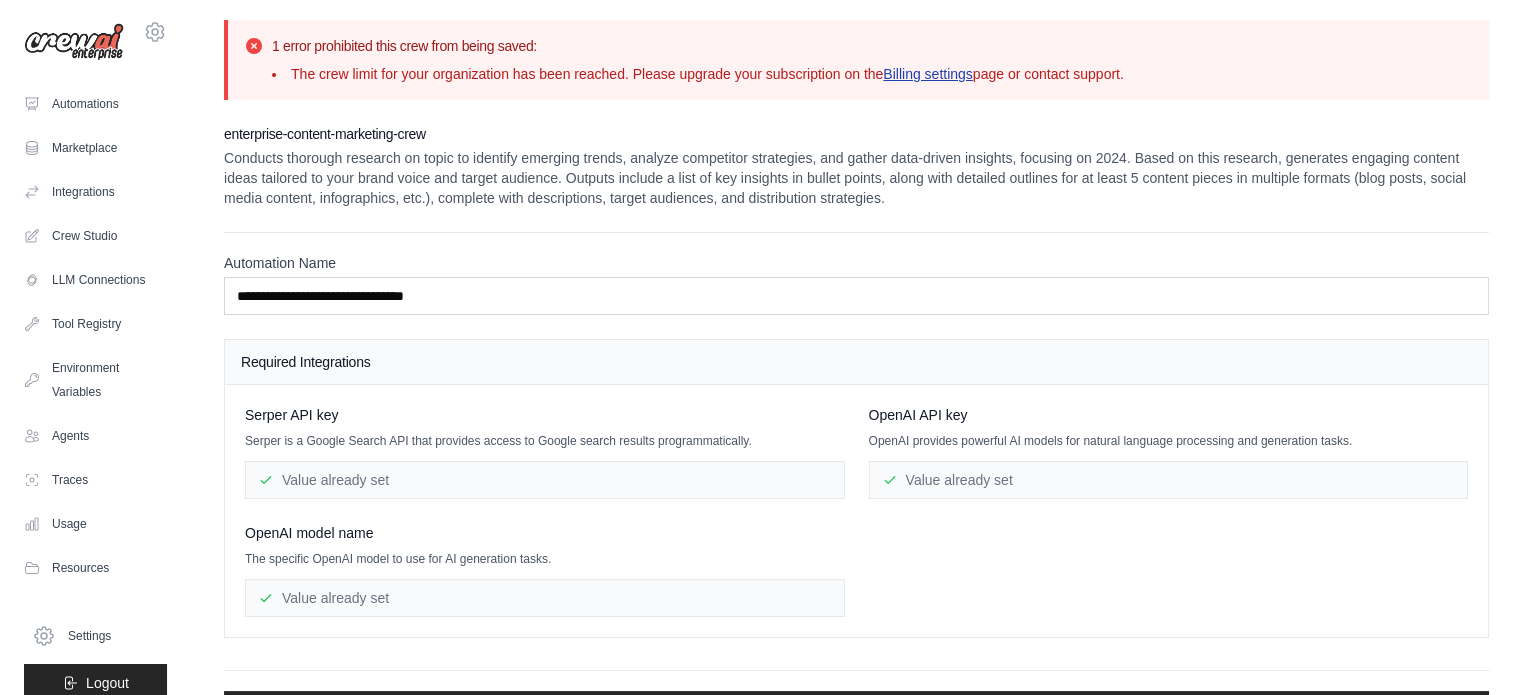 click on "Billing settings" at bounding box center (928, 74) 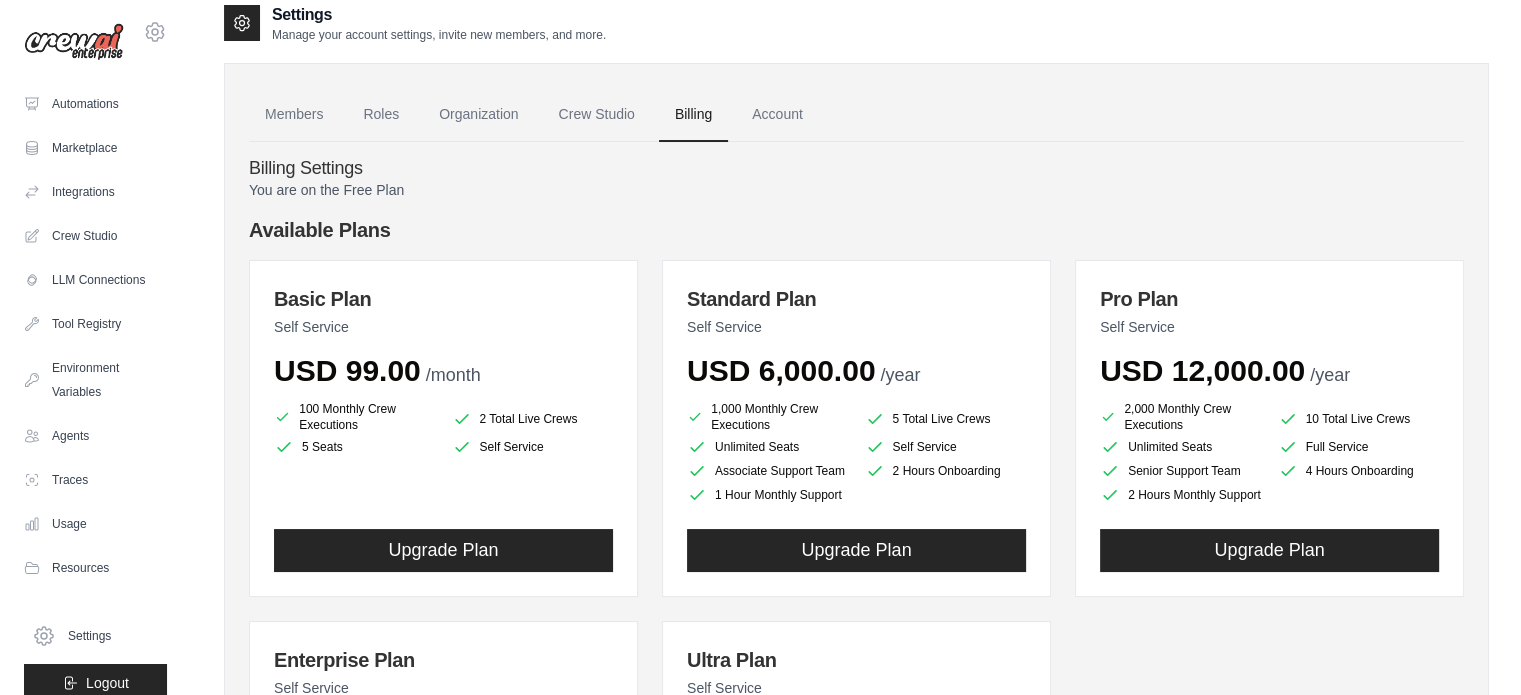 scroll, scrollTop: 0, scrollLeft: 0, axis: both 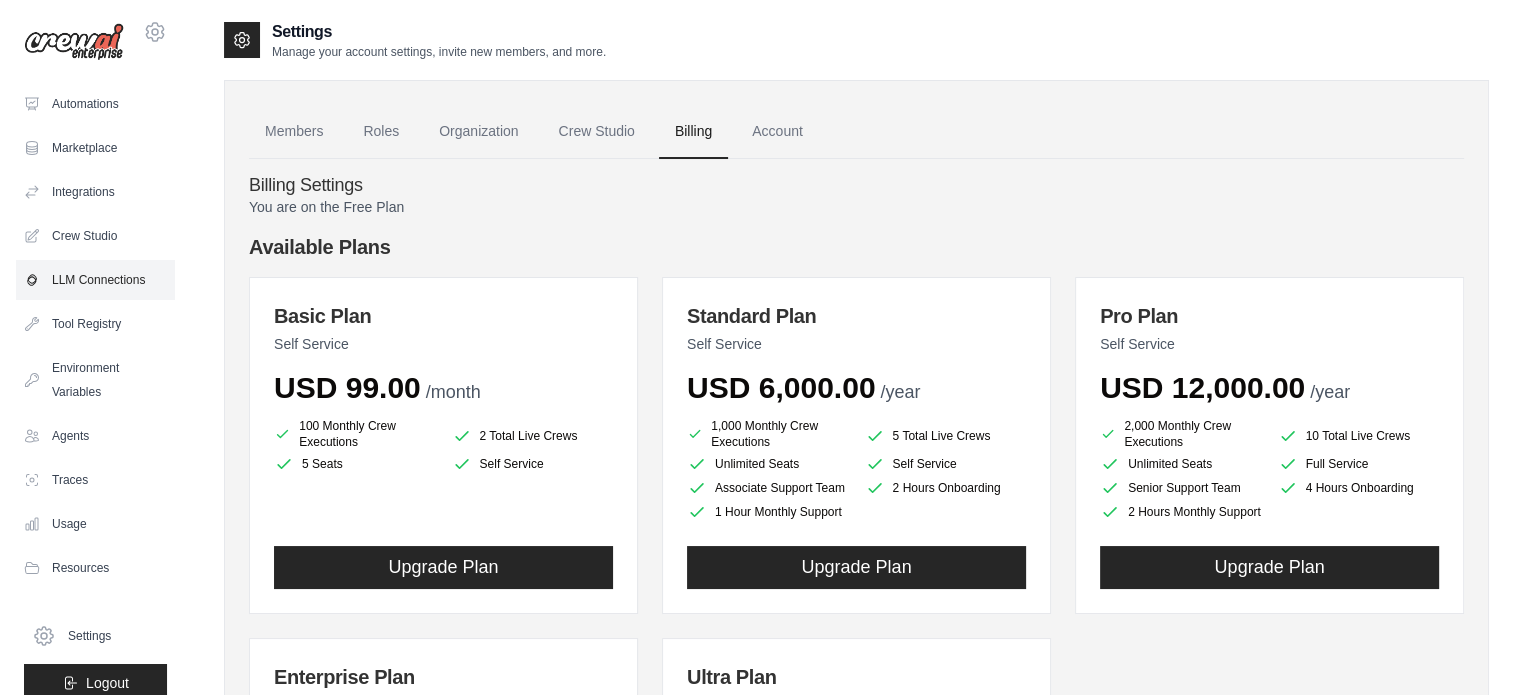 click on "LLM Connections" at bounding box center (95, 280) 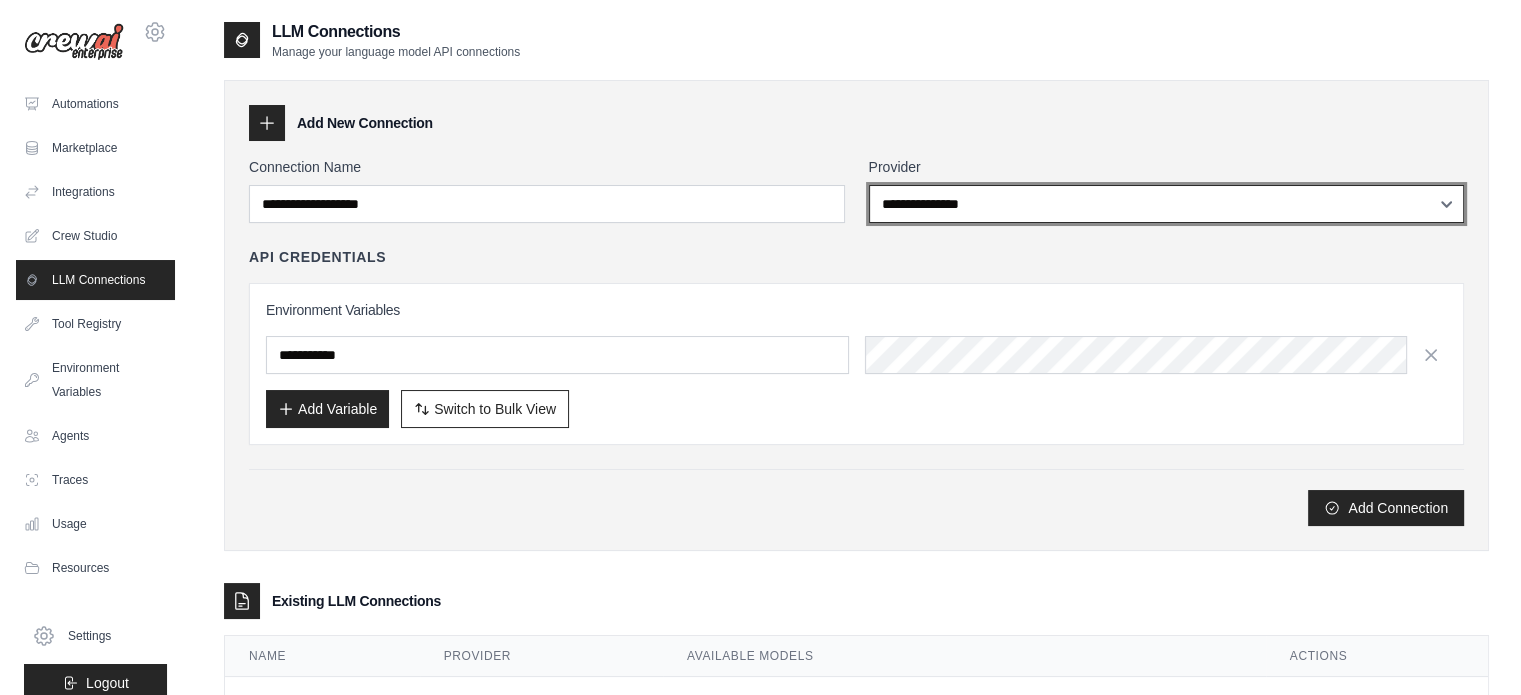 click on "**********" at bounding box center (1167, 204) 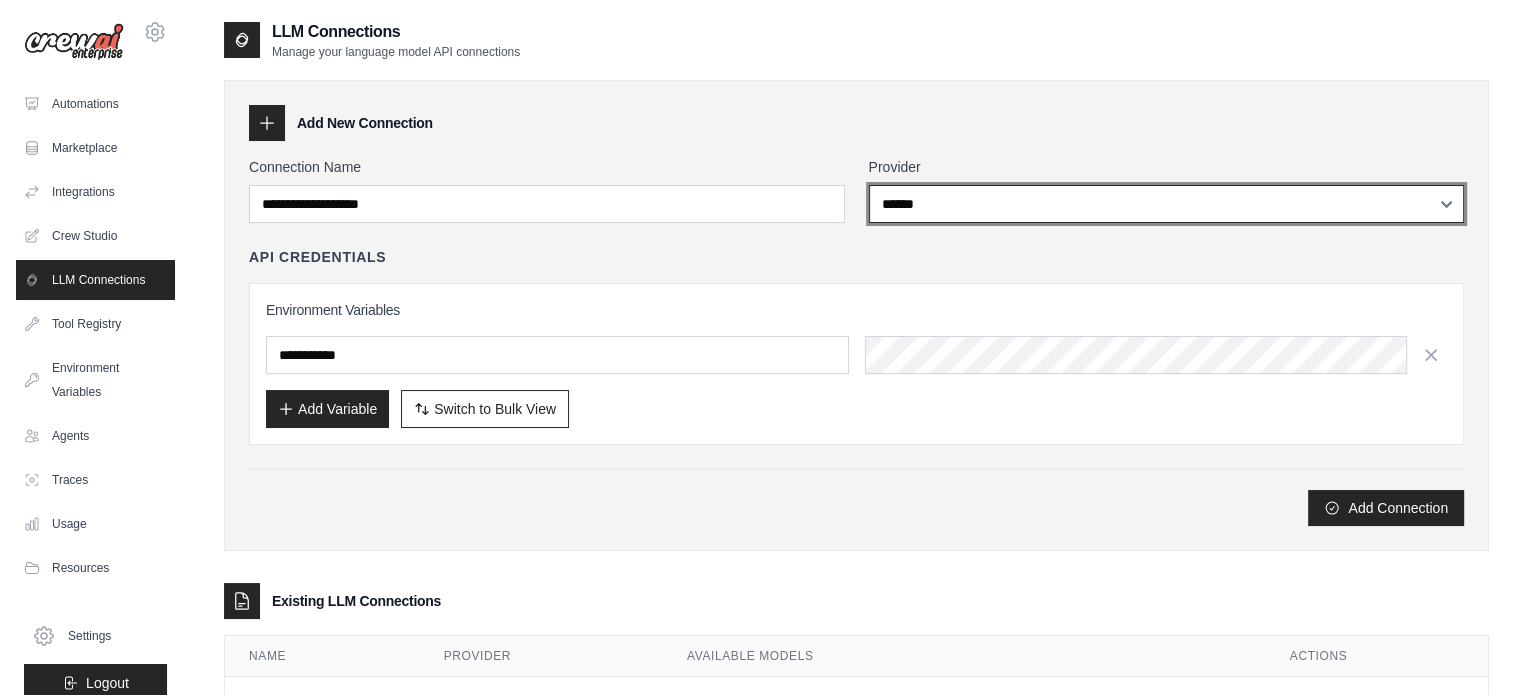 click on "**********" at bounding box center [1167, 204] 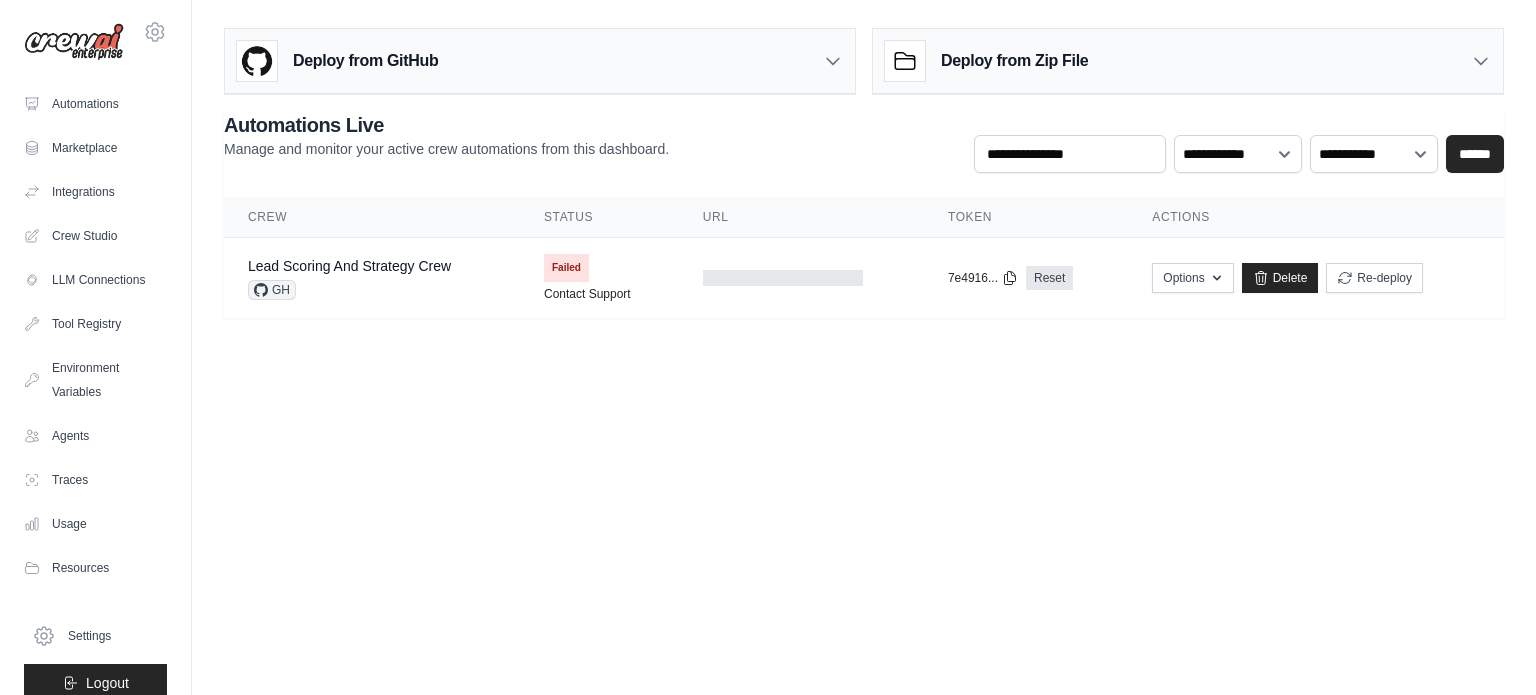 scroll, scrollTop: 0, scrollLeft: 0, axis: both 